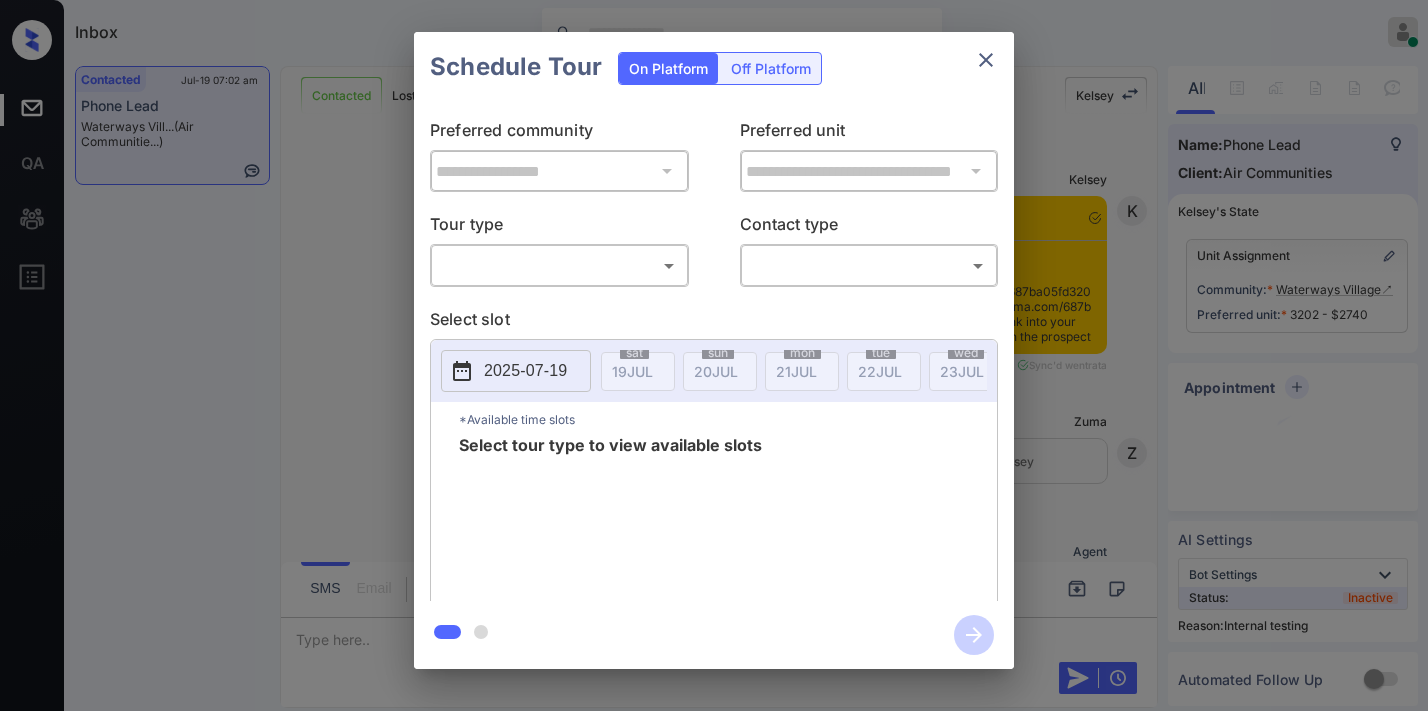 click on "Inbox Samantha Soliven Online Set yourself   offline Set yourself   on break Profile Switch to  dark  mode Sign out Contacted Jul-19 07:02 am   Phone Lead Waterways Vill...  (Air Communitie...) Contacted Lost Lead Sentiment: Angry Upon sliding the acknowledgement:  Lead will move to lost stage. * ​ SMS and call option will be set to opt out. AFM will be turned off for the lead. Kelsey New Message Kelsey Notes Note: <a href="https://conversation.getzuma.com/687ba05fd32053b914f51a2c">https://conversation.getzuma.com/687ba05fd32053b914f51a2c</a> - Paste this link into your browser to view Kelsey’s conversation with the prospect Jul 19, 2025 06:40 am  Sync'd w  entrata K New Message Zuma Lead transferred to leasing agent: kelsey Jul 19, 2025 06:40 am Z New Message Agent Lead created because they indicated they are interested in leasing via Zuma IVR. Jul 19, 2025 06:40 am A New Message Kelsey Jul 19, 2025 06:40 am K New Message Agent AFM Request sent to Kelsey. Jul 19, 2025 06:40 am A New Message IVR Notes I A" at bounding box center (714, 355) 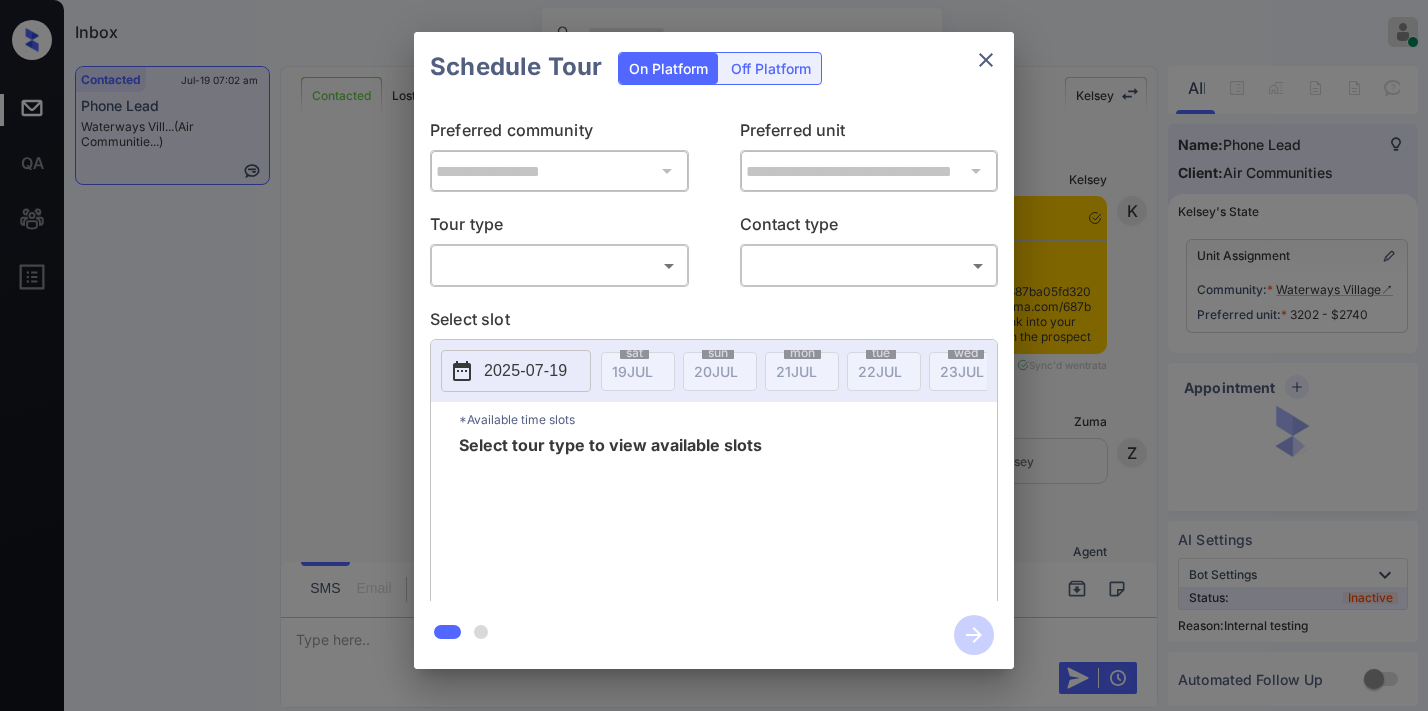 scroll, scrollTop: 0, scrollLeft: 0, axis: both 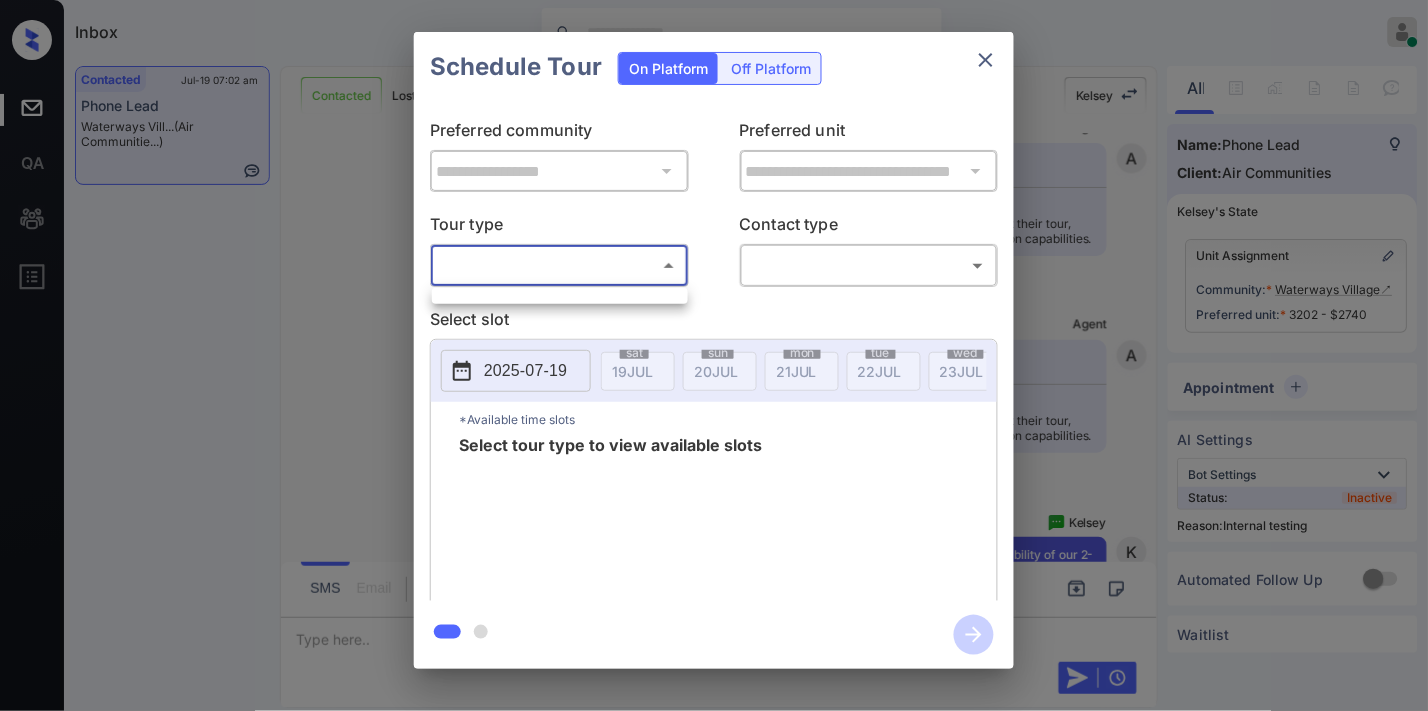 click at bounding box center [560, 296] 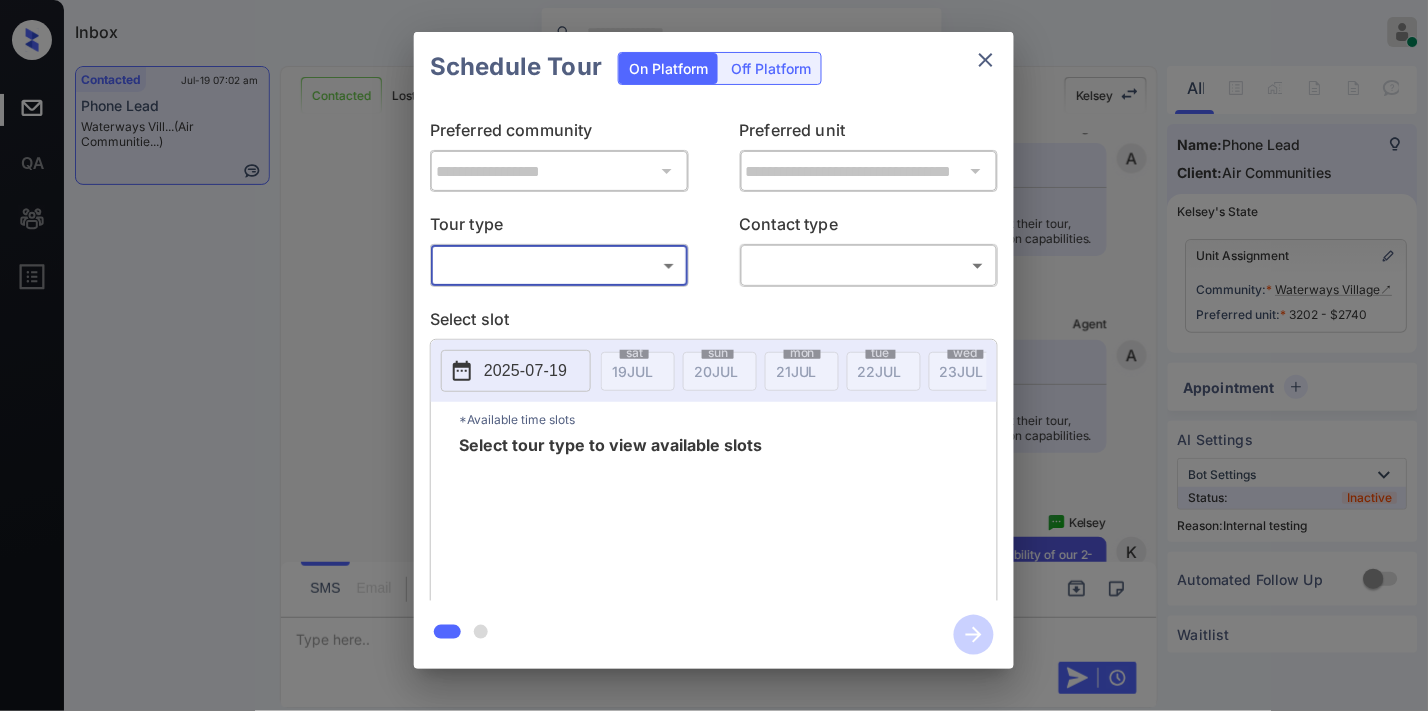 click 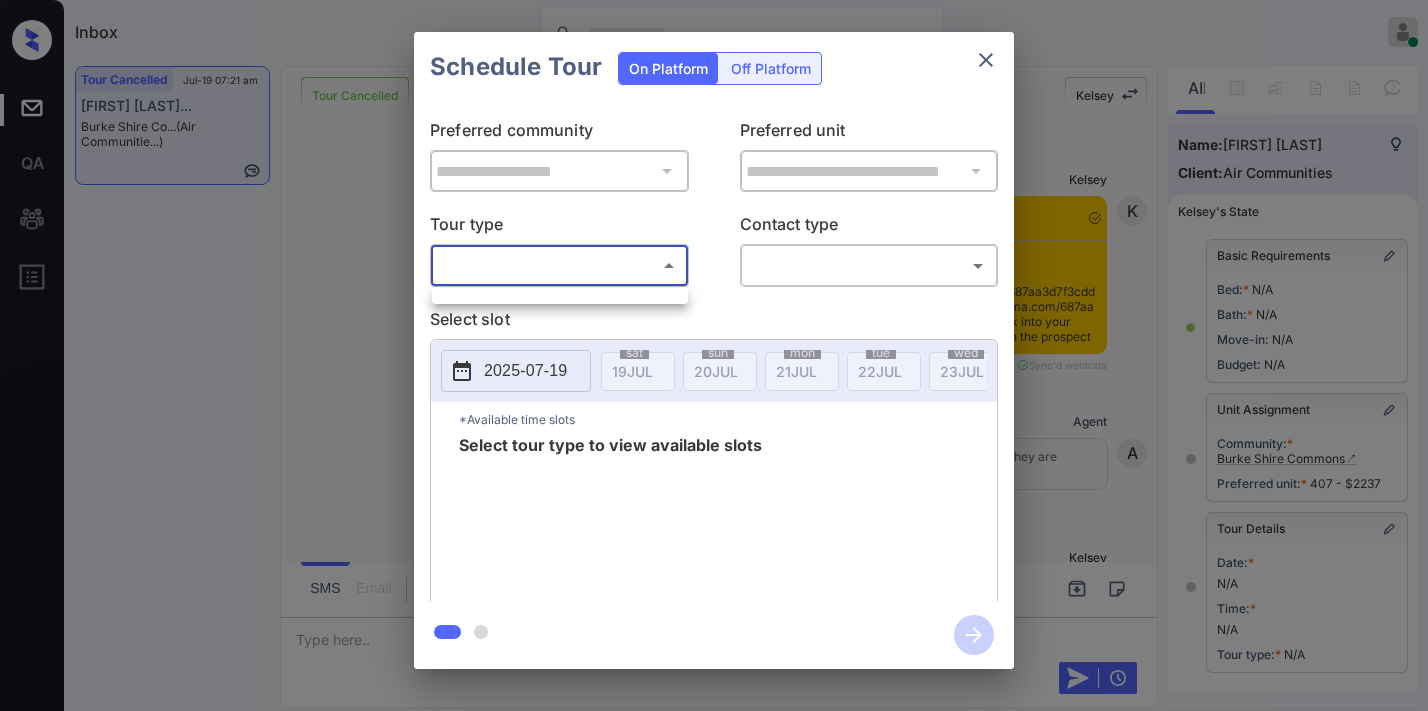 scroll, scrollTop: 0, scrollLeft: 0, axis: both 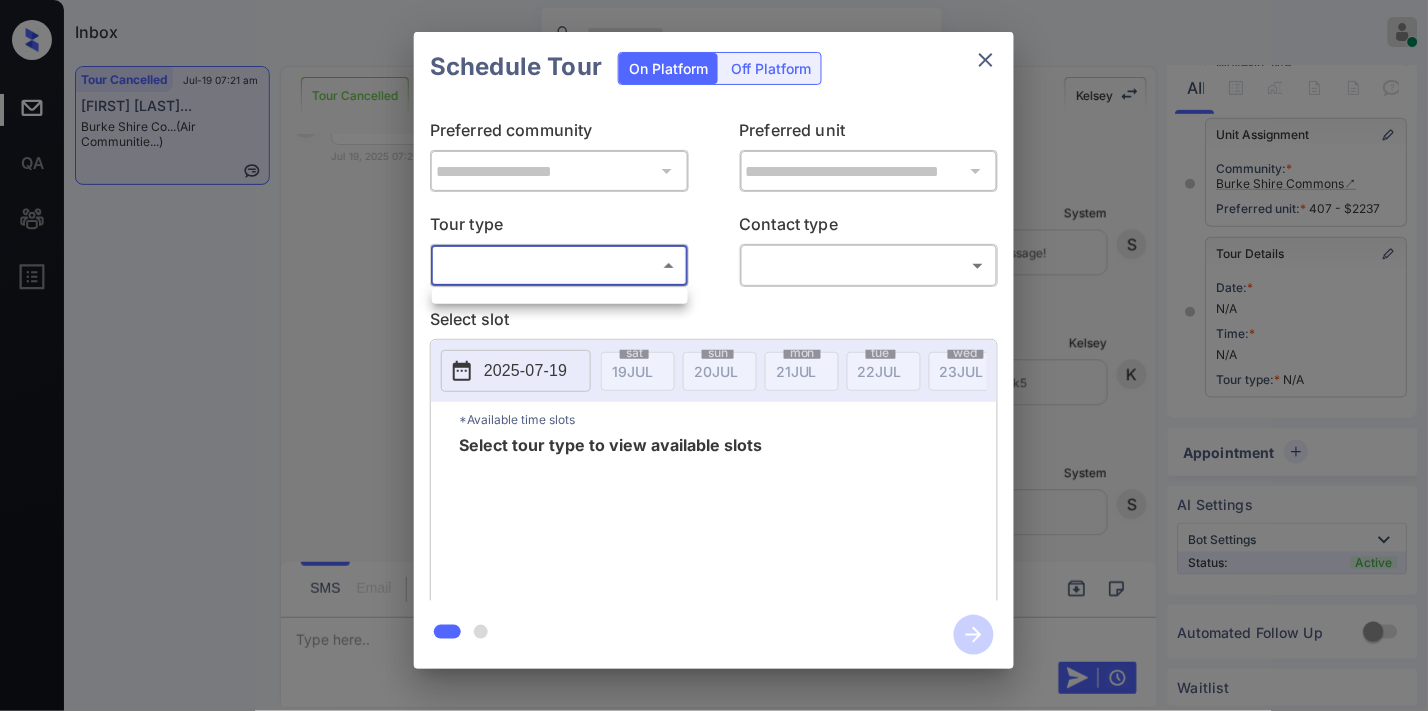 click at bounding box center [714, 355] 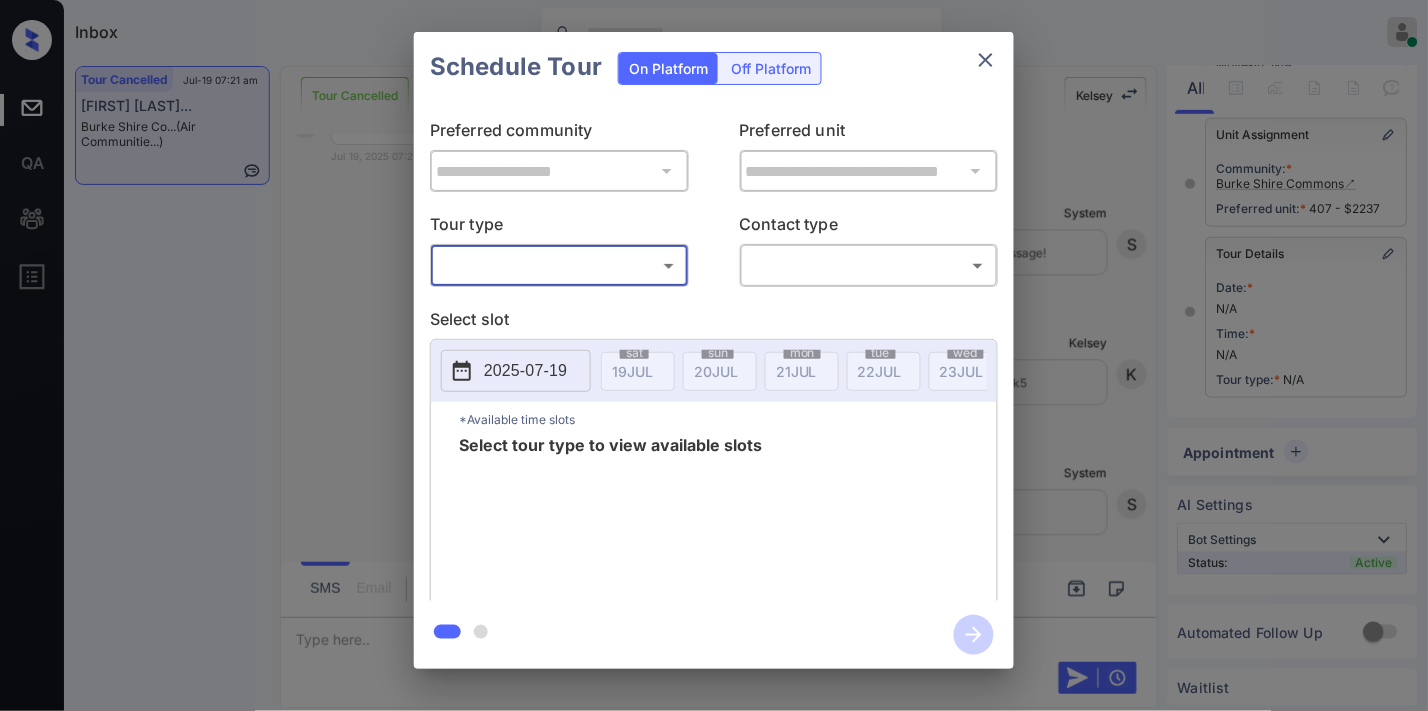 click on "Inbox [FIRST] [LAST] Online Set yourself   offline Set yourself   on break Profile Switch to  dark  mode Sign out Tour Cancelled [MONTH]-[DAY] [HOUR]:[MINUTE] [AMPM]   [FIRST] [LAST]... Burke Shire Co...  (Air Communitie...) Tour Cancelled Lost Lead Sentiment: Angry Upon sliding the acknowledgement:  Lead will move to lost stage. * ​ SMS and call option will be set to opt out. AFM will be turned off for the lead. [FIRST] New Message [FIRST] Notes Note:  - Paste this link into your browser to view [FIRST]’s conversation with the prospect [MONTH] [DAY], [YEAR] [HOUR]:[MINUTE]  Sync'd w  entrata K New Message Agent Lead created because they indicated they are interested in leasing via Zuma IVR. [MONTH] [DAY], [YEAR] [HOUR]:[MINUTE] A New Message [FIRST] Due to the activation of disableLeadTransfer feature flag, [FIRST] will no longer transfer ownership of this CRM guest card [MONTH] [DAY], [YEAR] [HOUR]:[MINUTE] K New Message Zuma [MONTH] [DAY], [YEAR] [HOUR]:[MINUTE]" at bounding box center [714, 355] 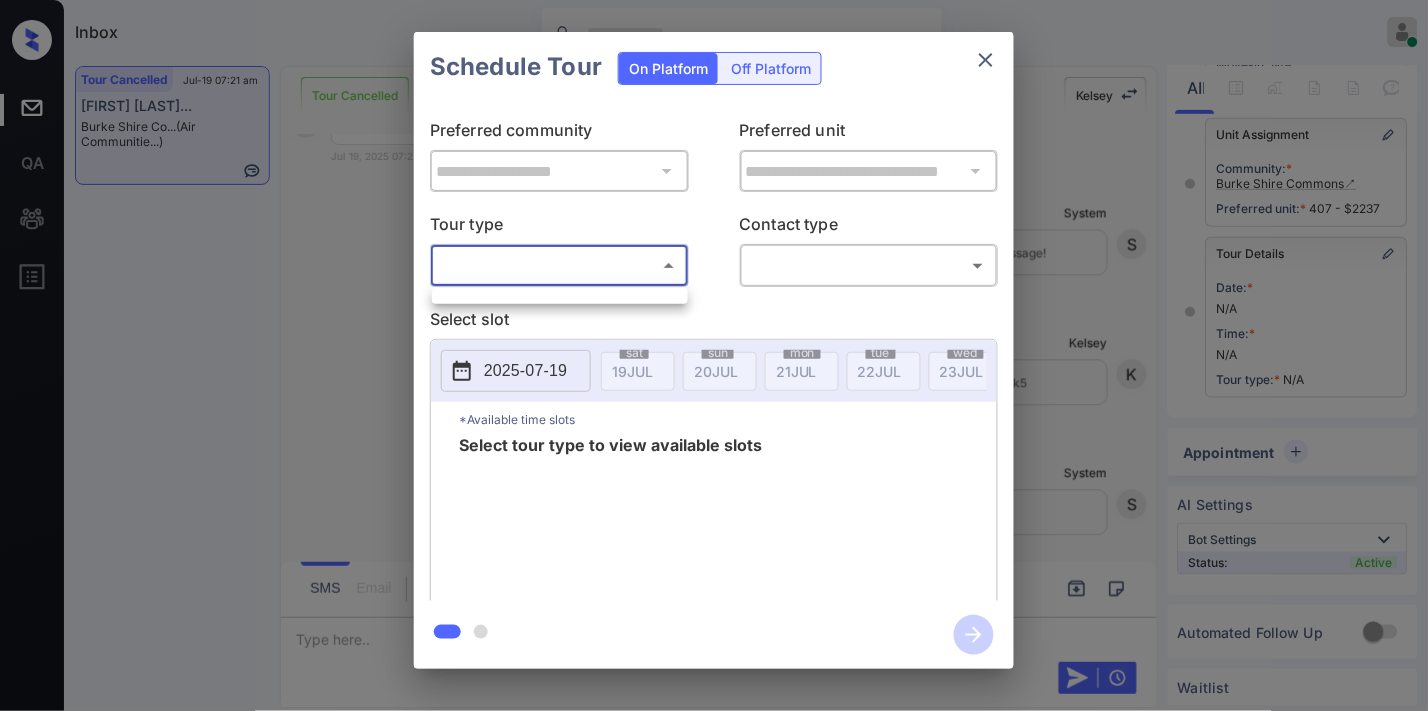 click at bounding box center (714, 355) 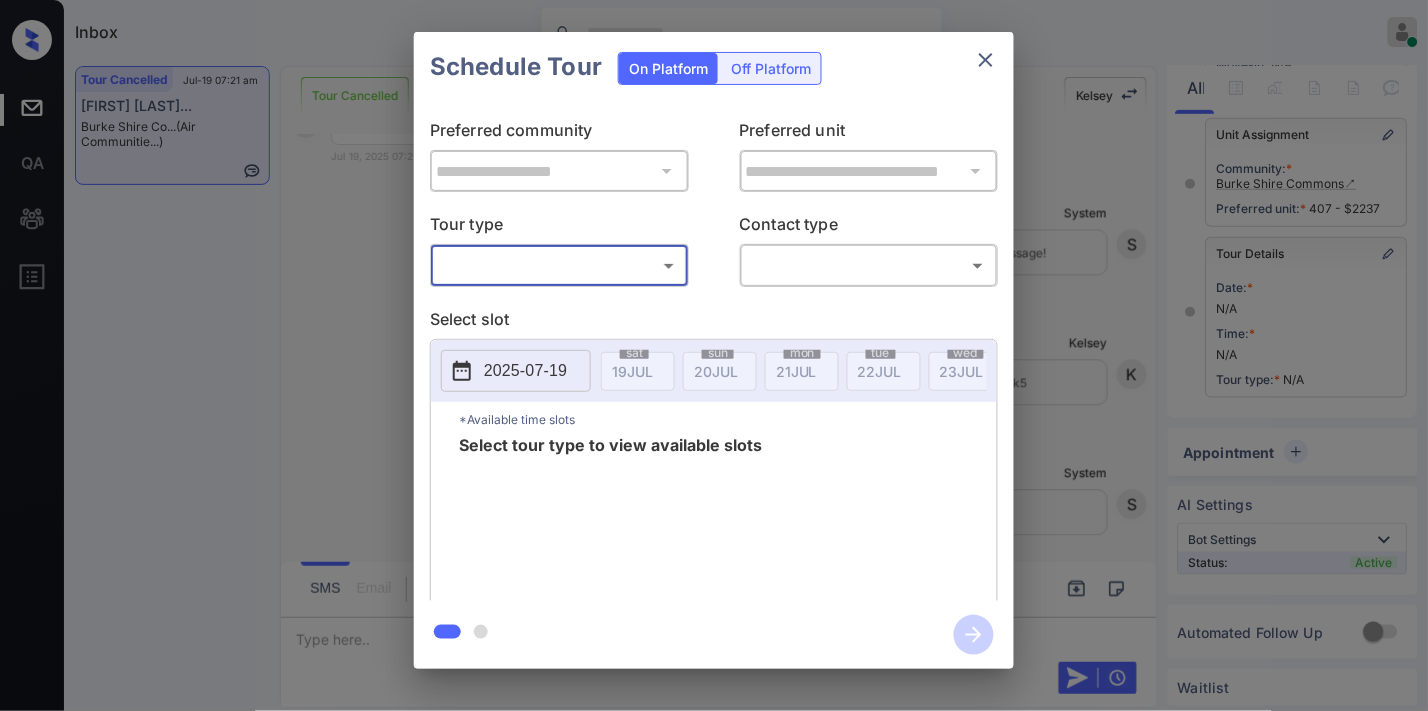 click 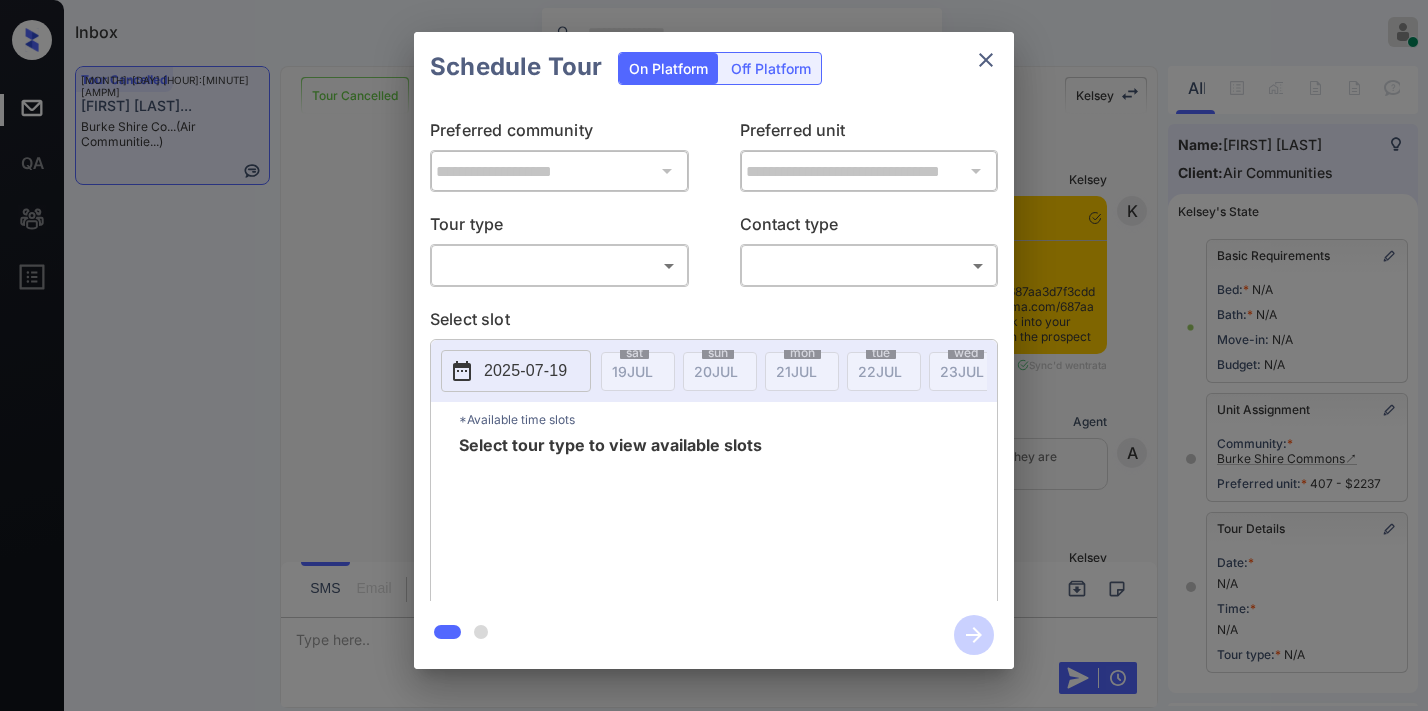 scroll, scrollTop: 0, scrollLeft: 0, axis: both 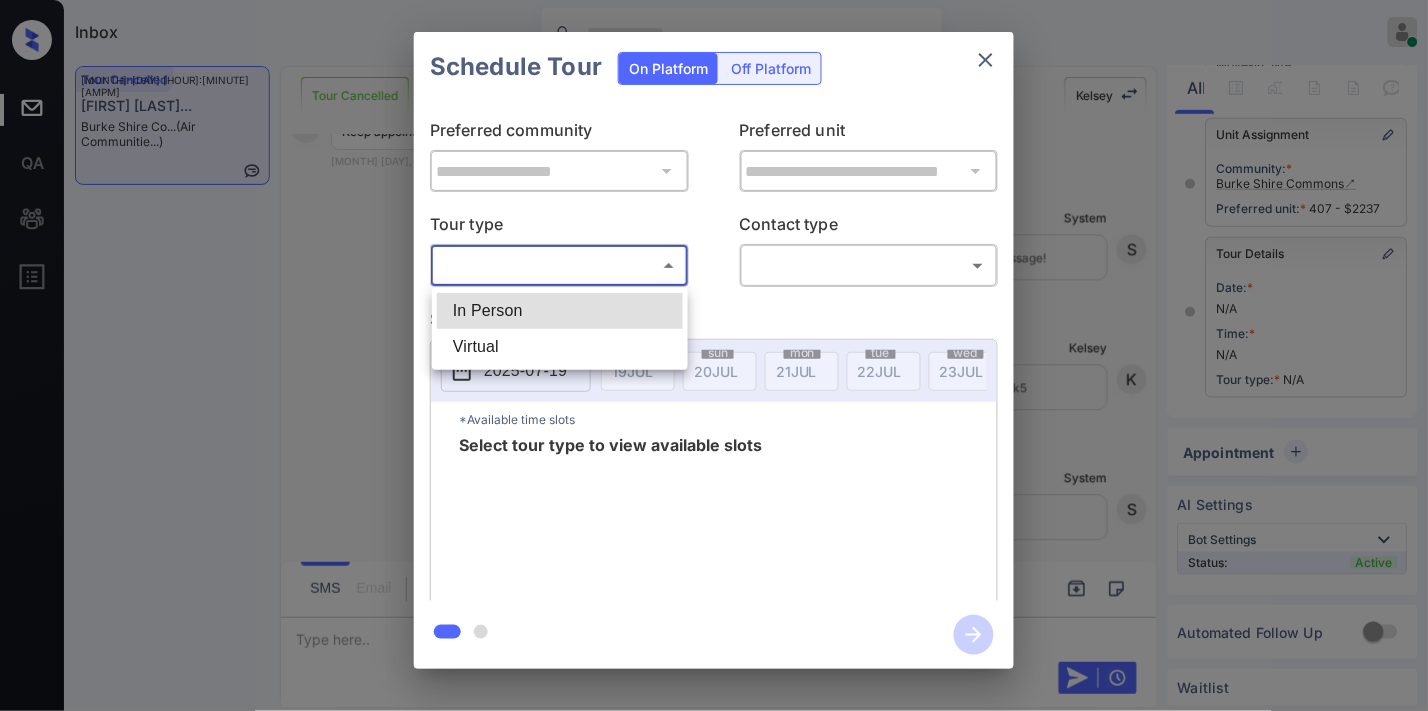 click on "Inbox [FIRST] [LAST] Online Set yourself   offline Set yourself   on break Profile Switch to  dark  mode Sign out Tour Cancelled [MONTH]-[DAY] [HOUR]:[MINUTE] [AMPM]   [FIRST] [LAST]... Burke Shire Co...  (Air Communitie...) Tour Cancelled Lost Lead Sentiment: Angry Upon sliding the acknowledgement:  Lead will move to lost stage. * ​ SMS and call option will be set to opt out. AFM will be turned off for the lead. [FIRST] New Message [FIRST] Notes Note:  - Paste this link into your browser to view [FIRST]’s conversation with the prospect [MONTH] [DAY], [YEAR] [HOUR]:[MINUTE]  Sync'd w  entrata K New Message Agent Lead created because they indicated they are interested in leasing via Zuma IVR. [MONTH] [DAY], [YEAR] [HOUR]:[MINUTE] A New Message [FIRST] Due to the activation of disableLeadTransfer feature flag, [FIRST] will no longer transfer ownership of this CRM guest card [MONTH] [DAY], [YEAR] [HOUR]:[MINUTE] K New Message Zuma [MONTH] [DAY], [YEAR] [HOUR]:[MINUTE]" at bounding box center [714, 355] 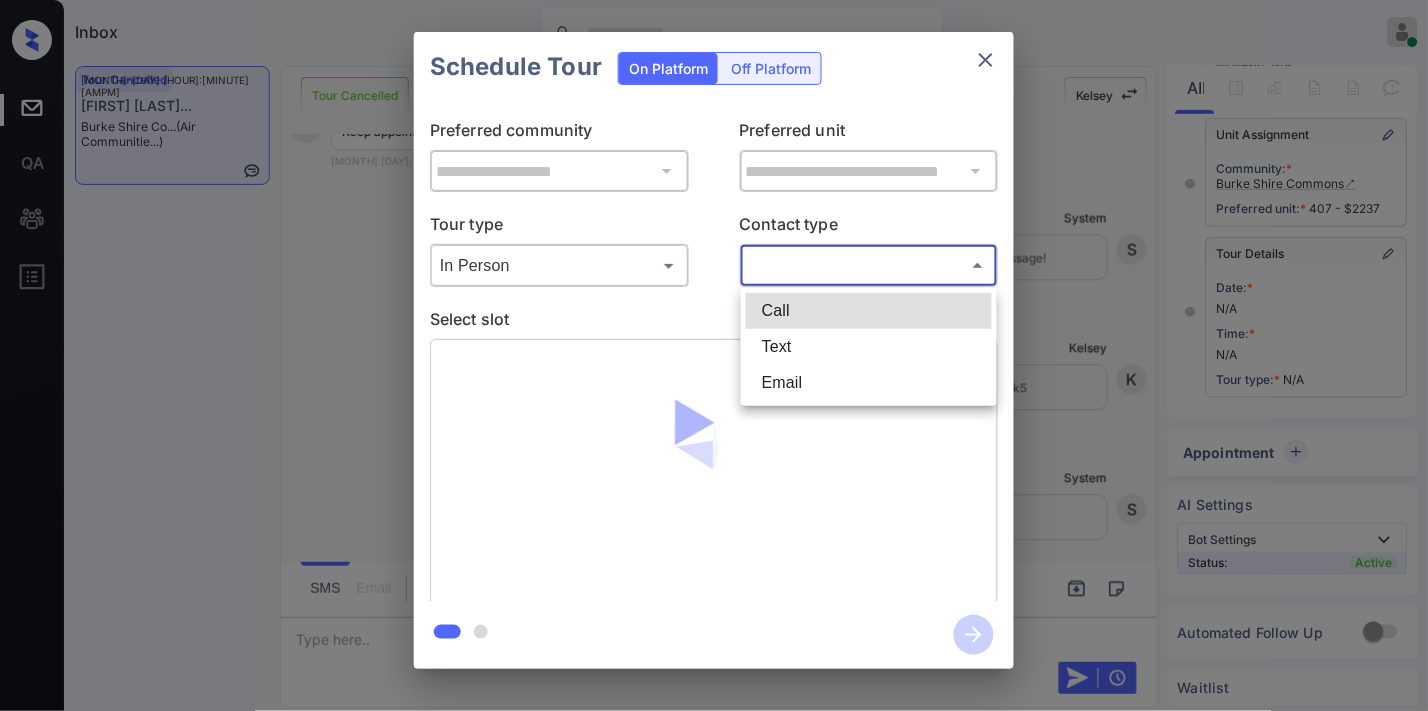 click on "Inbox Samantha Soliven Online Set yourself   offline Set yourself   on break Profile Switch to  dark  mode Sign out Tour Cancelled Jul-19 07:21 am   Brenda Sherril... Burke Shire Co...  (Air Communitie...) Tour Cancelled Lost Lead Sentiment: Angry Upon sliding the acknowledgement:  Lead will move to lost stage. * ​ SMS and call option will be set to opt out. AFM will be turned off for the lead. Kelsey New Message Kelsey Notes Note: <a href="https://conversation.getzuma.com/687aa3d7f3cdd320afbdae6c">https://conversation.getzuma.com/687aa3d7f3cdd320afbdae6c</a> - Paste this link into your browser to view Kelsey’s conversation with the prospect Jul 18, 2025 12:43 pm  Sync'd w  entrata K New Message Agent Lead created because they indicated they are interested in leasing via Zuma IVR. Jul 18, 2025 12:43 pm A New Message Kelsey Due to the activation of disableLeadTransfer feature flag, Kelsey will no longer transfer ownership of this CRM guest card Jul 18, 2025 12:43 pm K New Message Zuma Jul 18, 2025 12:43 pm" at bounding box center (714, 355) 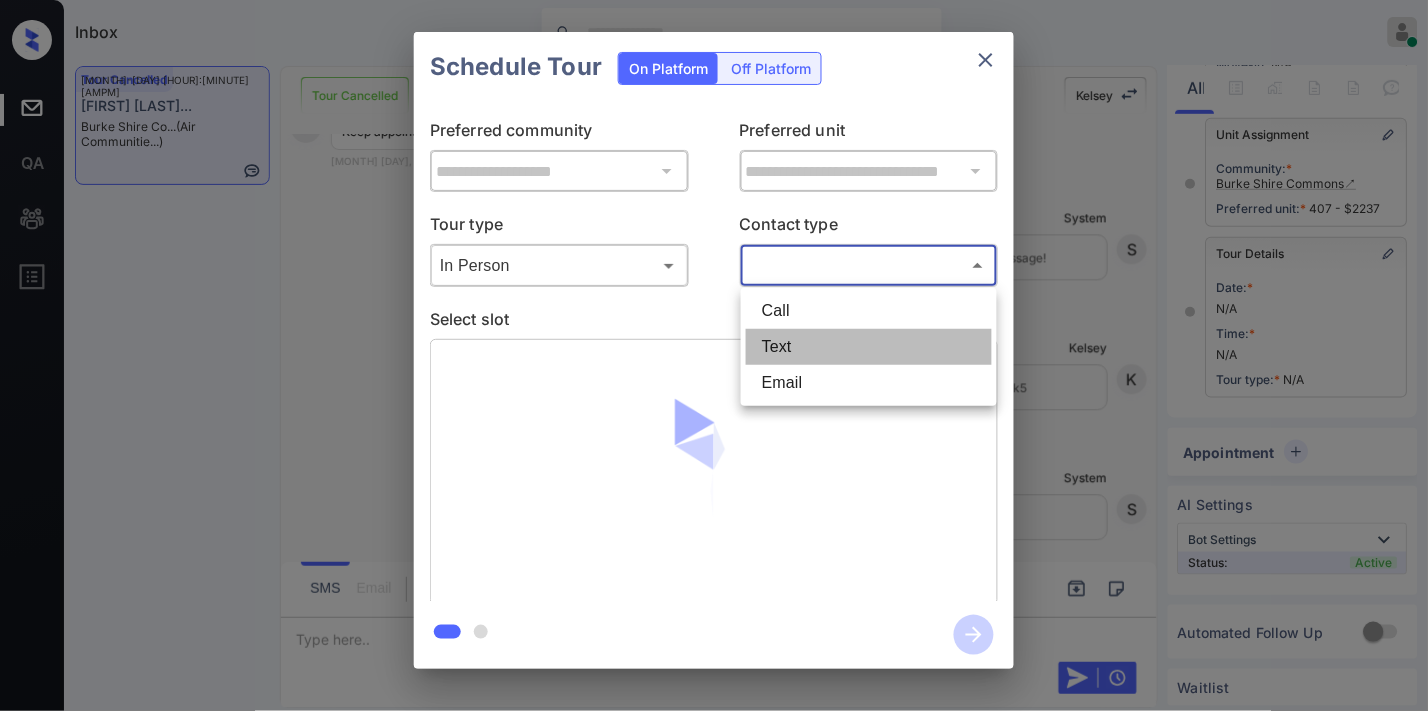 click on "Text" at bounding box center (869, 347) 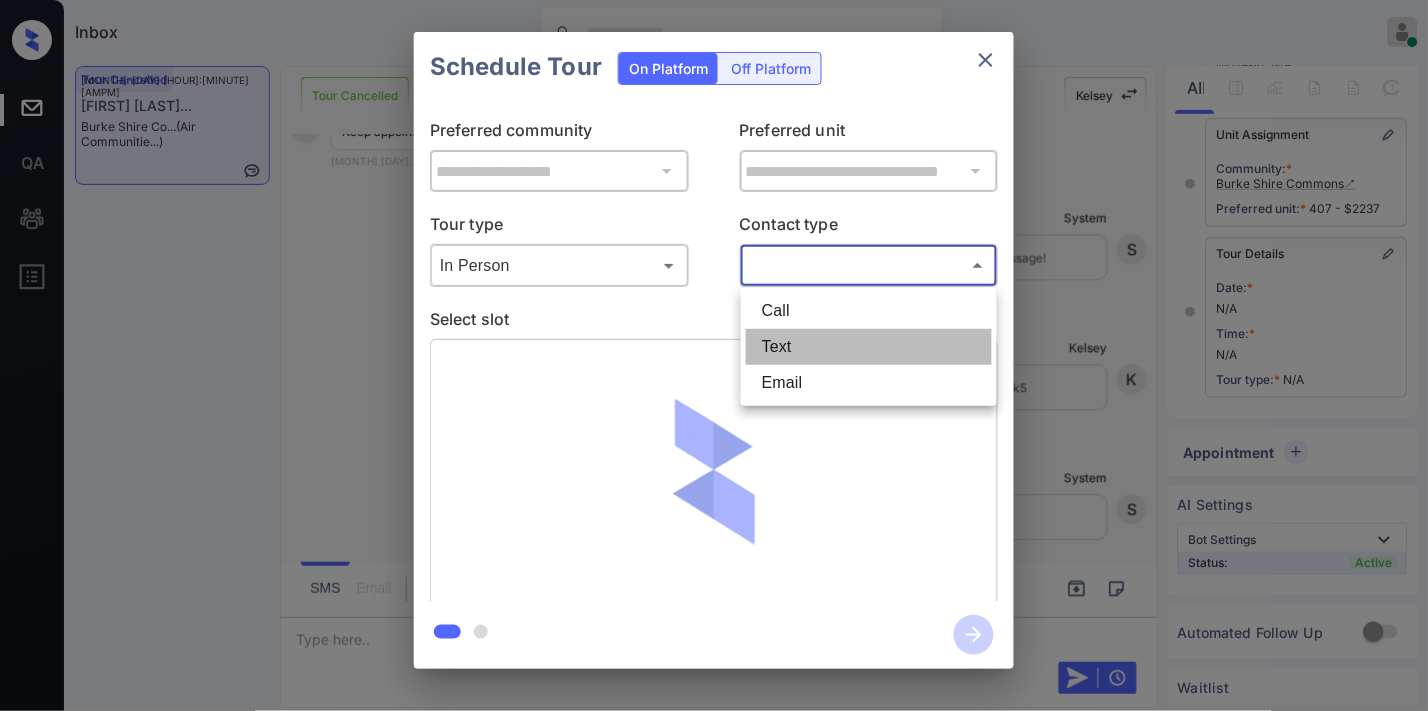 type on "****" 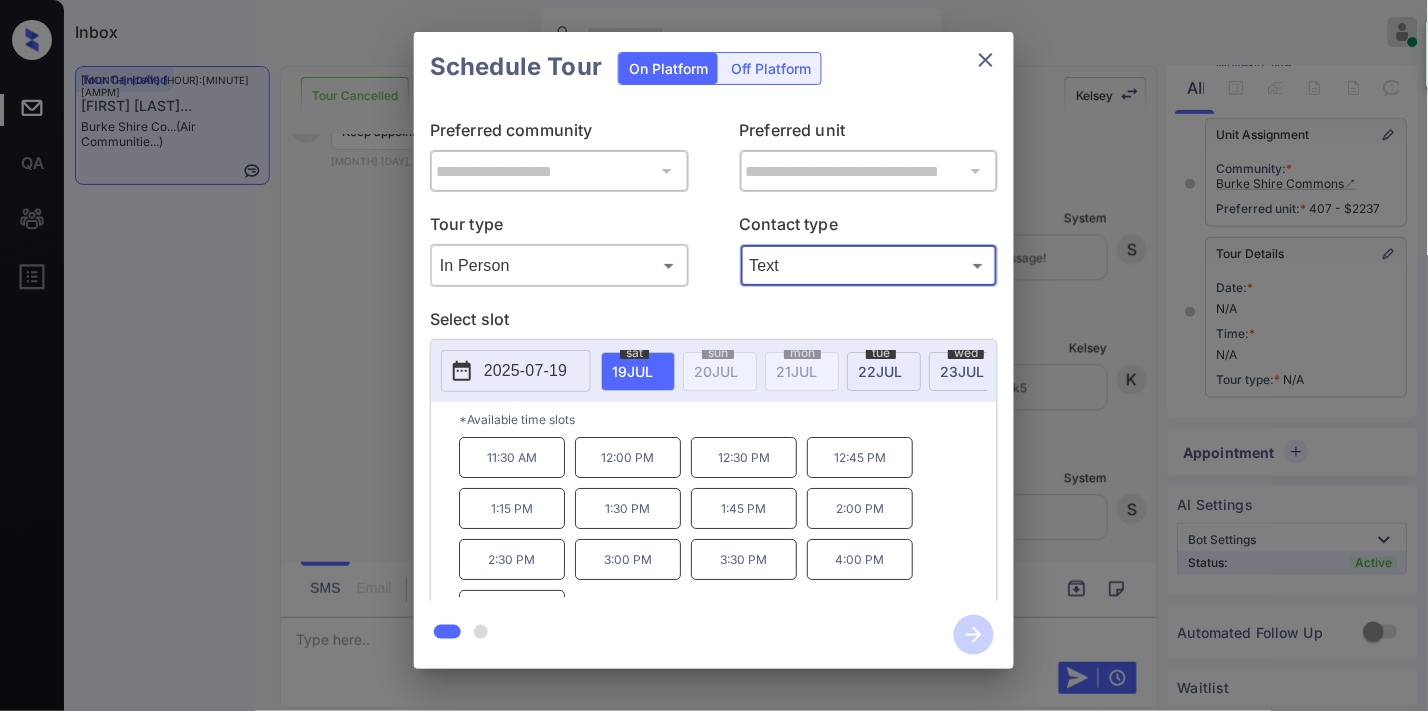 click on "2:00 PM" at bounding box center (860, 508) 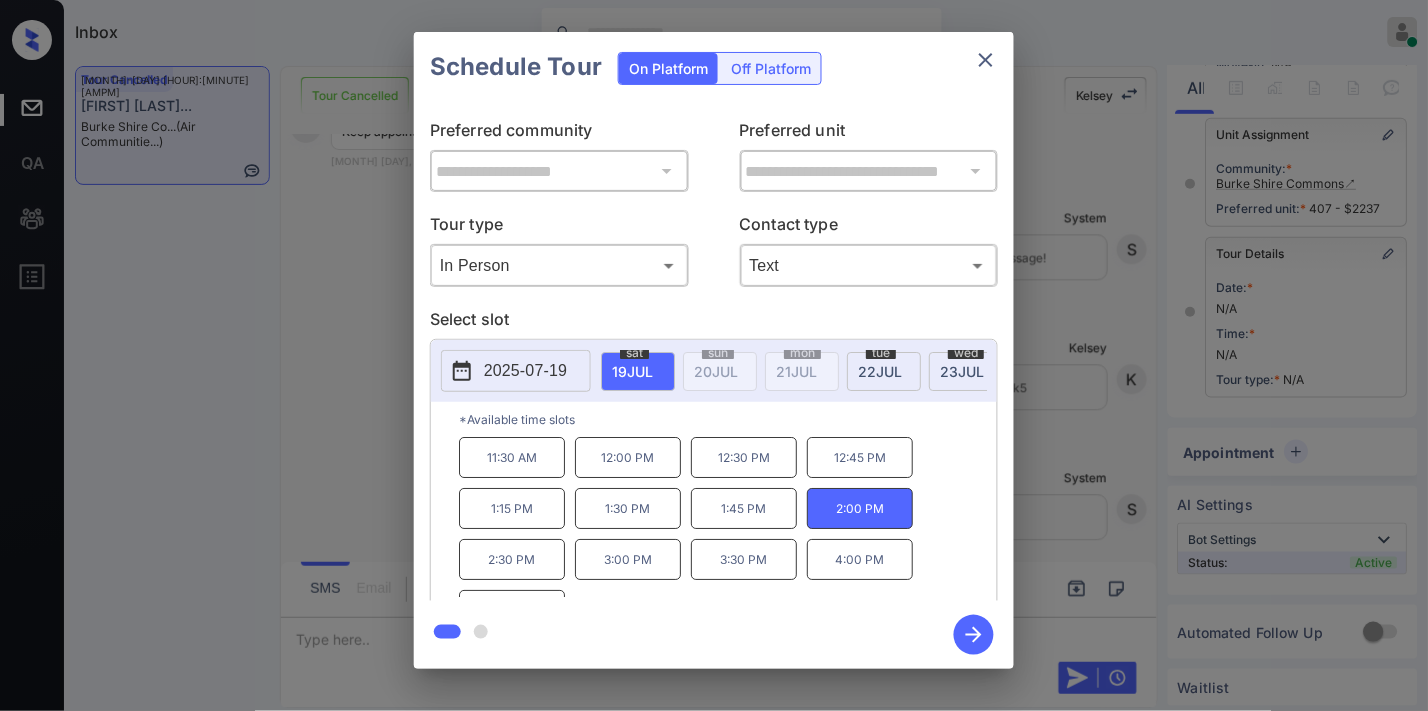 click 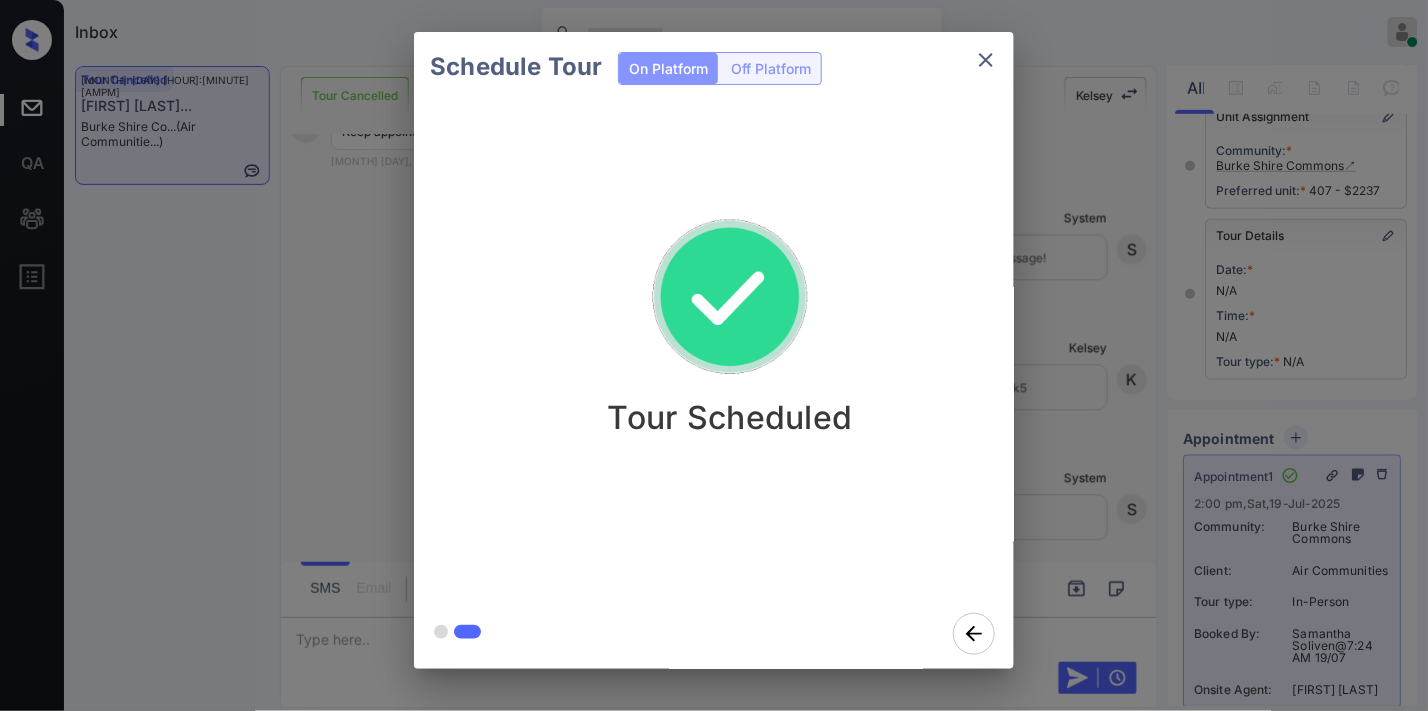 click 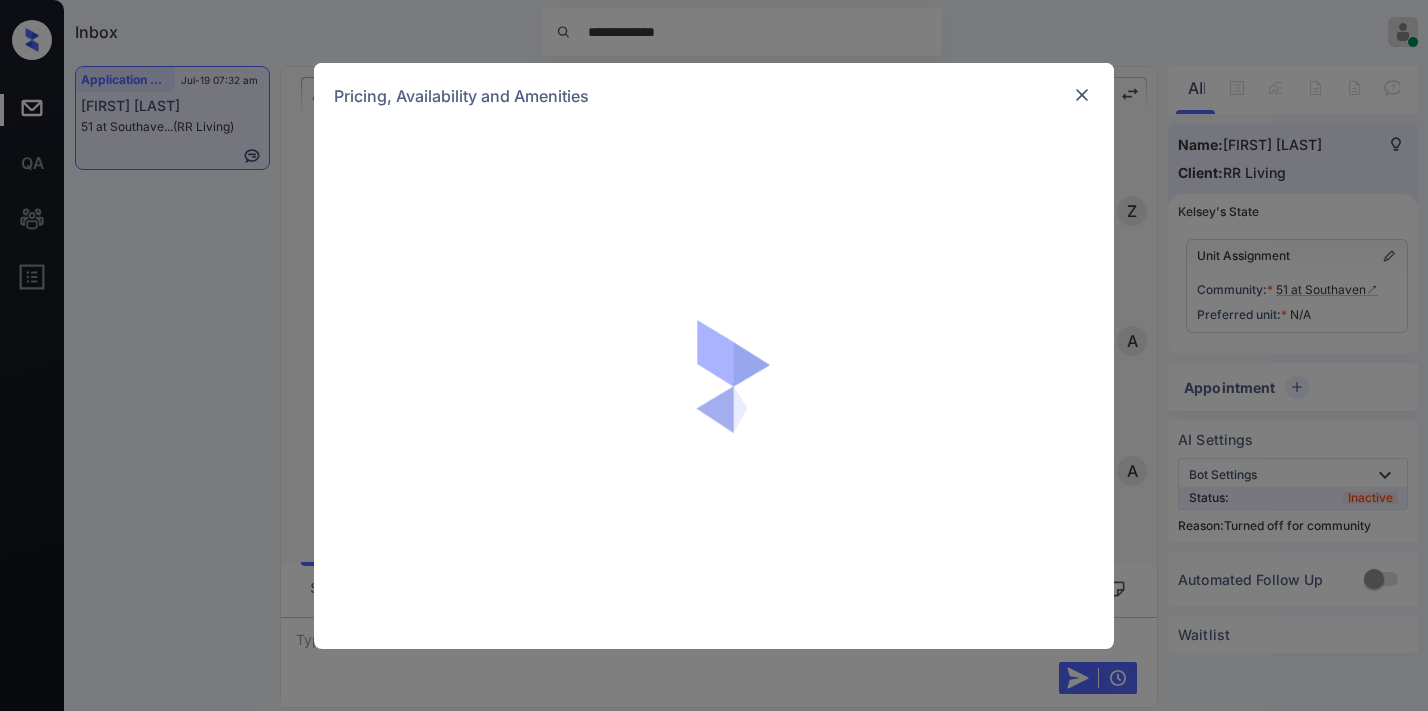 scroll, scrollTop: 0, scrollLeft: 0, axis: both 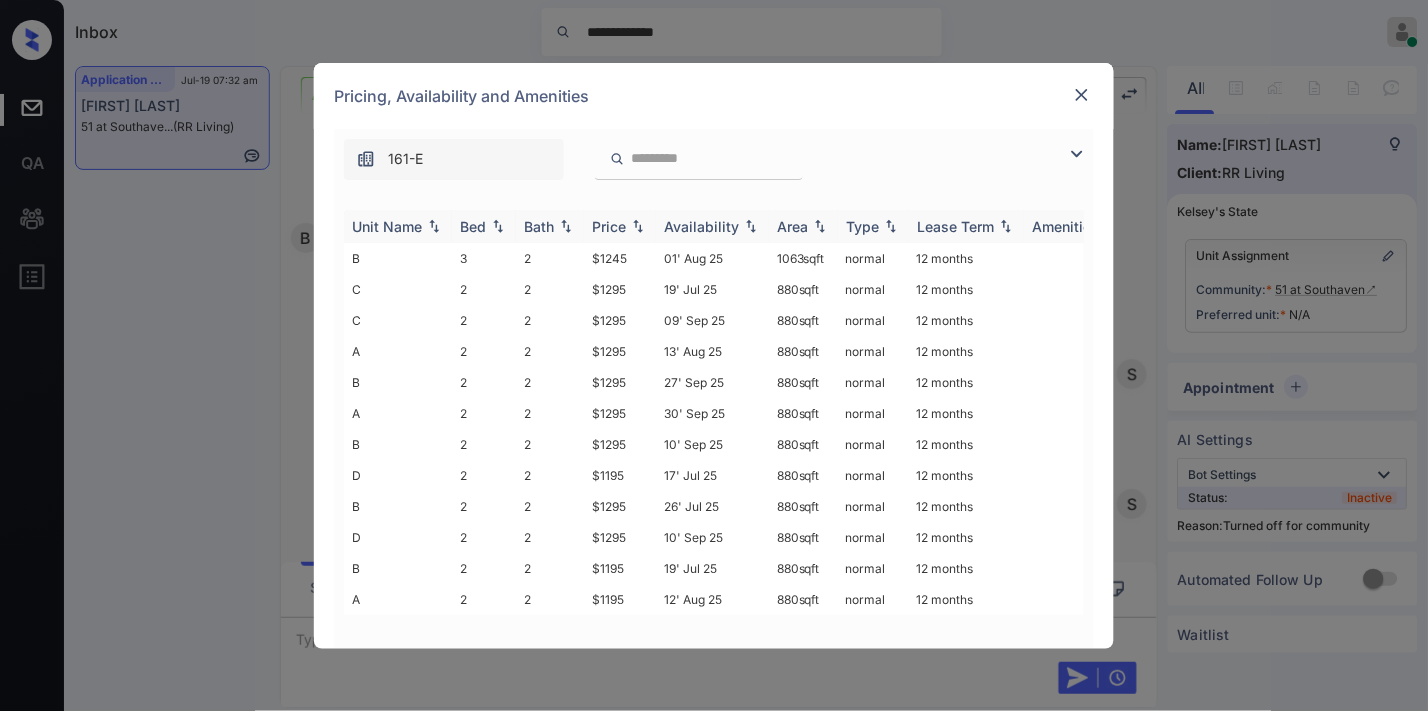 click on "Price" at bounding box center [609, 226] 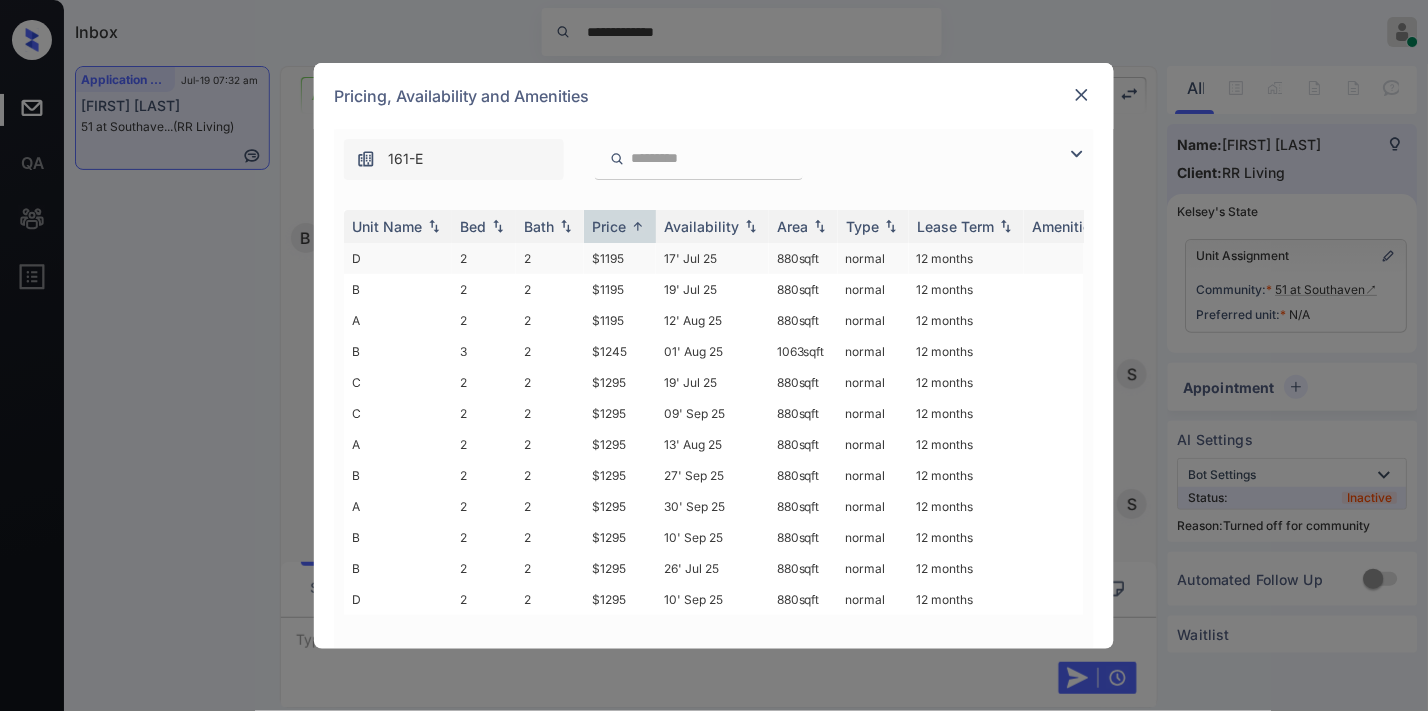 click on "$1195" at bounding box center [620, 258] 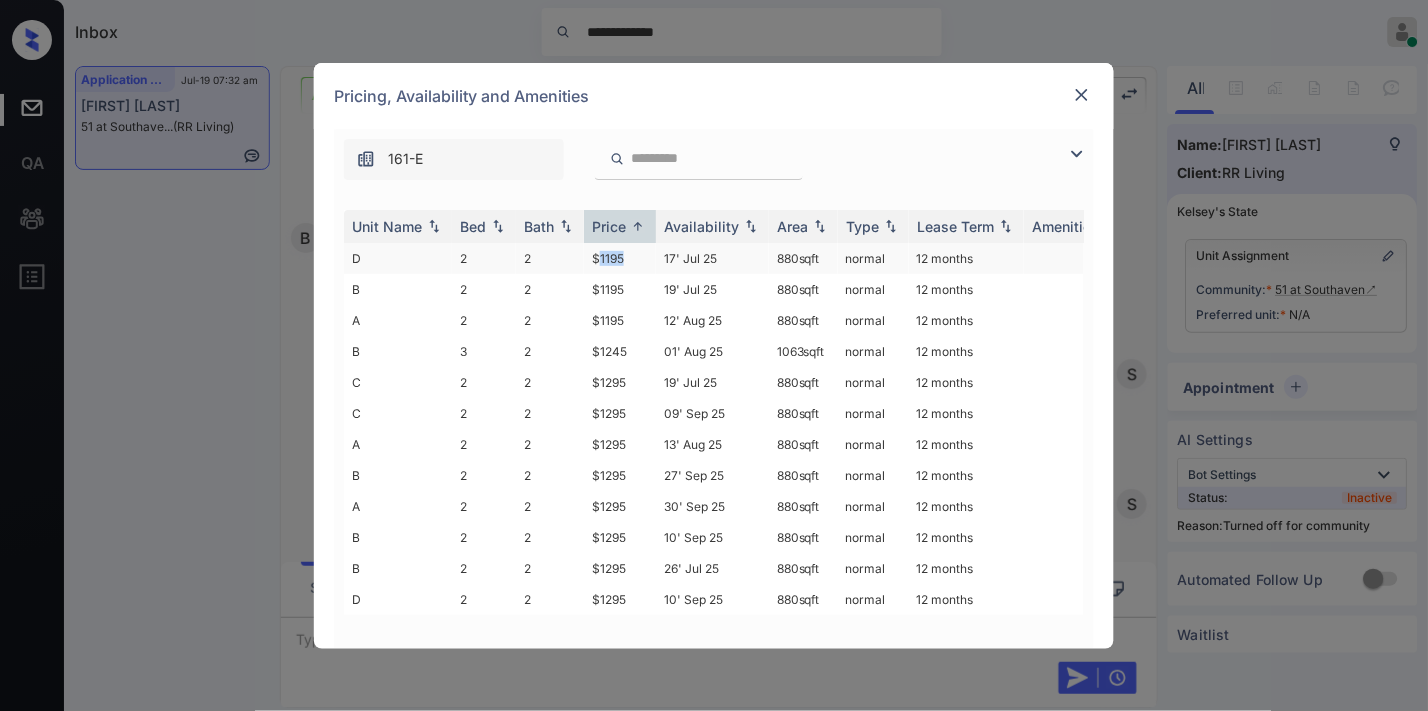 click on "$1195" at bounding box center (620, 258) 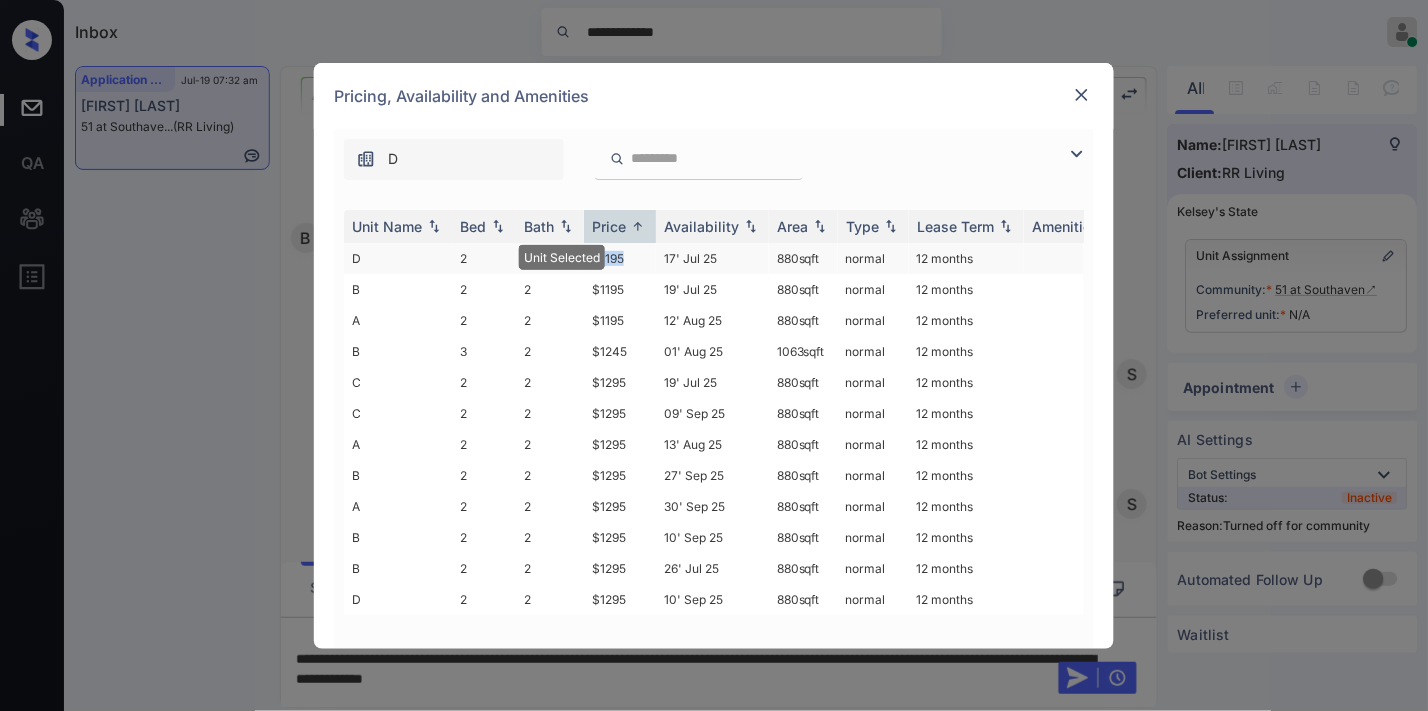 click on "$1195" at bounding box center (620, 258) 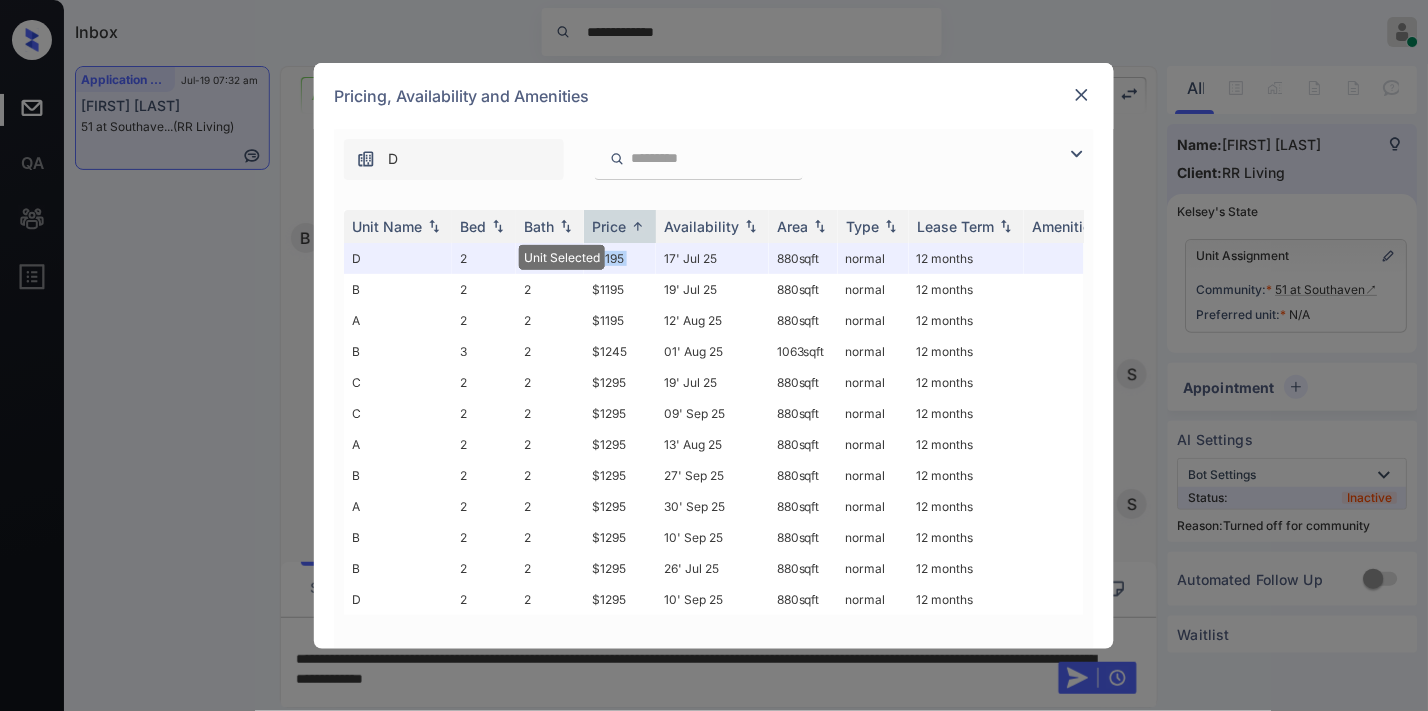 click at bounding box center [1082, 95] 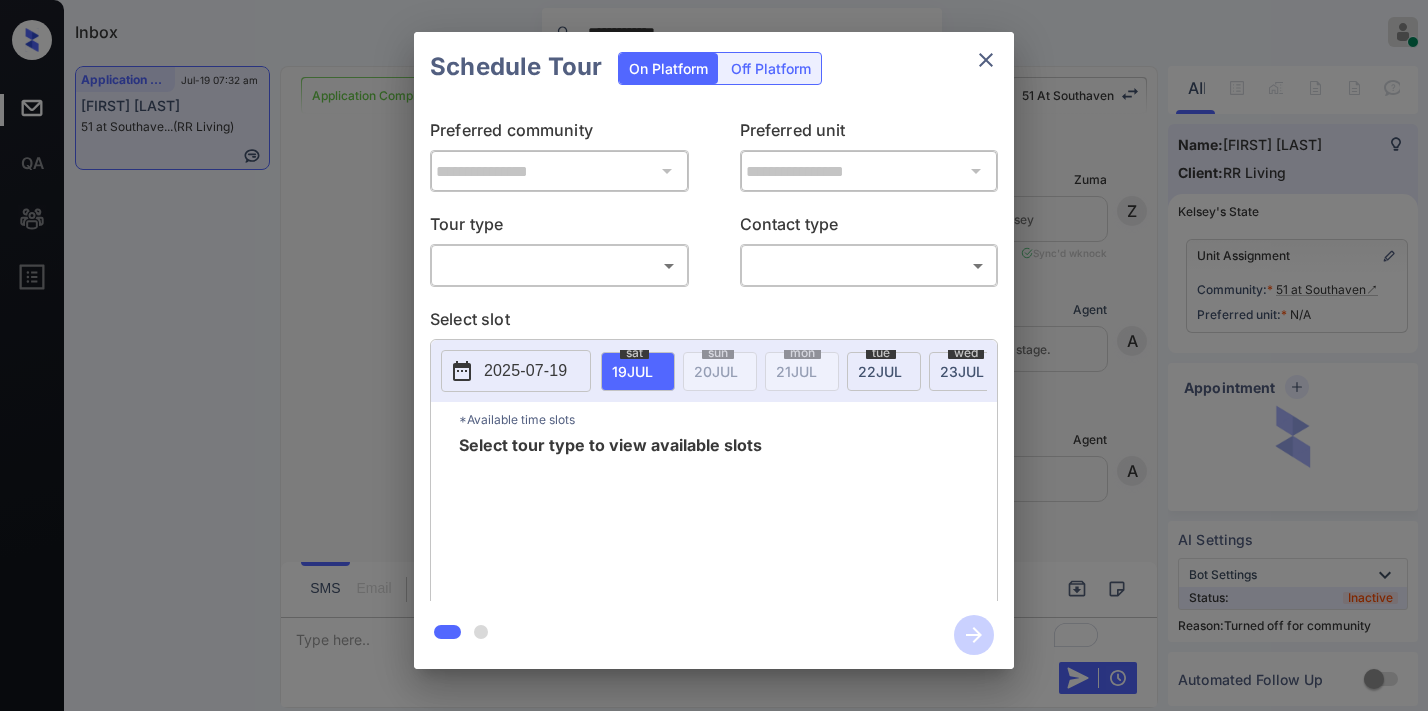 scroll, scrollTop: 0, scrollLeft: 0, axis: both 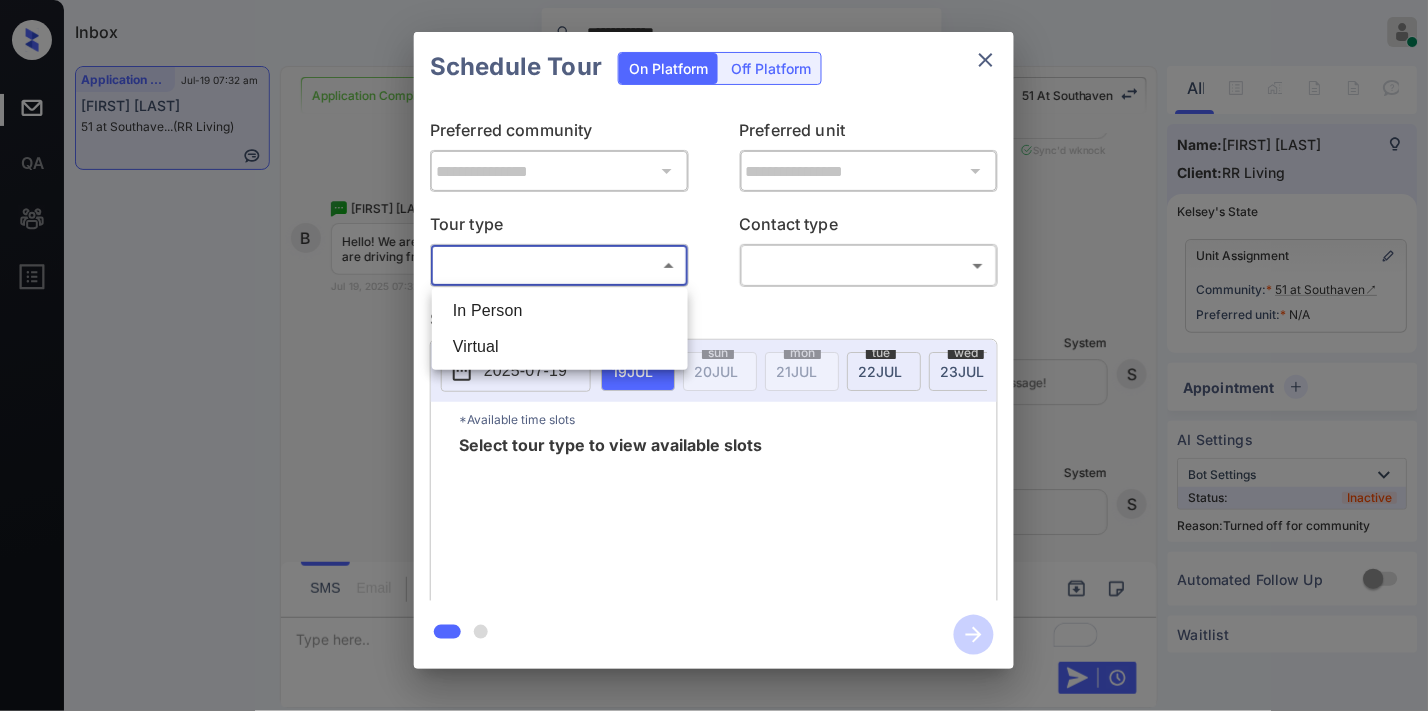 click on "**********" at bounding box center (714, 355) 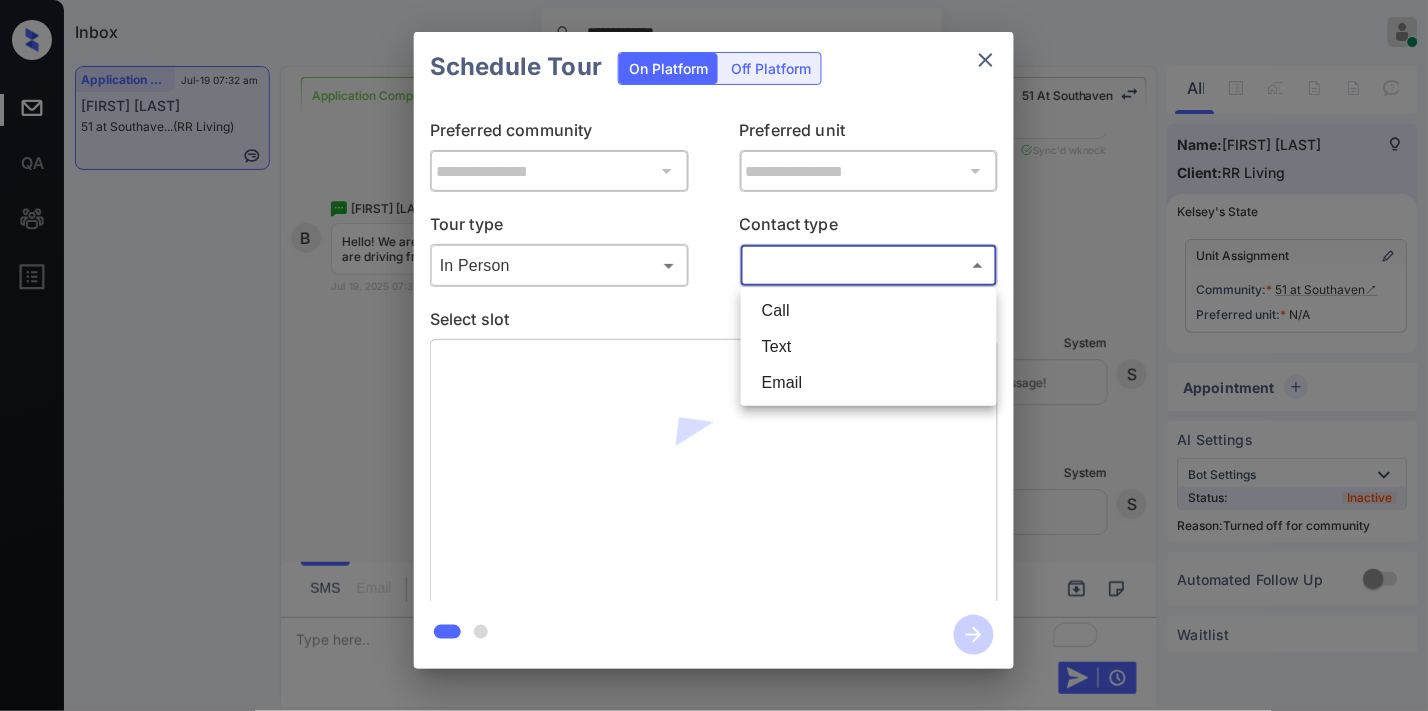 click on "**********" at bounding box center (714, 355) 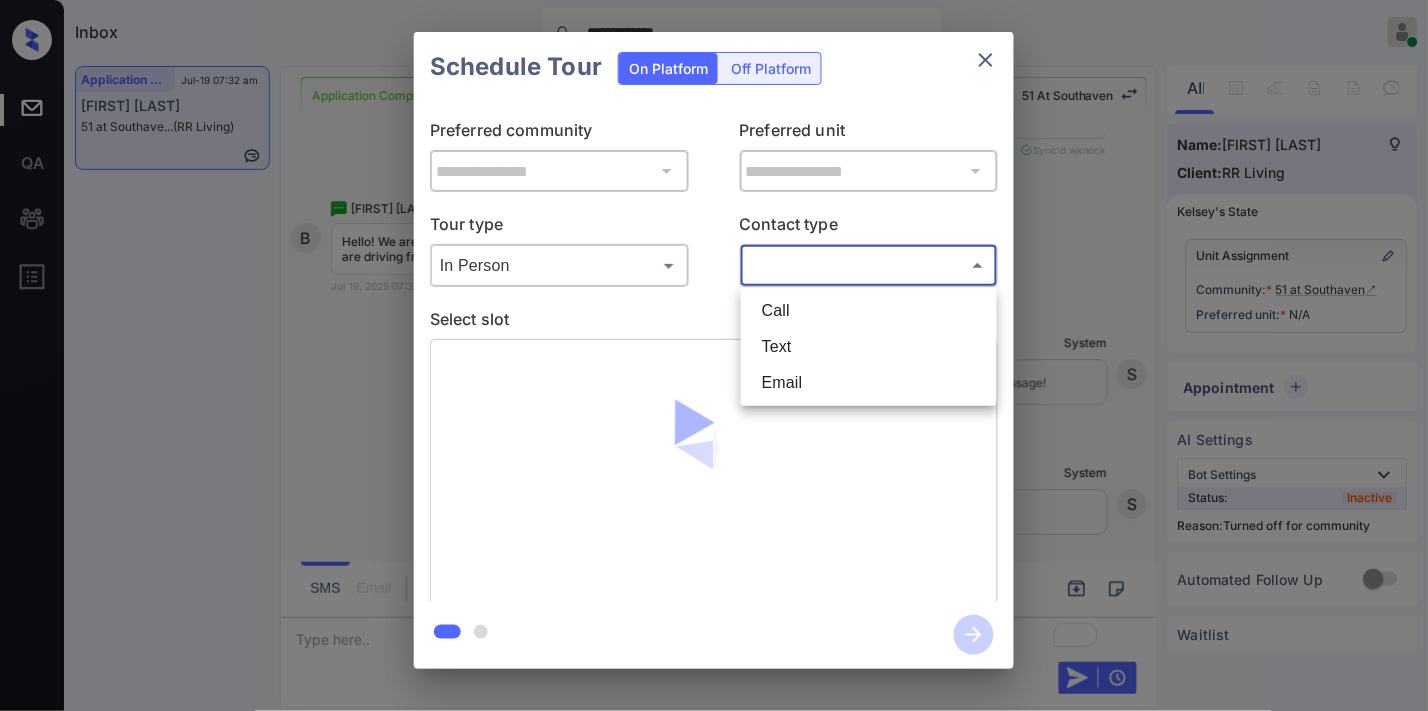 click on "Text" at bounding box center [869, 347] 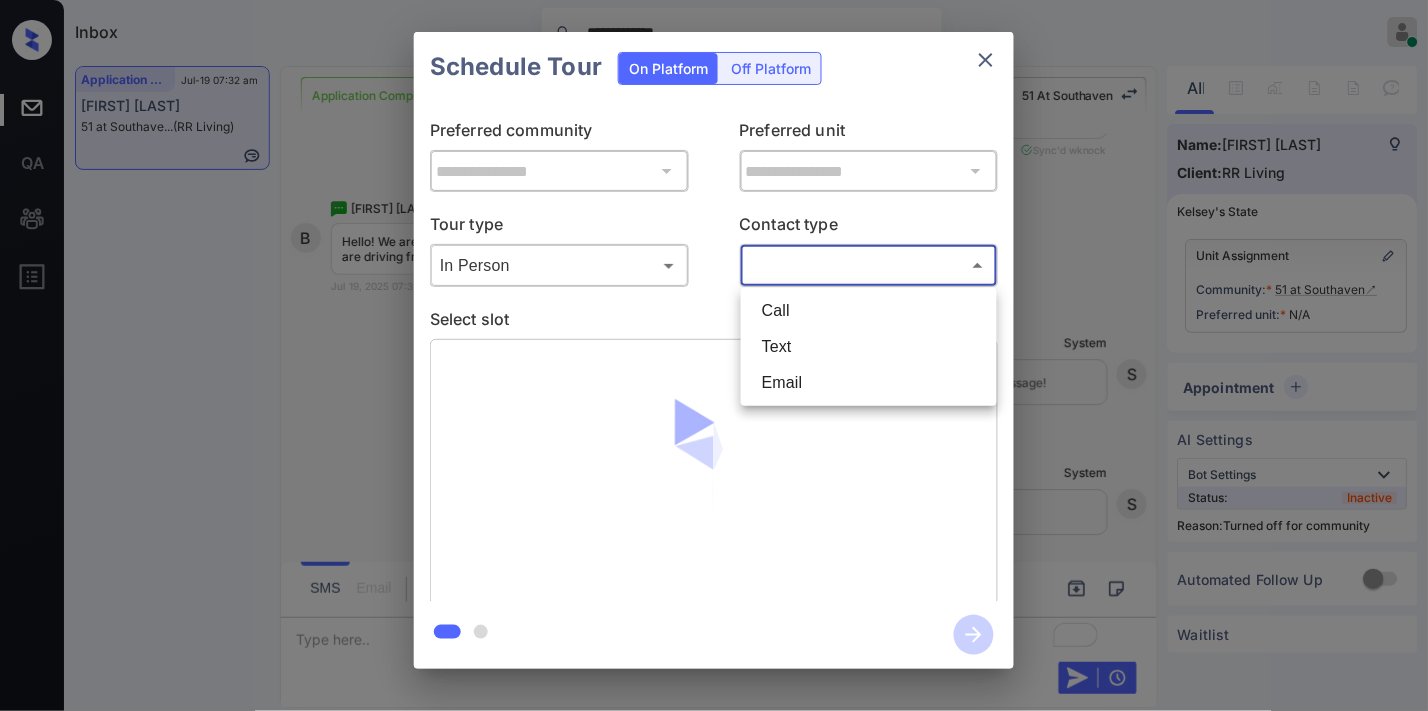 type on "****" 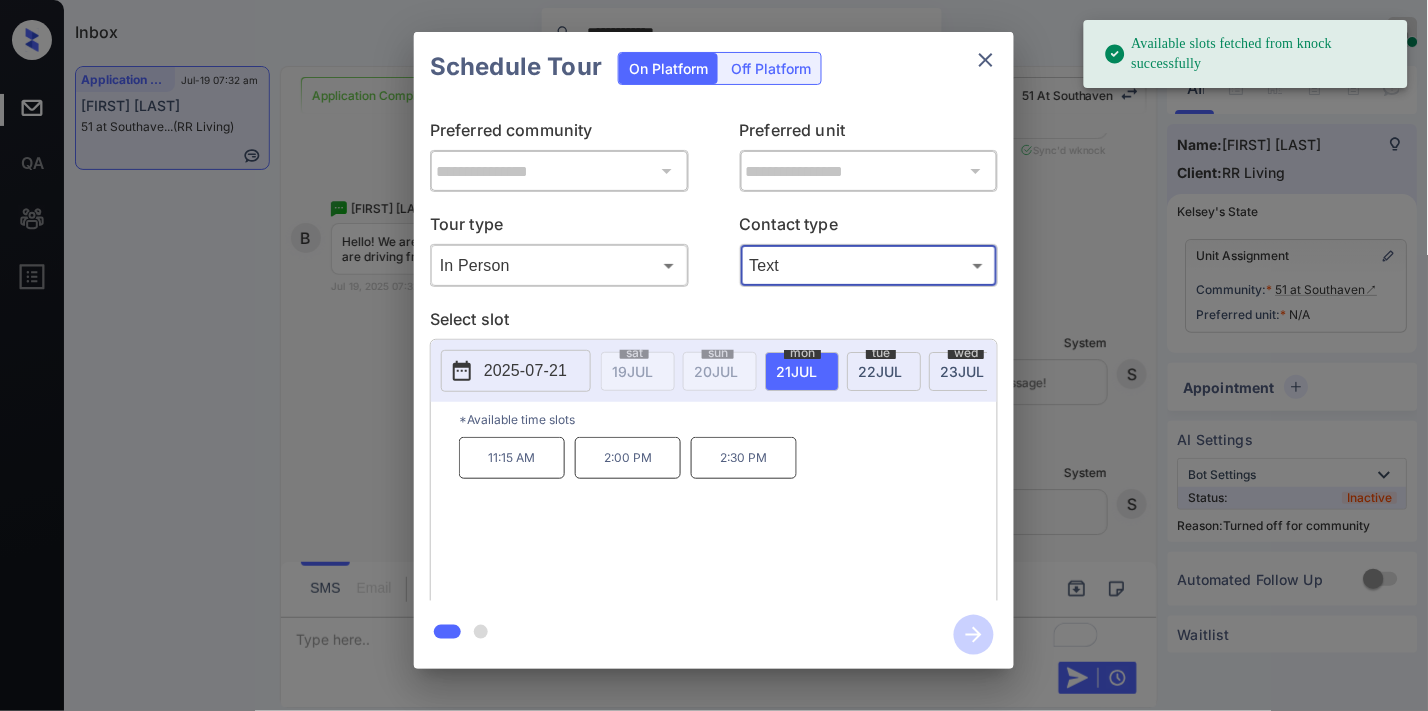 click on "2025-07-21" at bounding box center [525, 371] 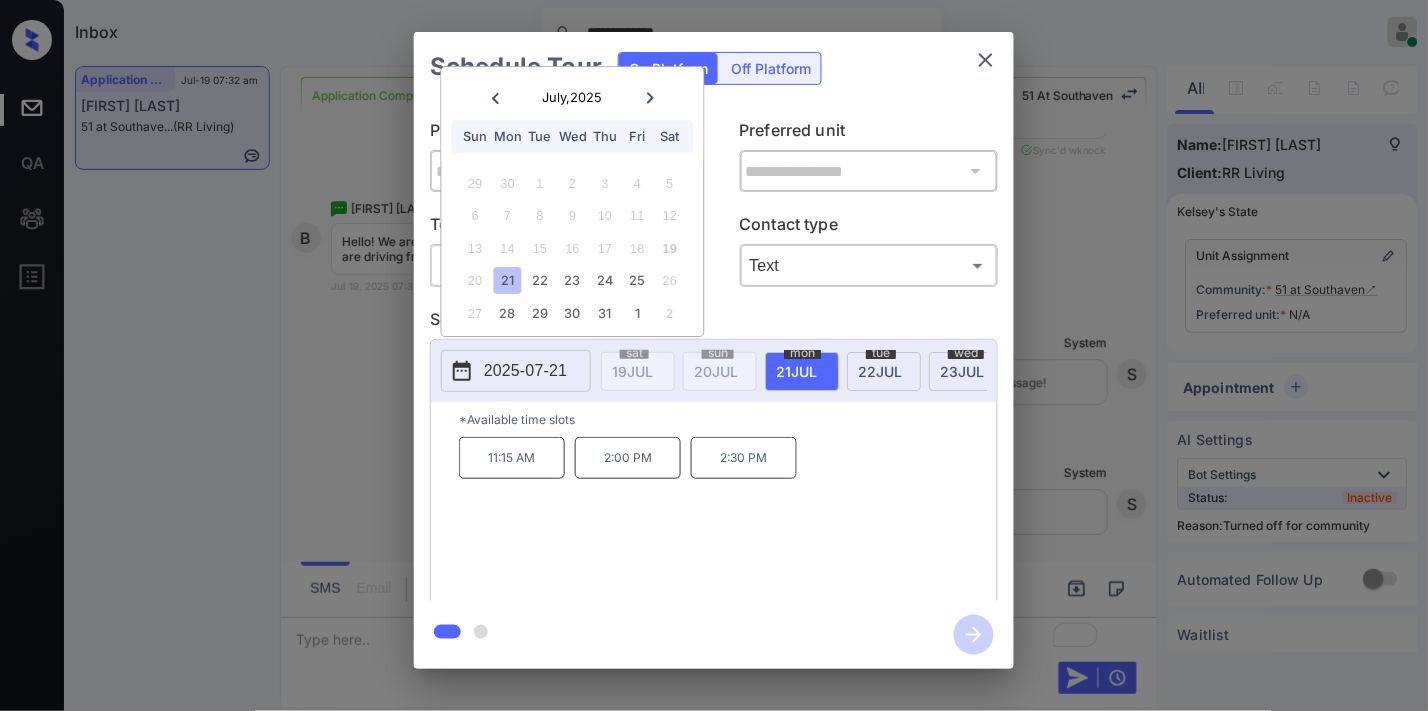 click 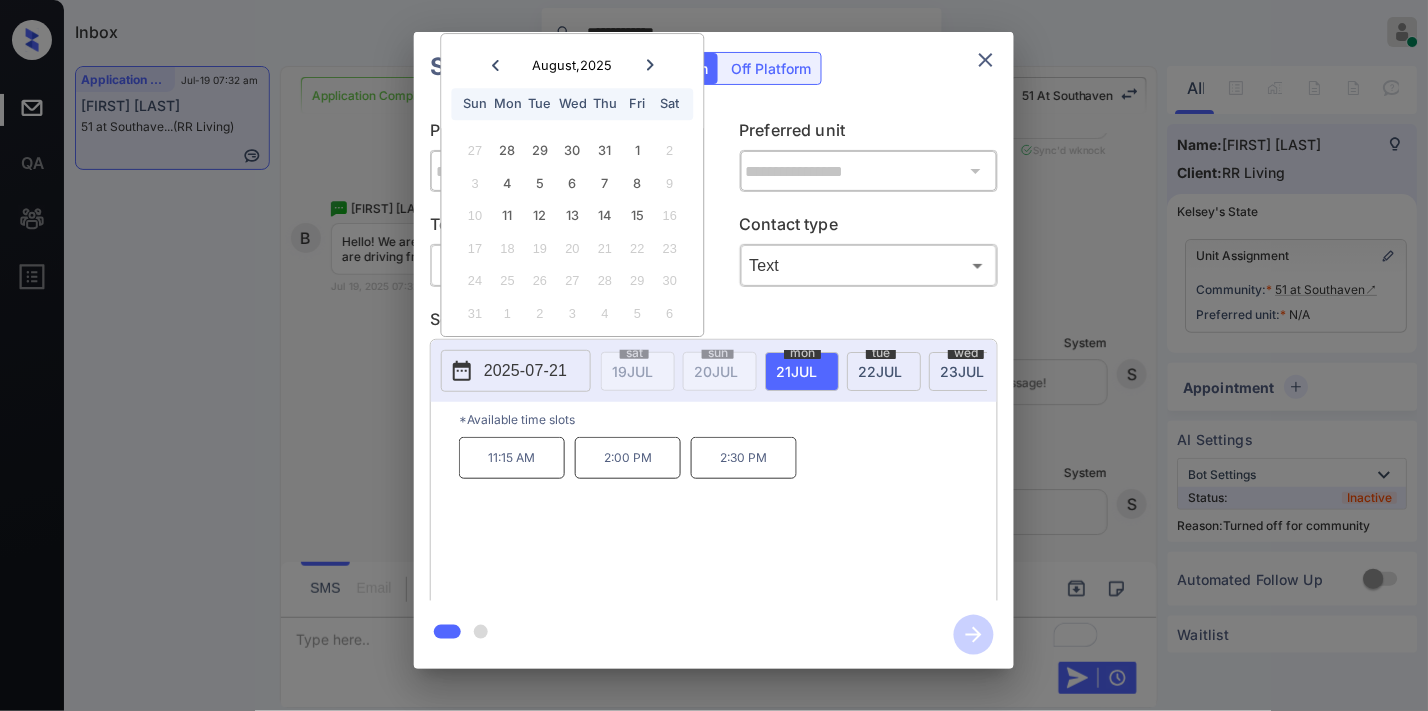 click 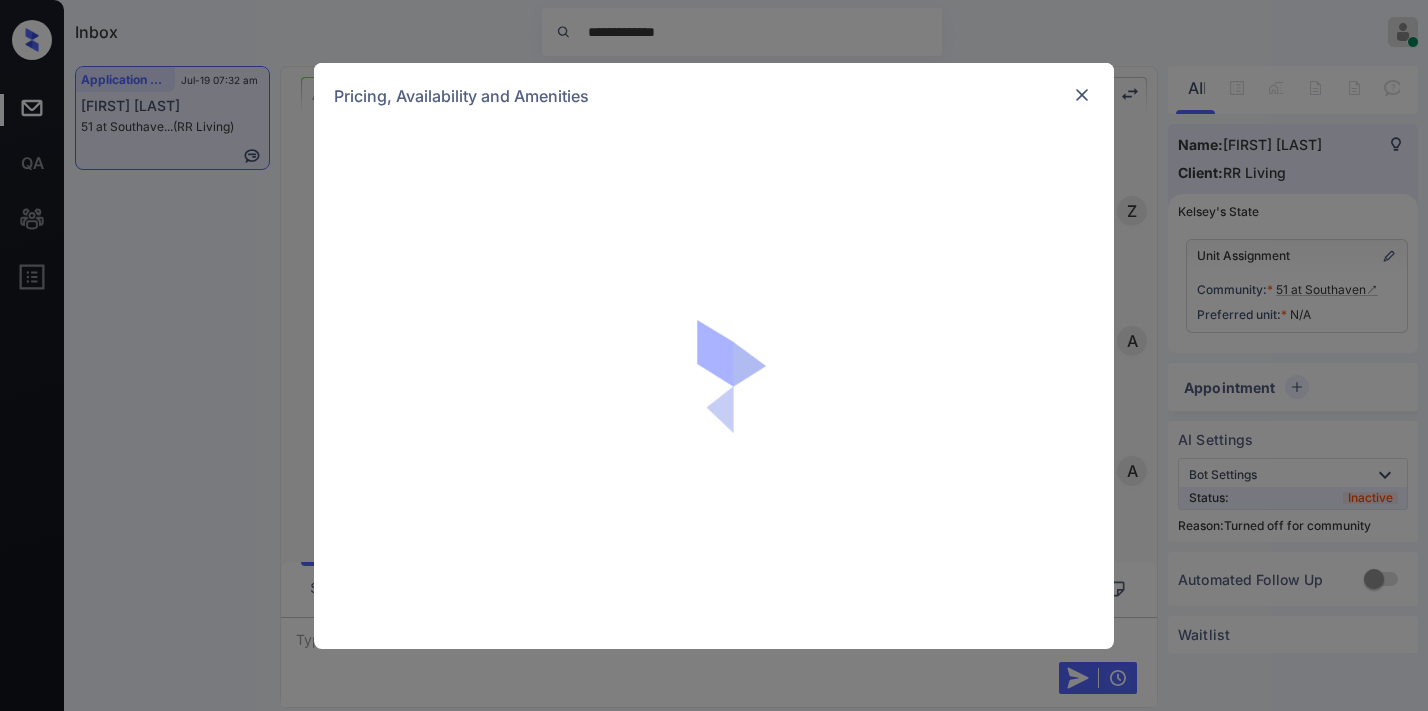 scroll, scrollTop: 0, scrollLeft: 0, axis: both 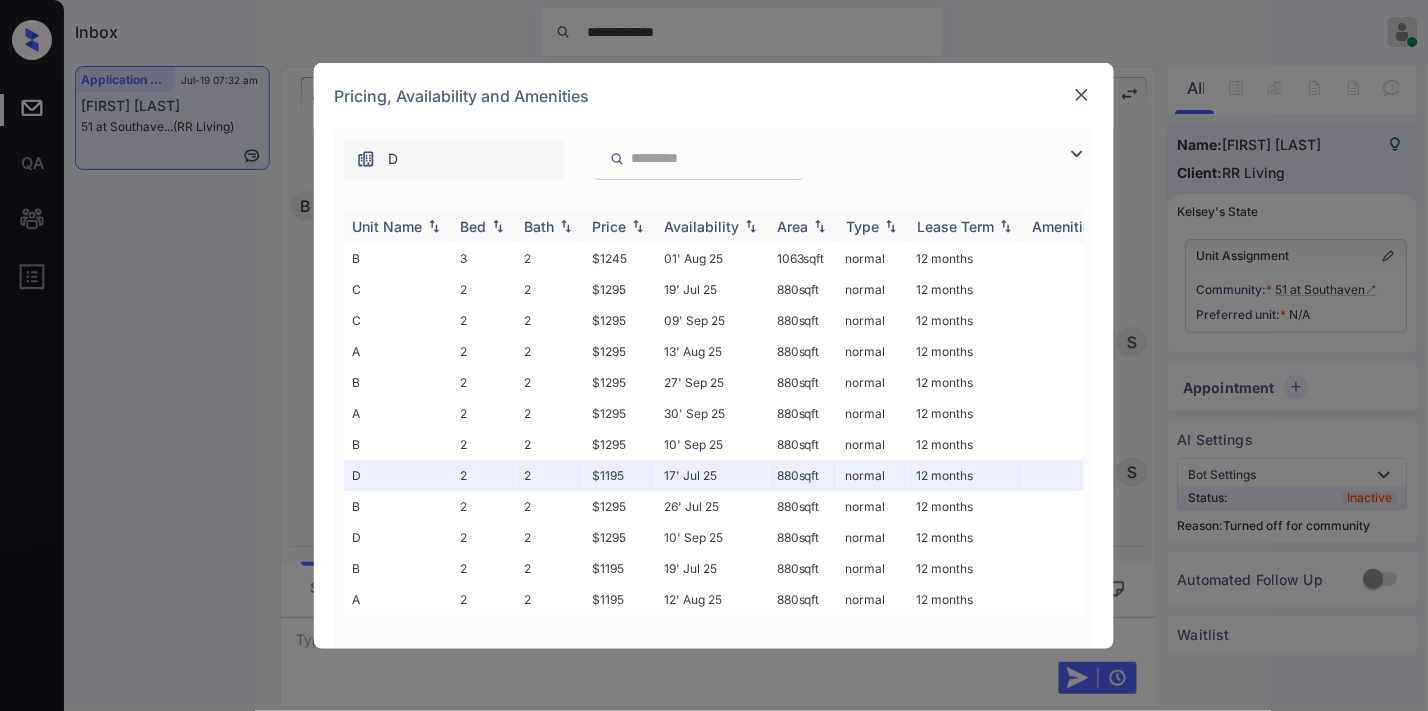 click at bounding box center (638, 226) 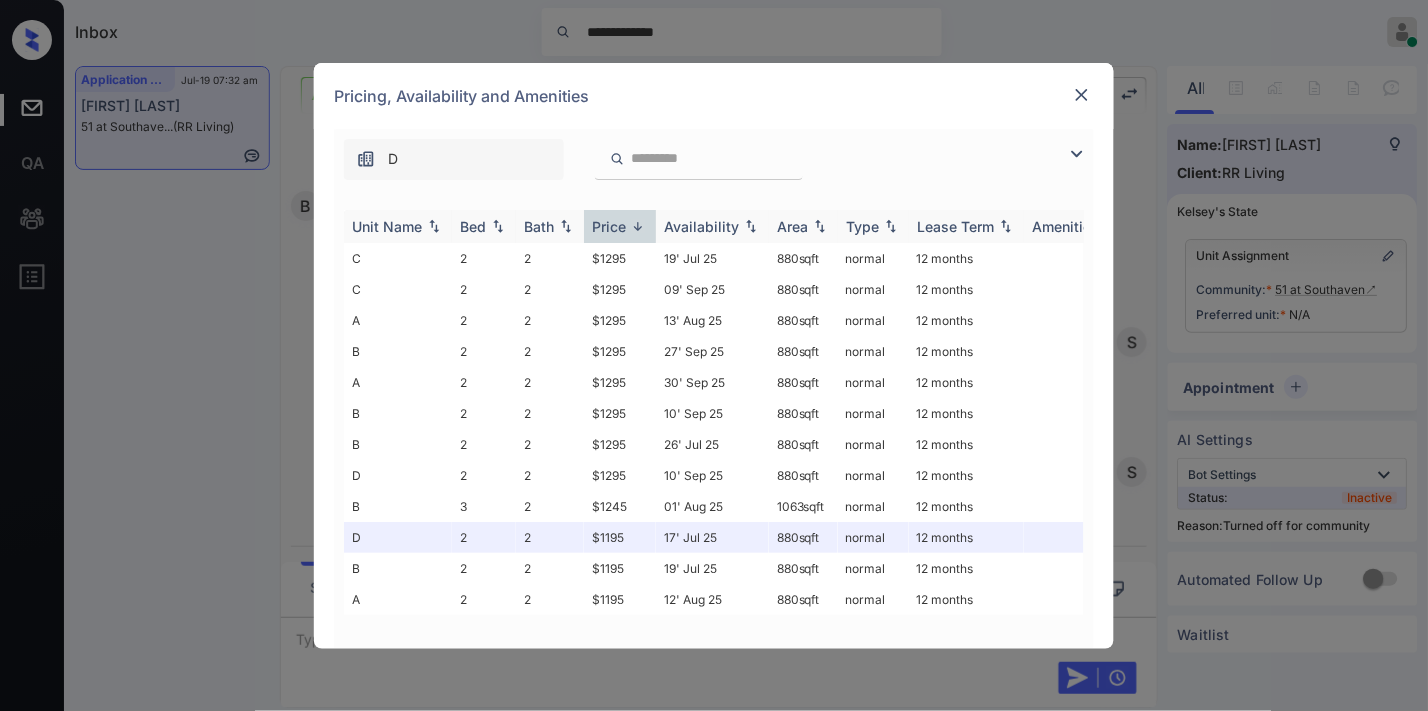 click at bounding box center (638, 226) 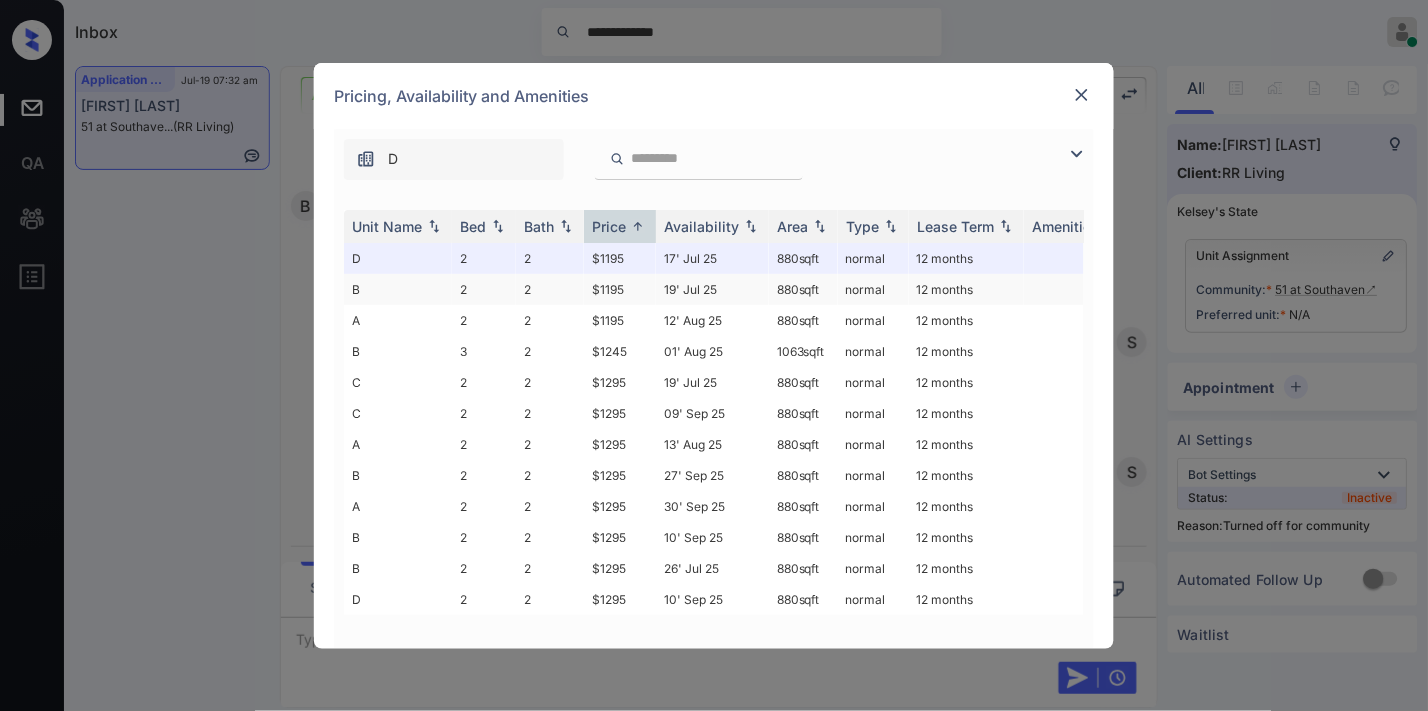 click on "$1195" at bounding box center (620, 289) 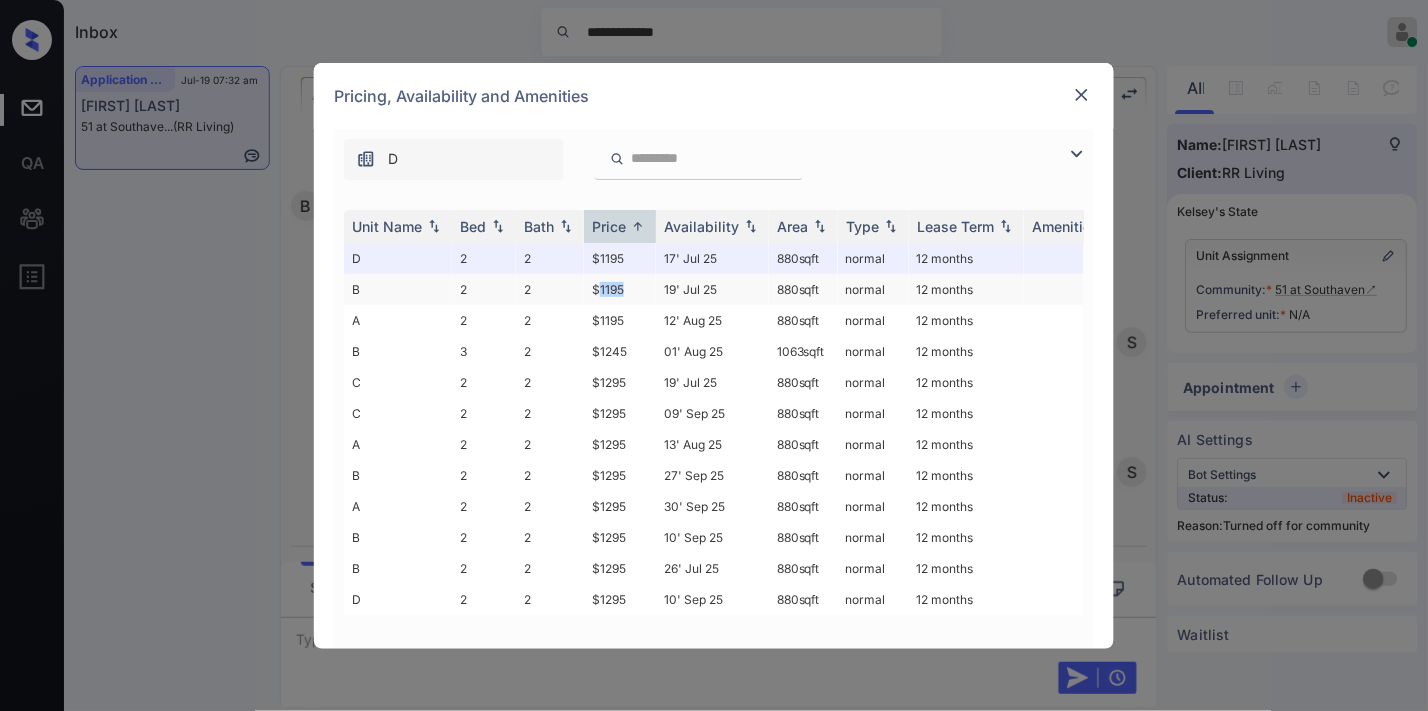click on "$1195" at bounding box center (620, 289) 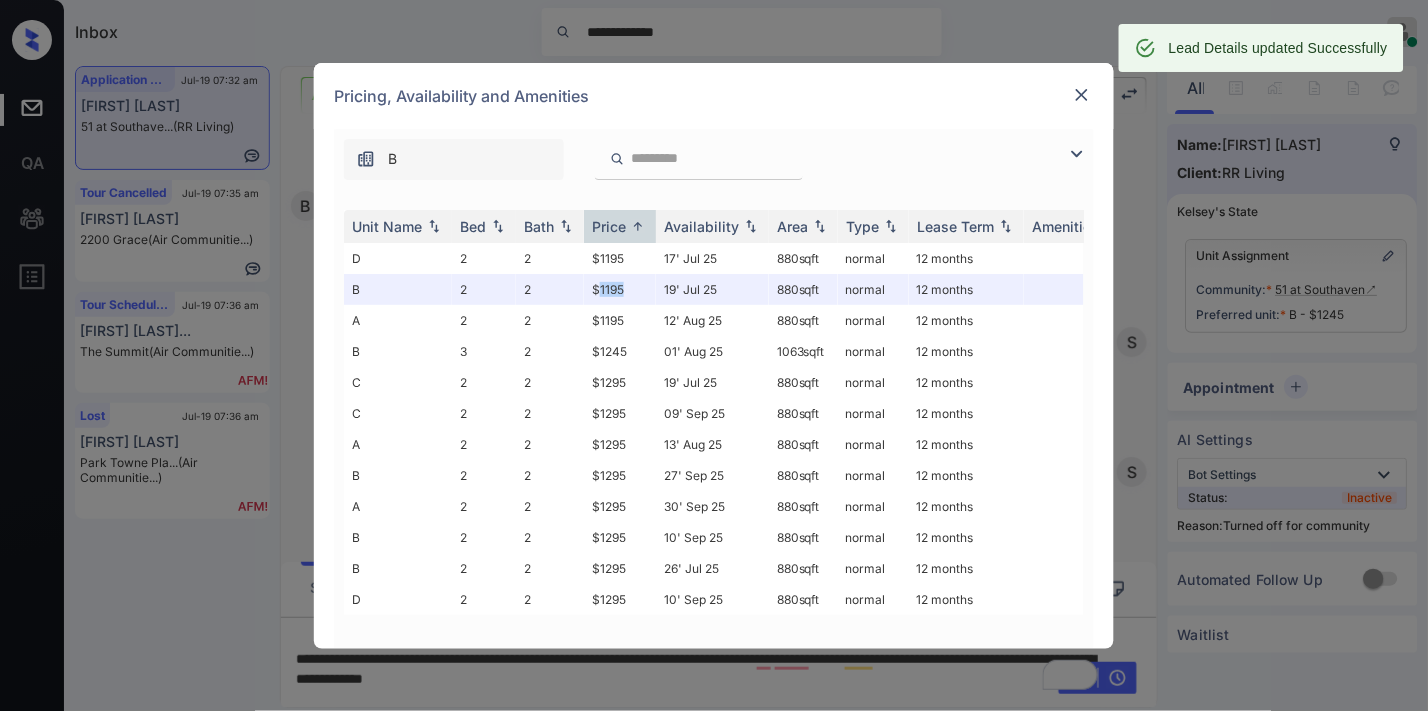 click at bounding box center [1082, 95] 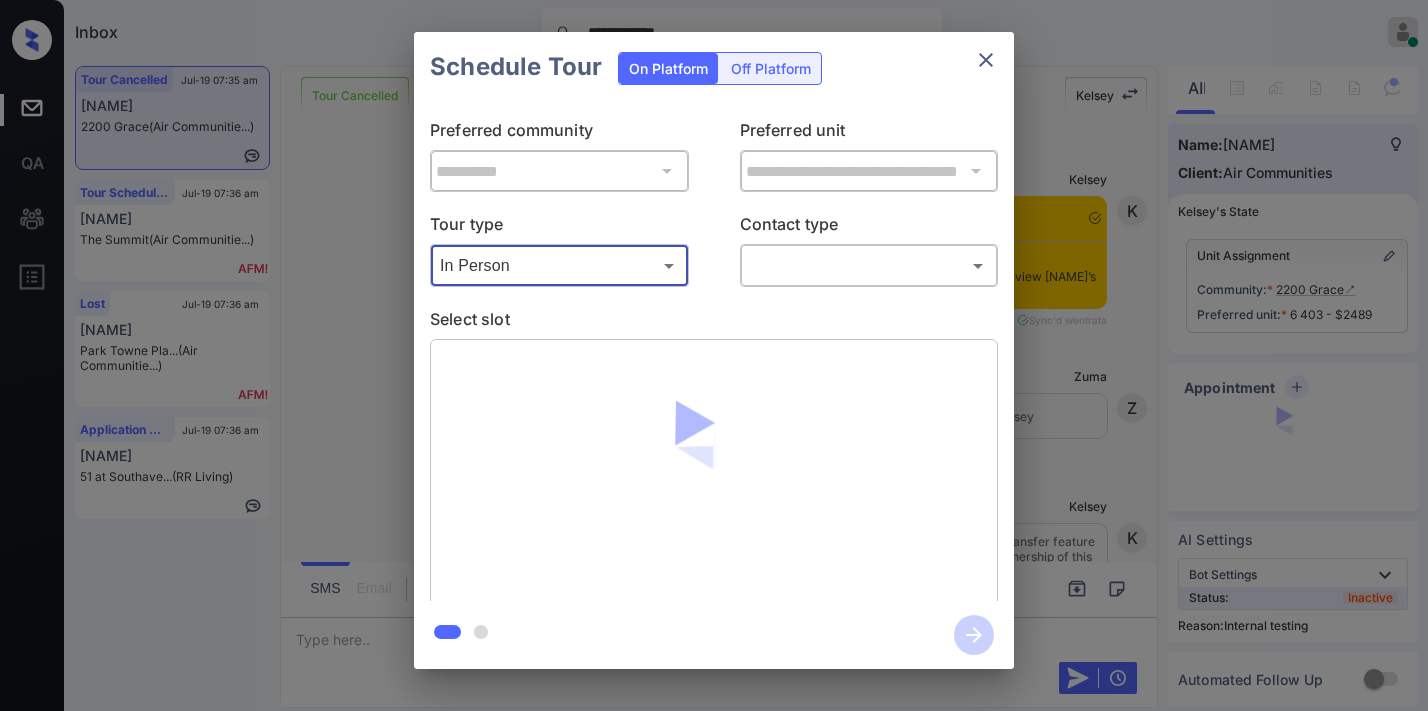 scroll, scrollTop: 0, scrollLeft: 0, axis: both 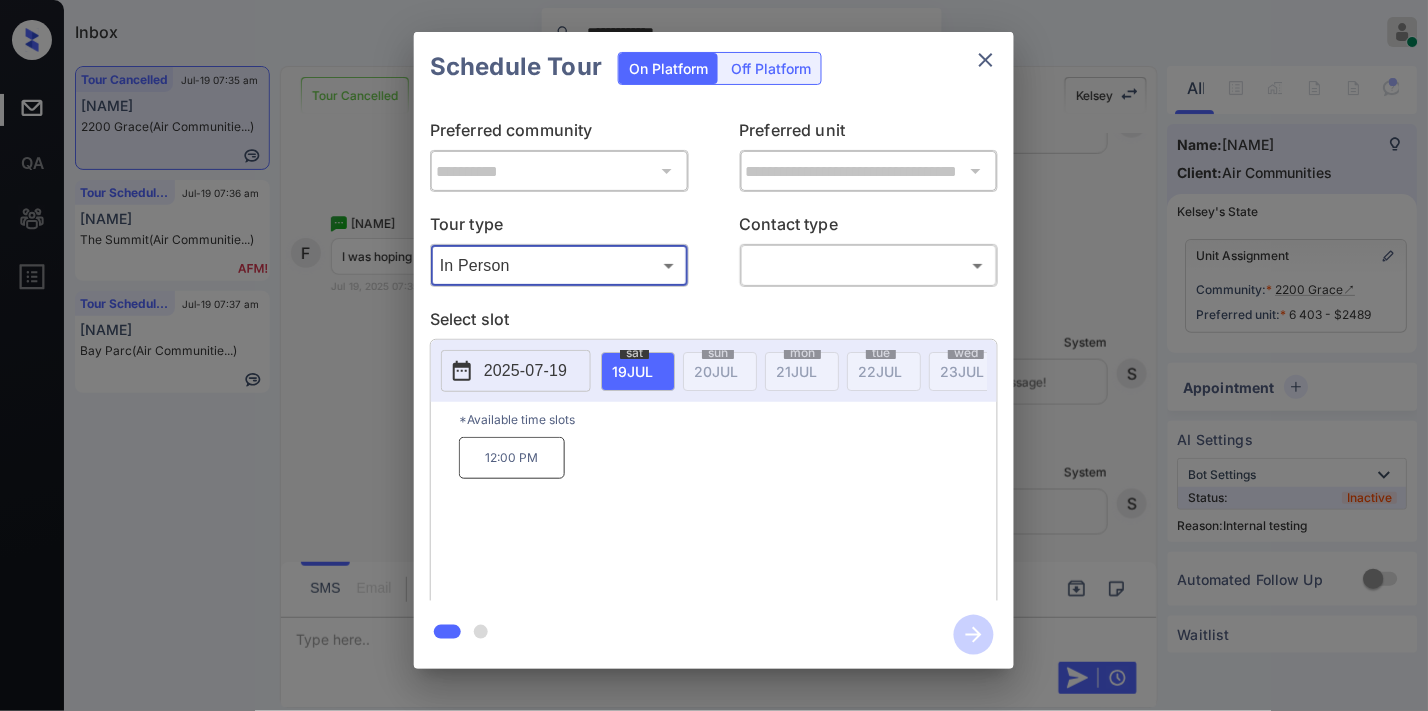 drag, startPoint x: 555, startPoint y: 363, endPoint x: 567, endPoint y: 380, distance: 20.808653 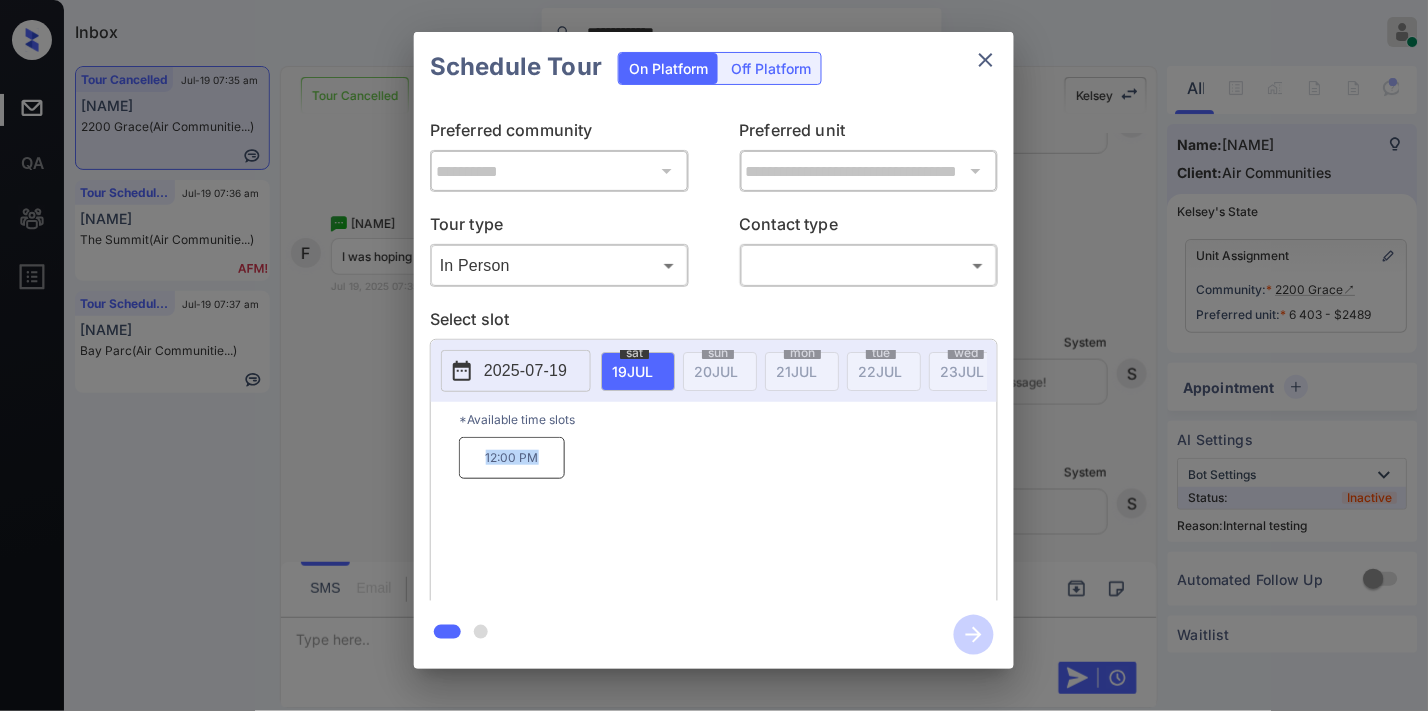 drag, startPoint x: 557, startPoint y: 472, endPoint x: 452, endPoint y: 465, distance: 105.23308 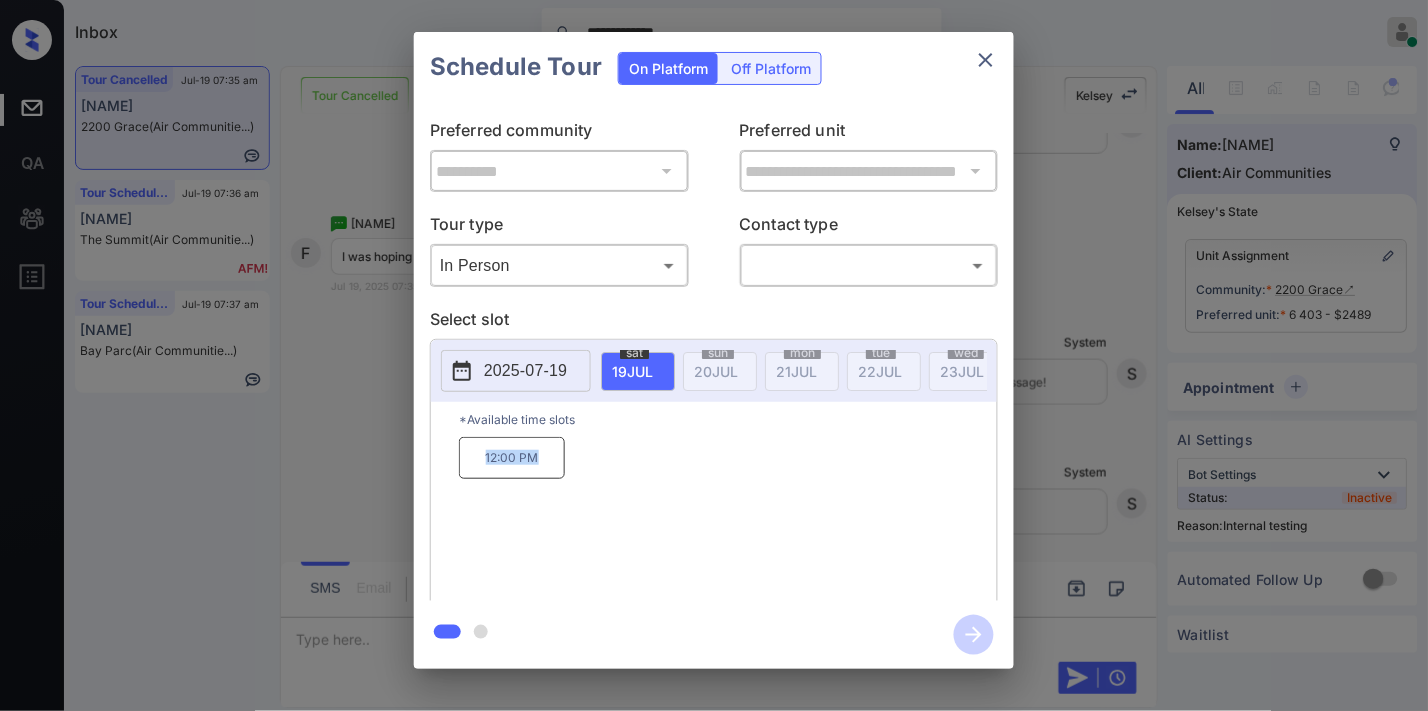 copy on "12:00 PM" 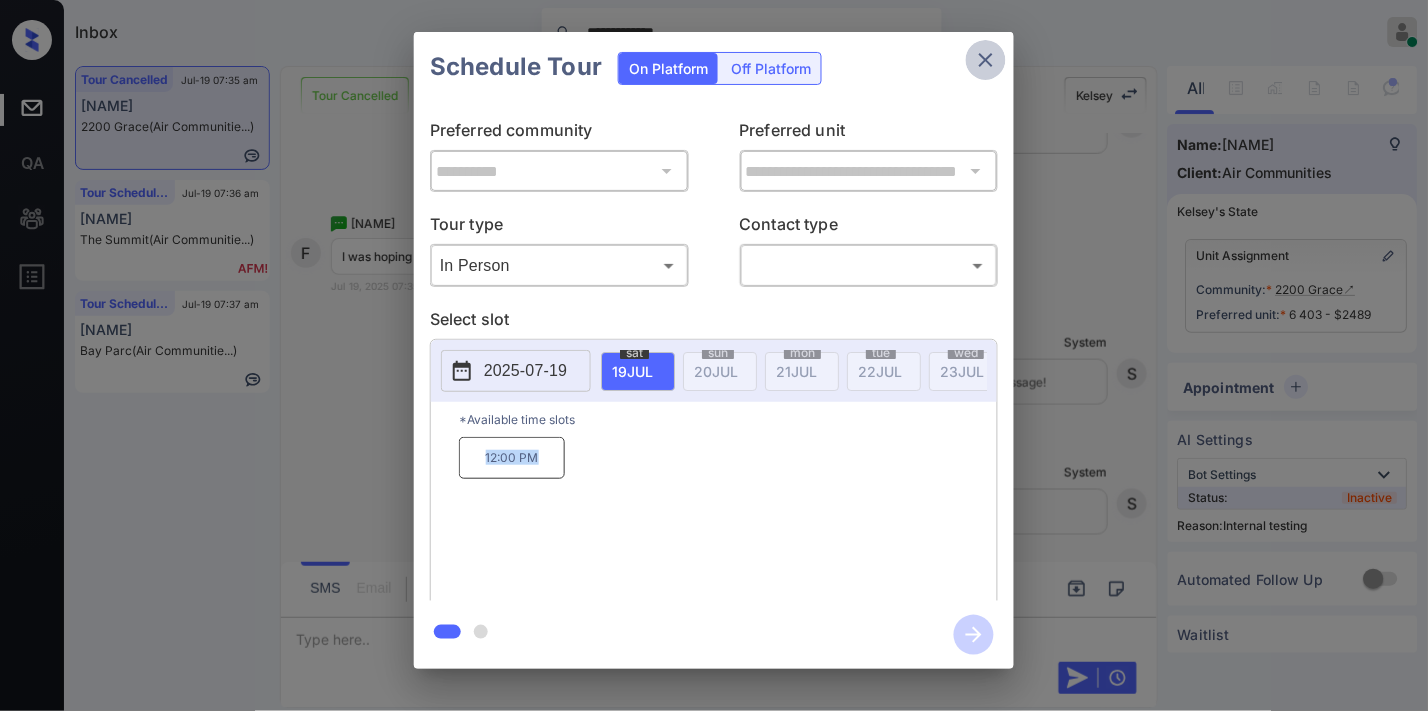 click 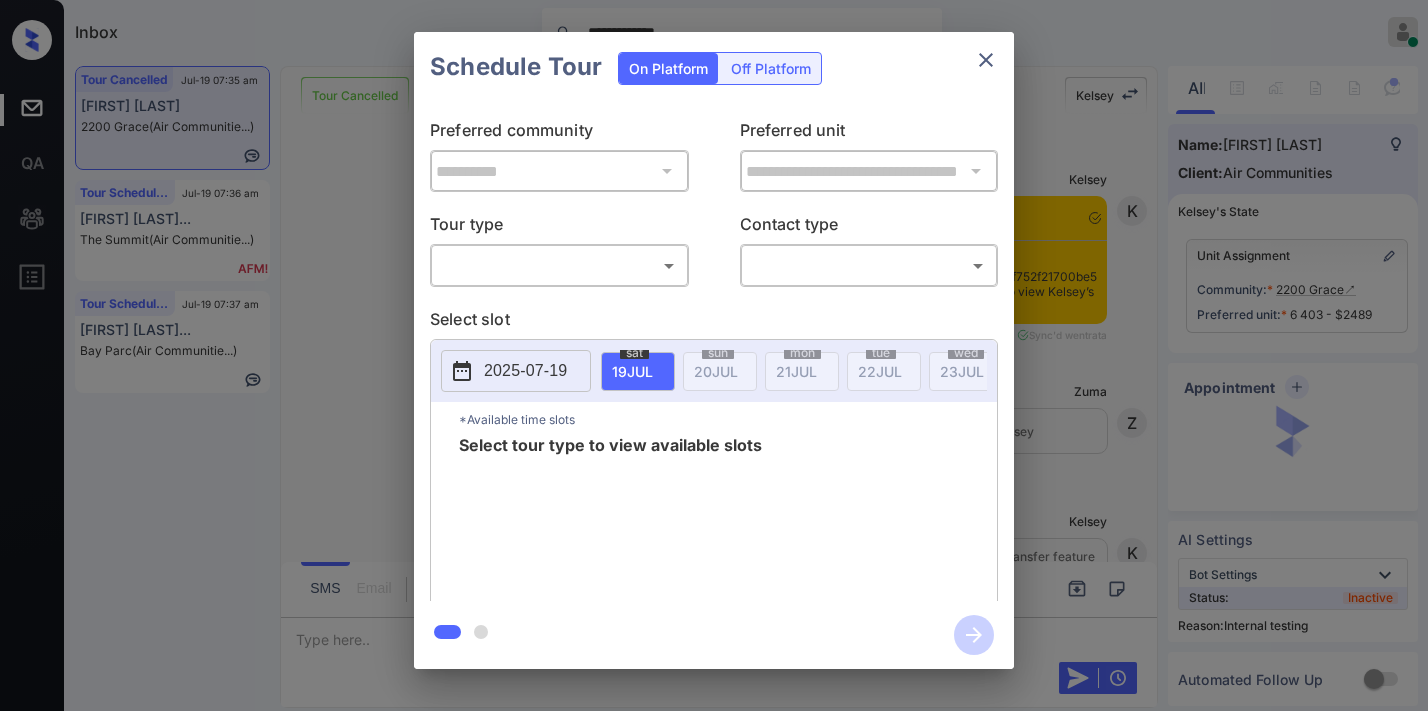 click on "**********" at bounding box center (714, 355) 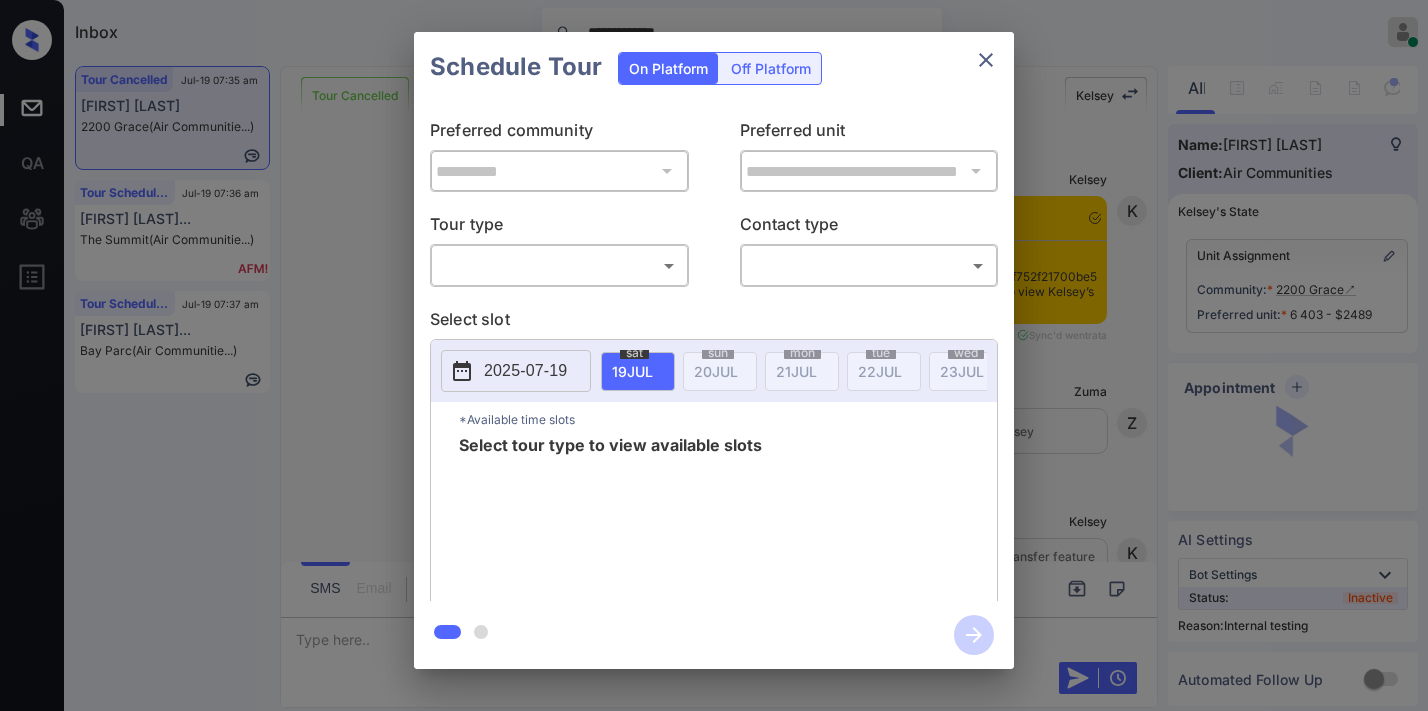 scroll, scrollTop: 0, scrollLeft: 0, axis: both 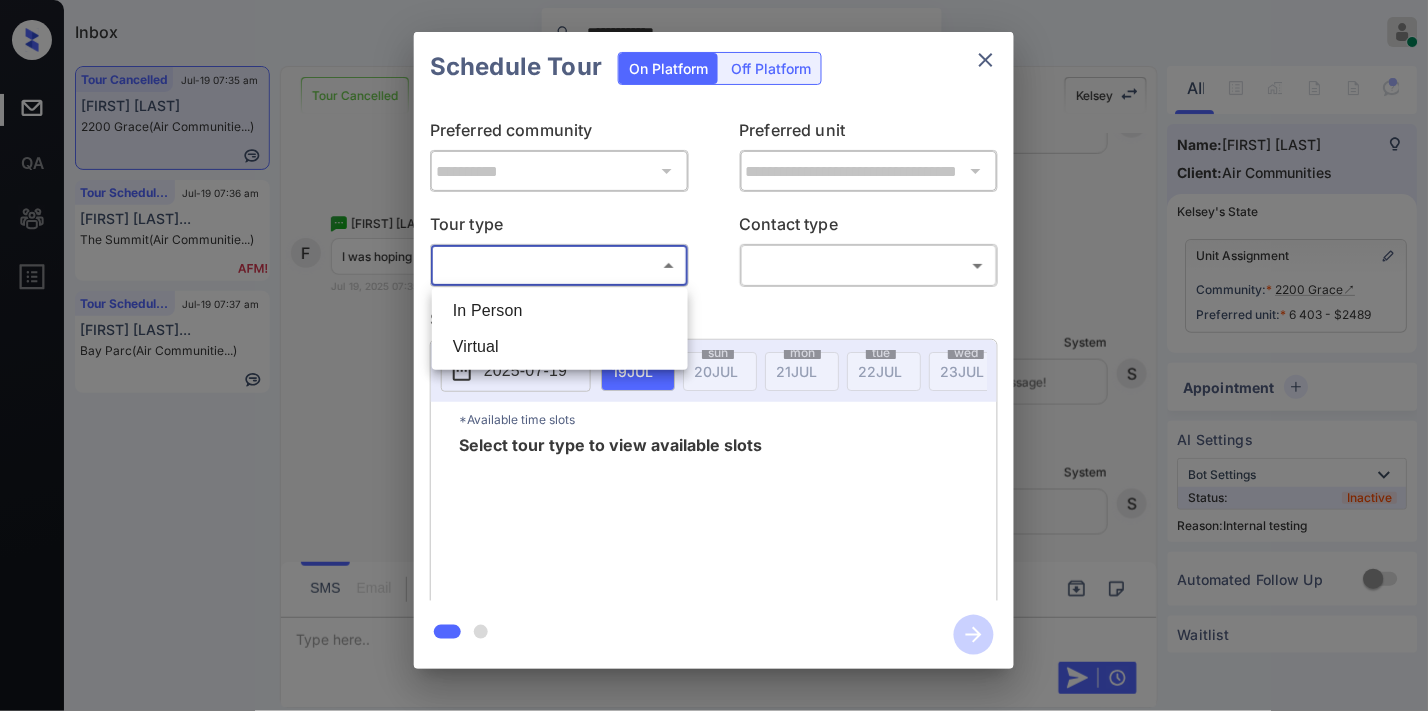 click on "In Person" at bounding box center [560, 311] 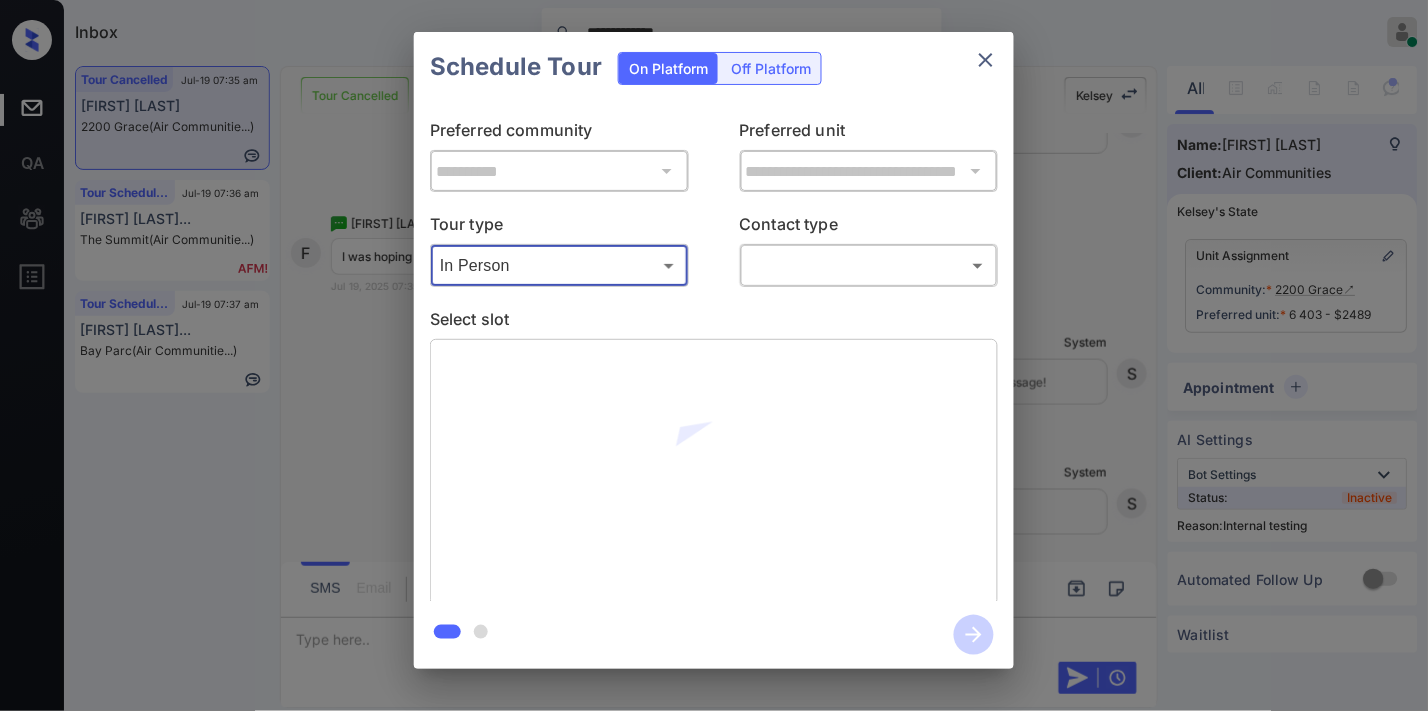 click on "**********" at bounding box center [714, 355] 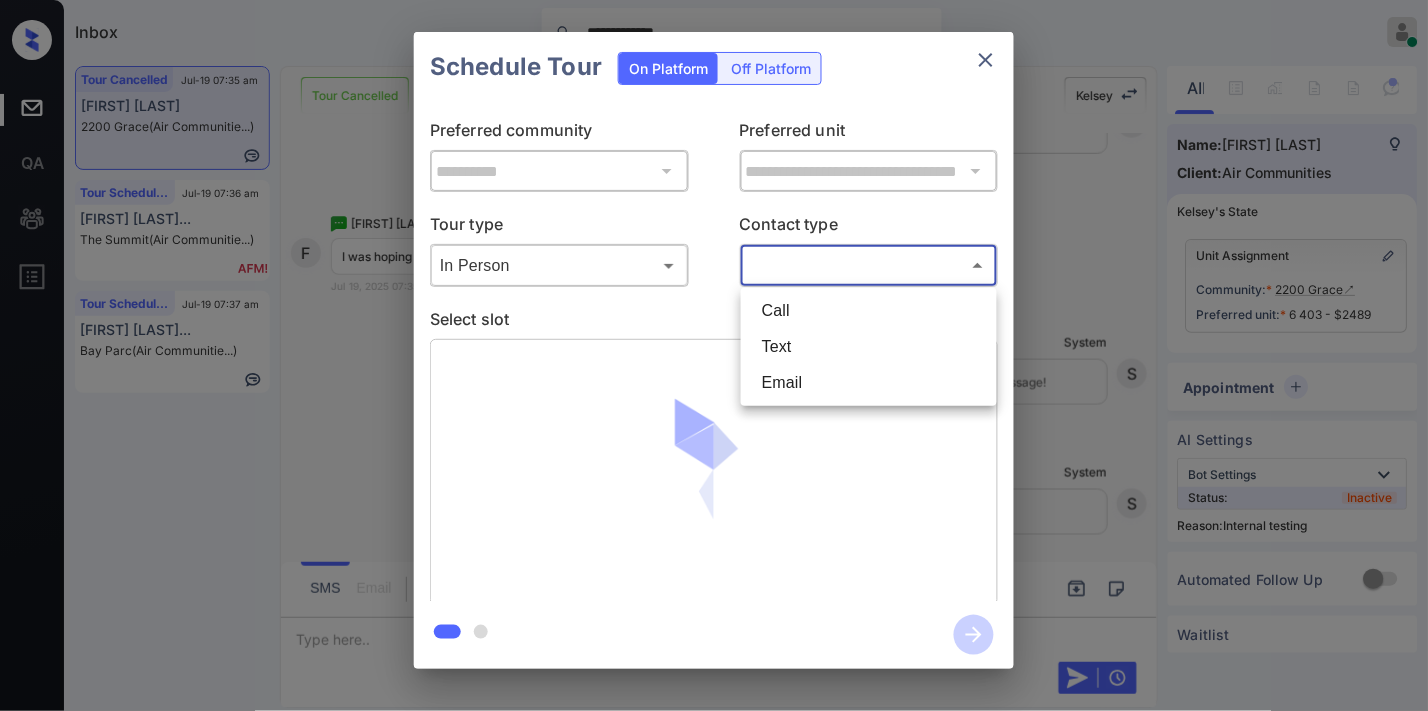 click on "Text" at bounding box center [869, 347] 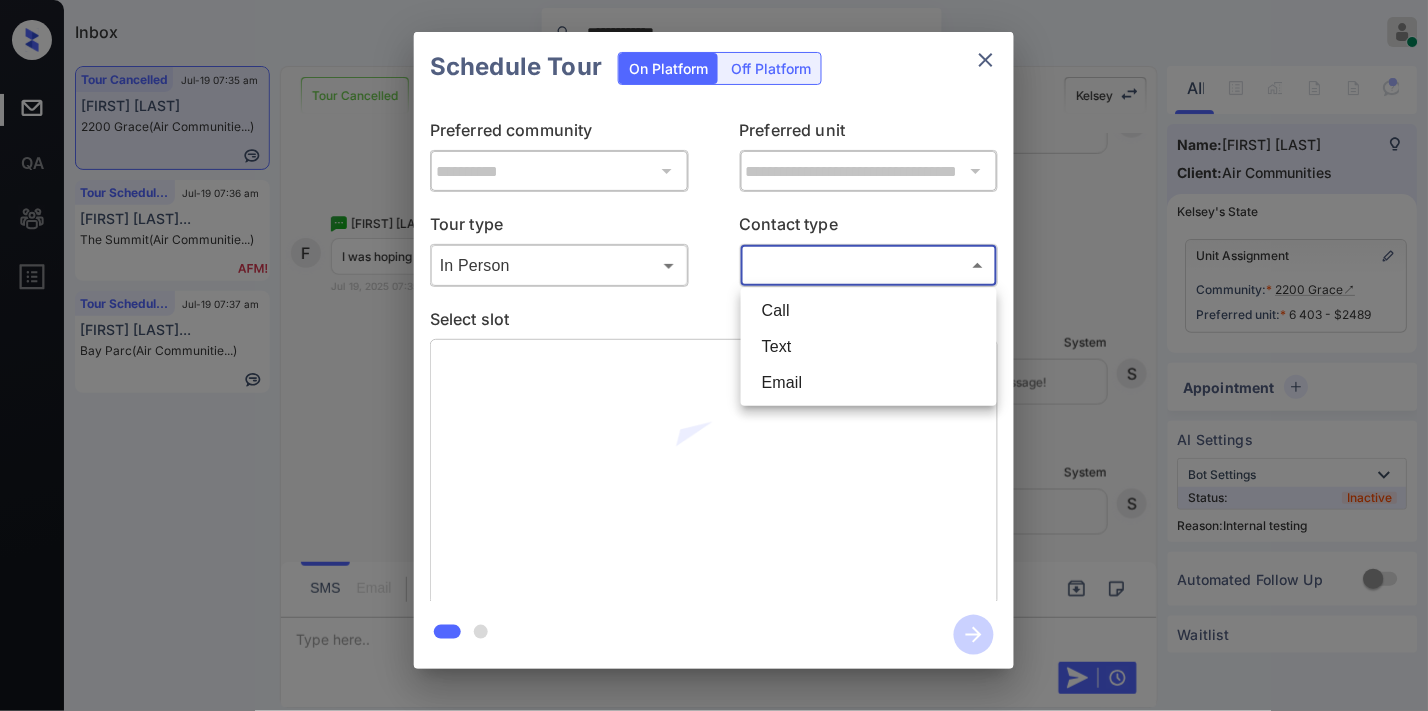 type on "****" 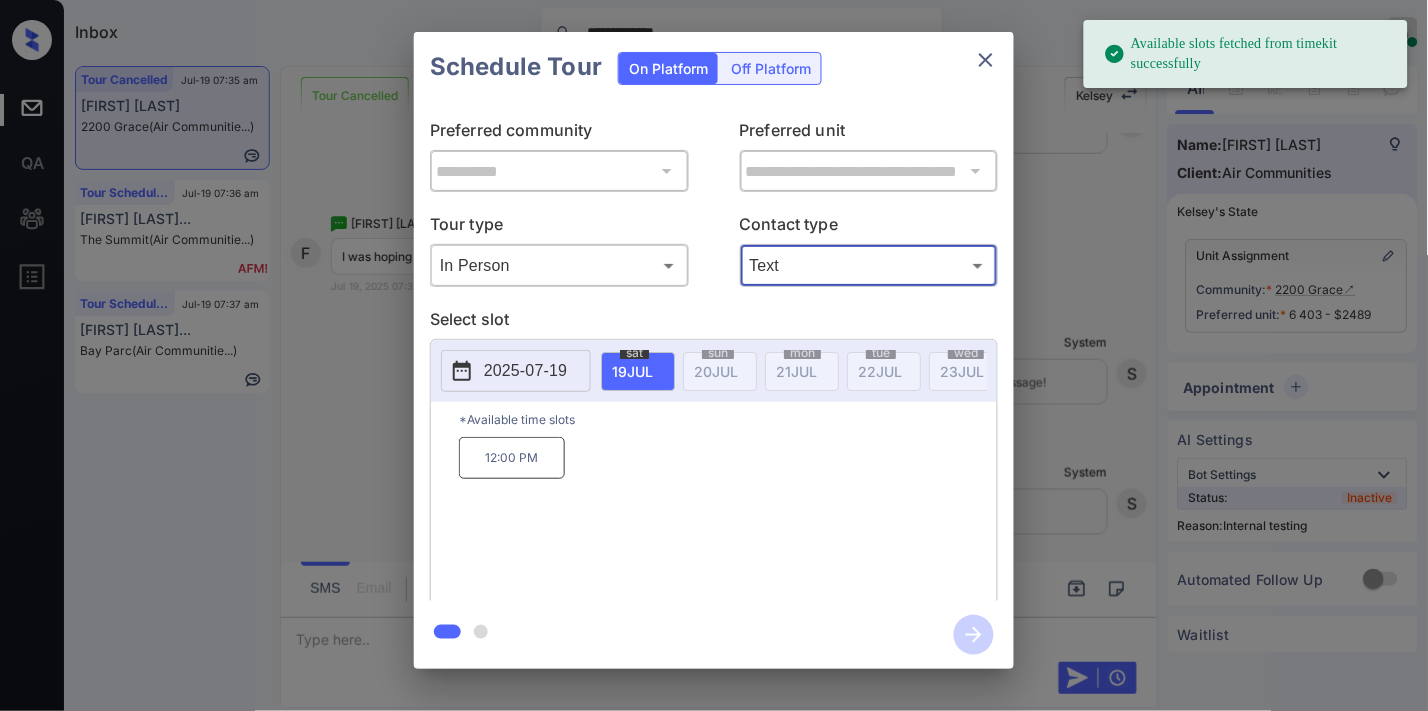 click on "12:00 PM" at bounding box center [512, 458] 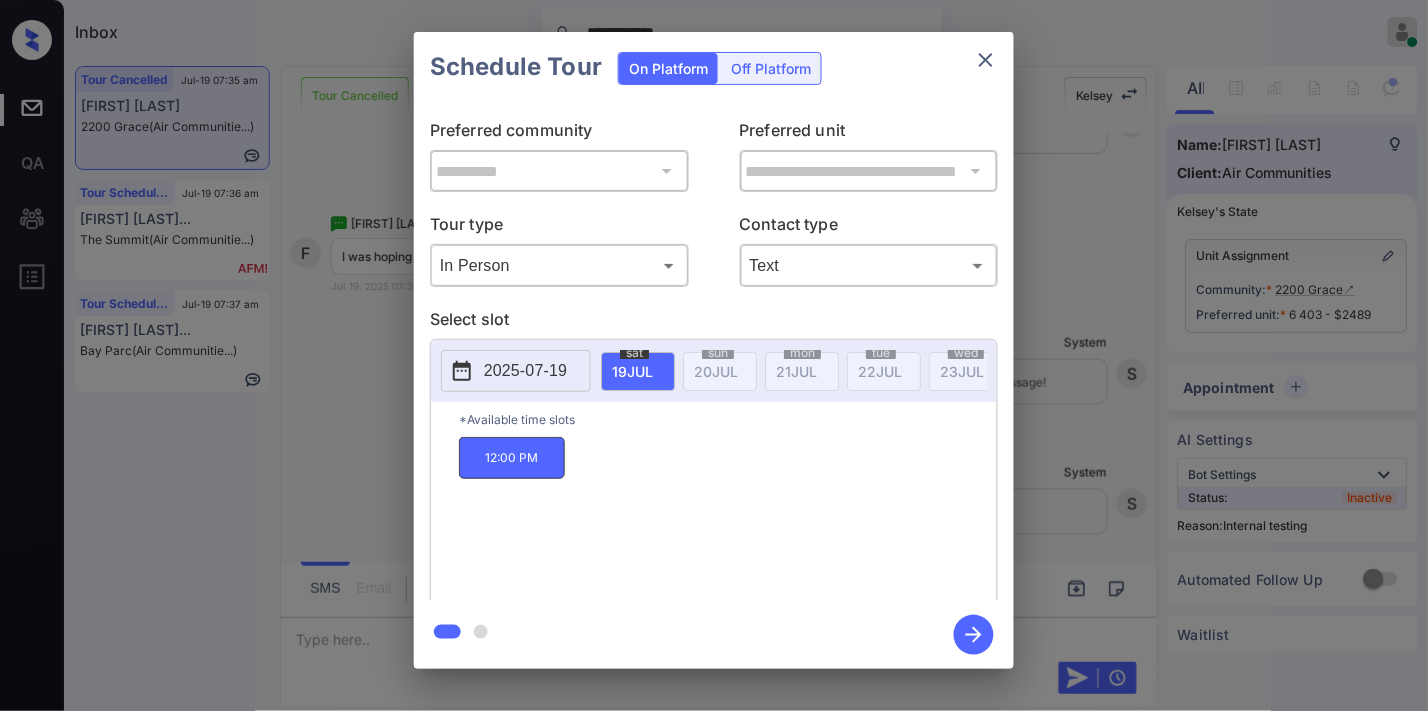 click 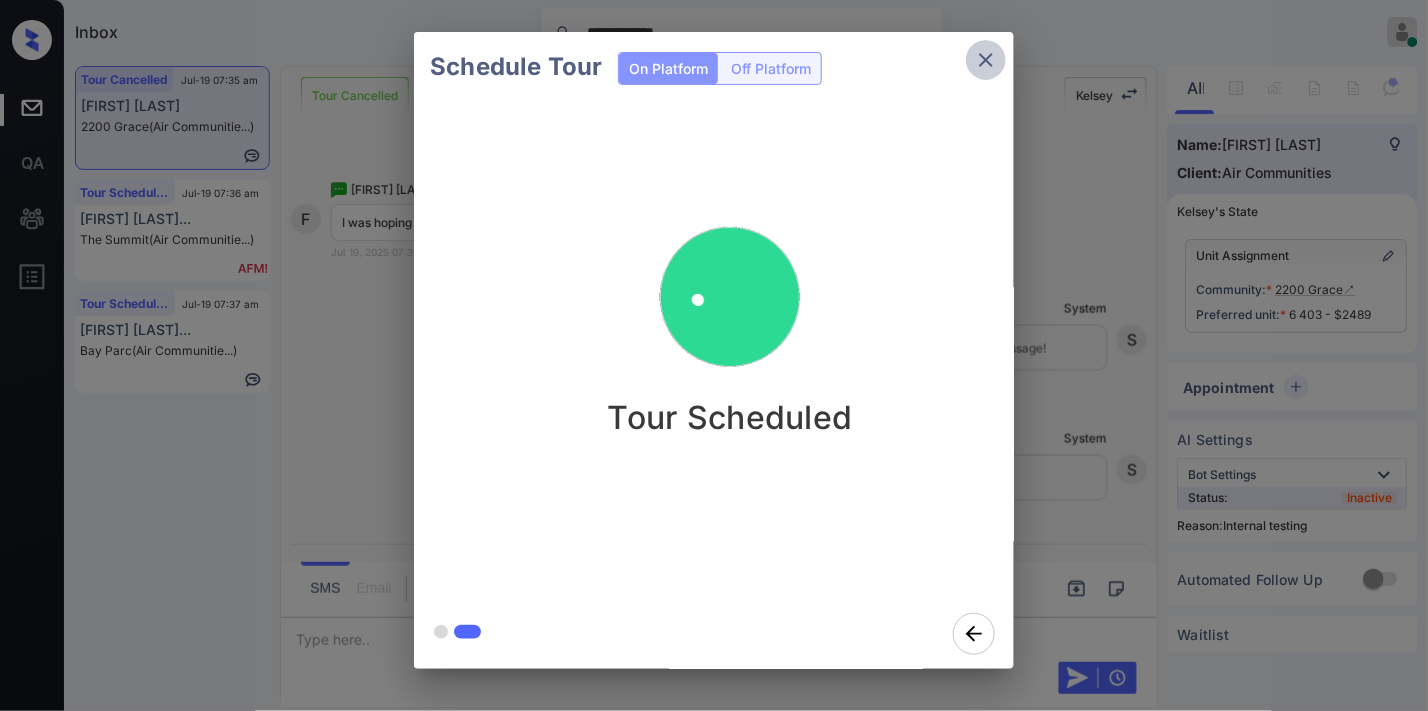 click 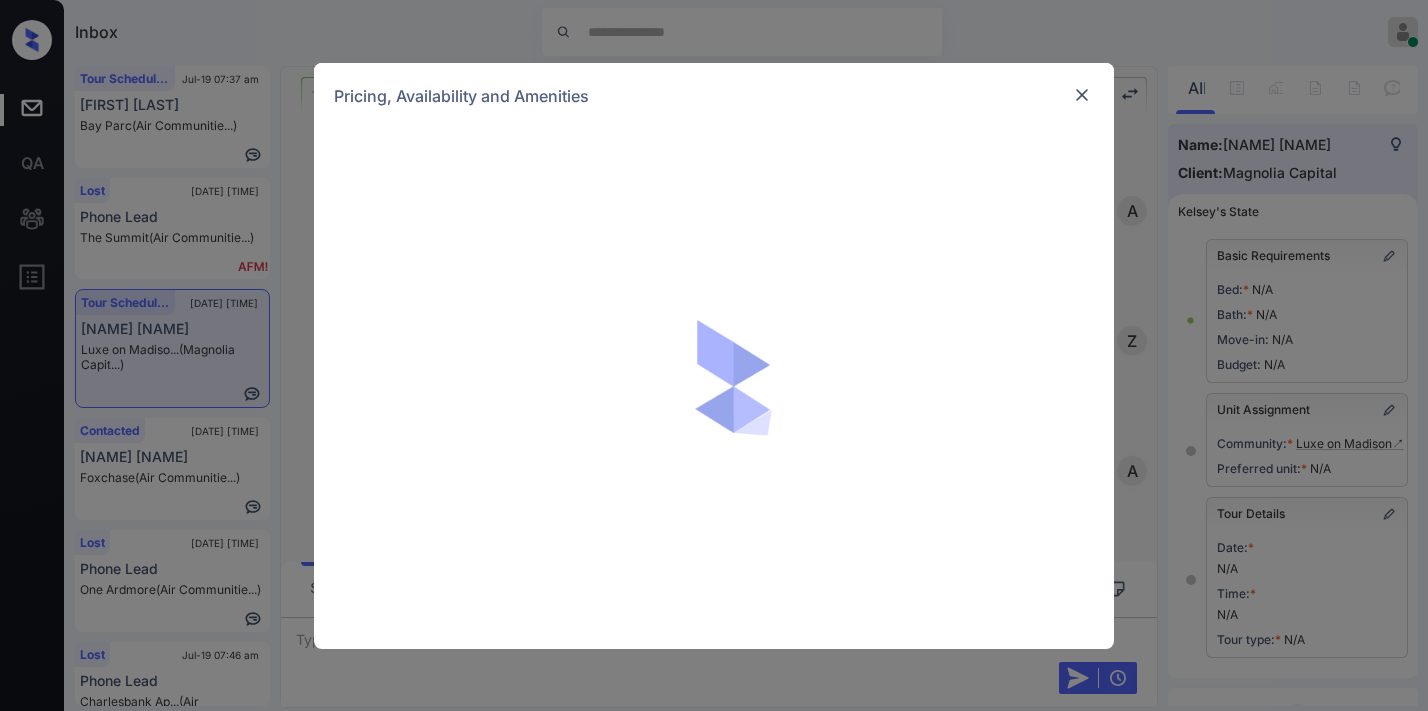 scroll, scrollTop: 0, scrollLeft: 0, axis: both 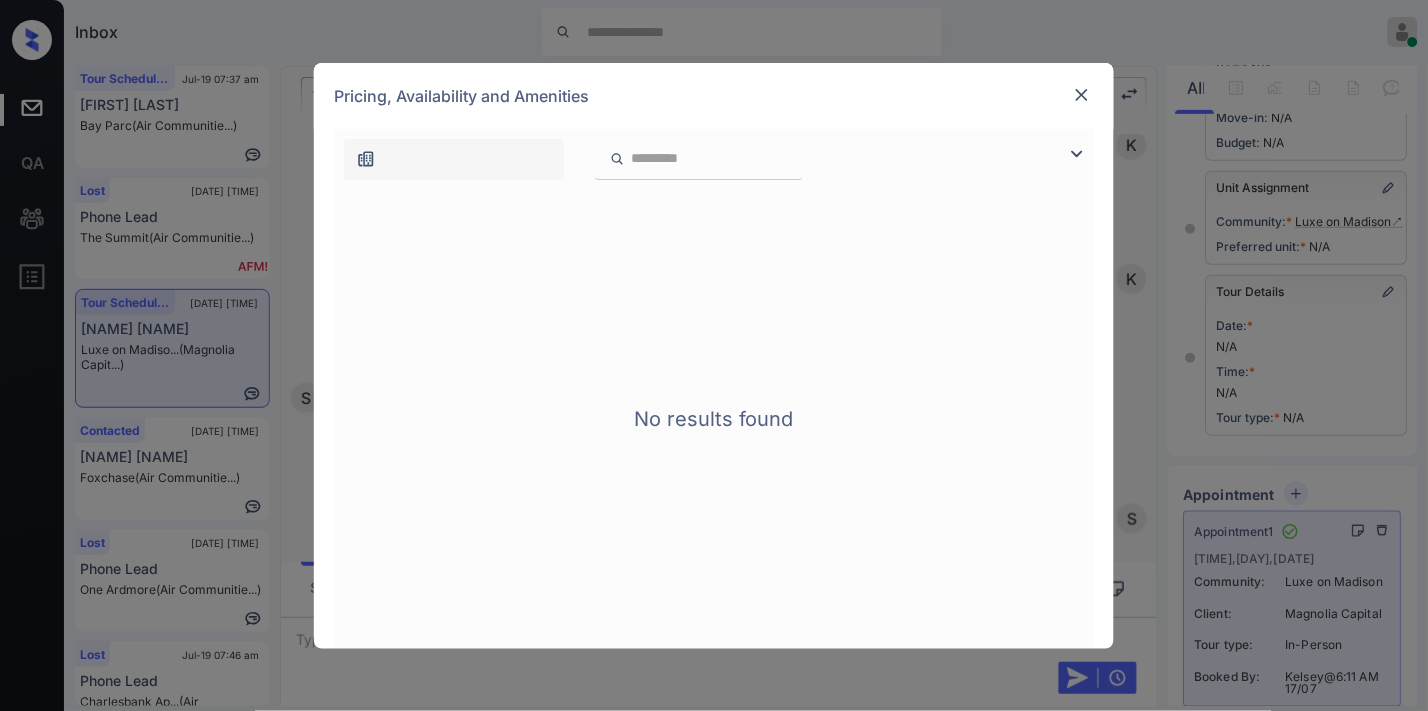 click at bounding box center (1082, 95) 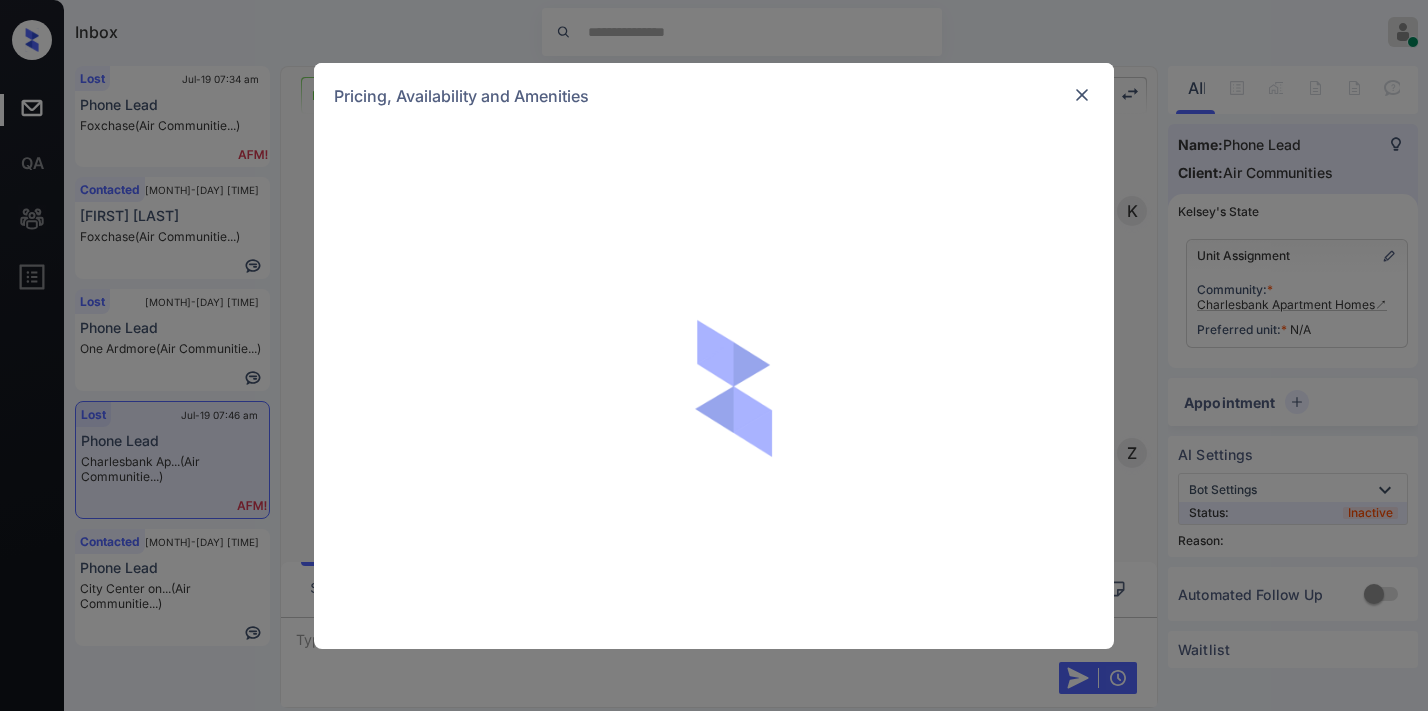 scroll, scrollTop: 0, scrollLeft: 0, axis: both 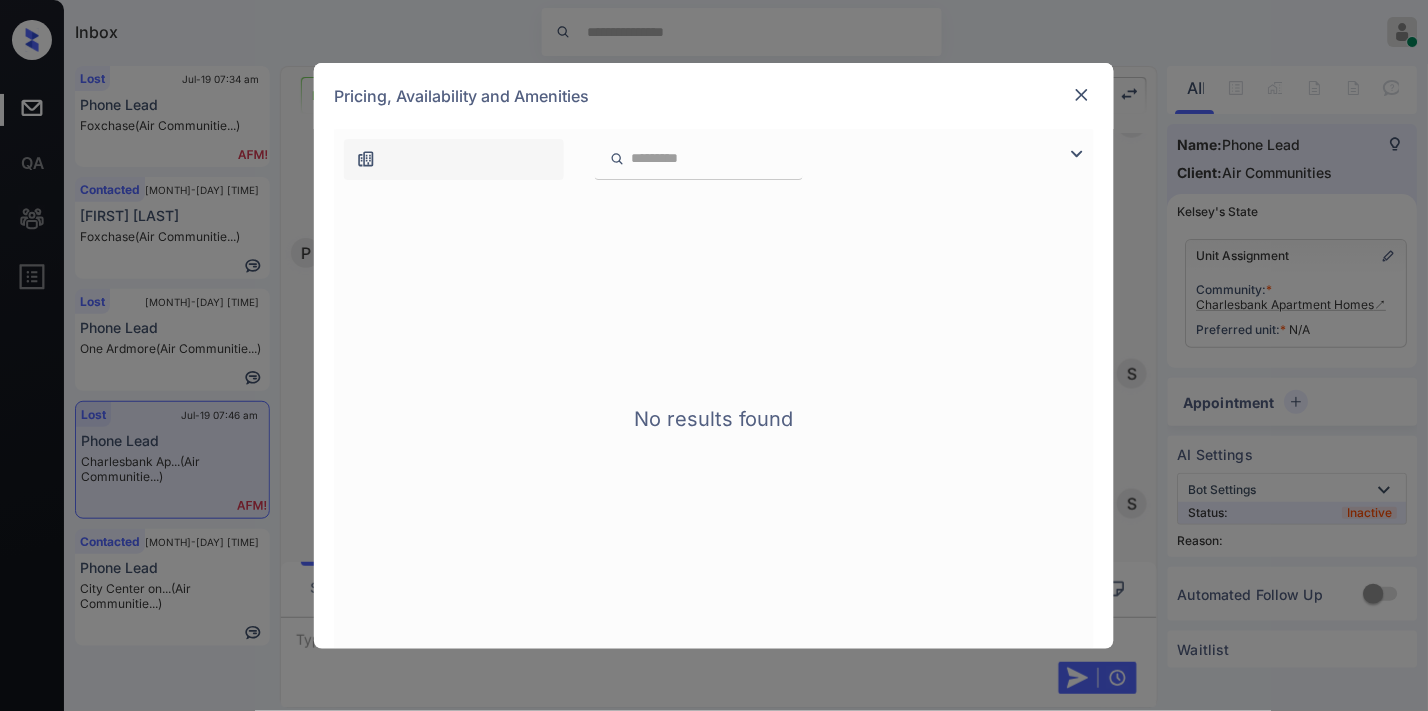 click at bounding box center [1082, 95] 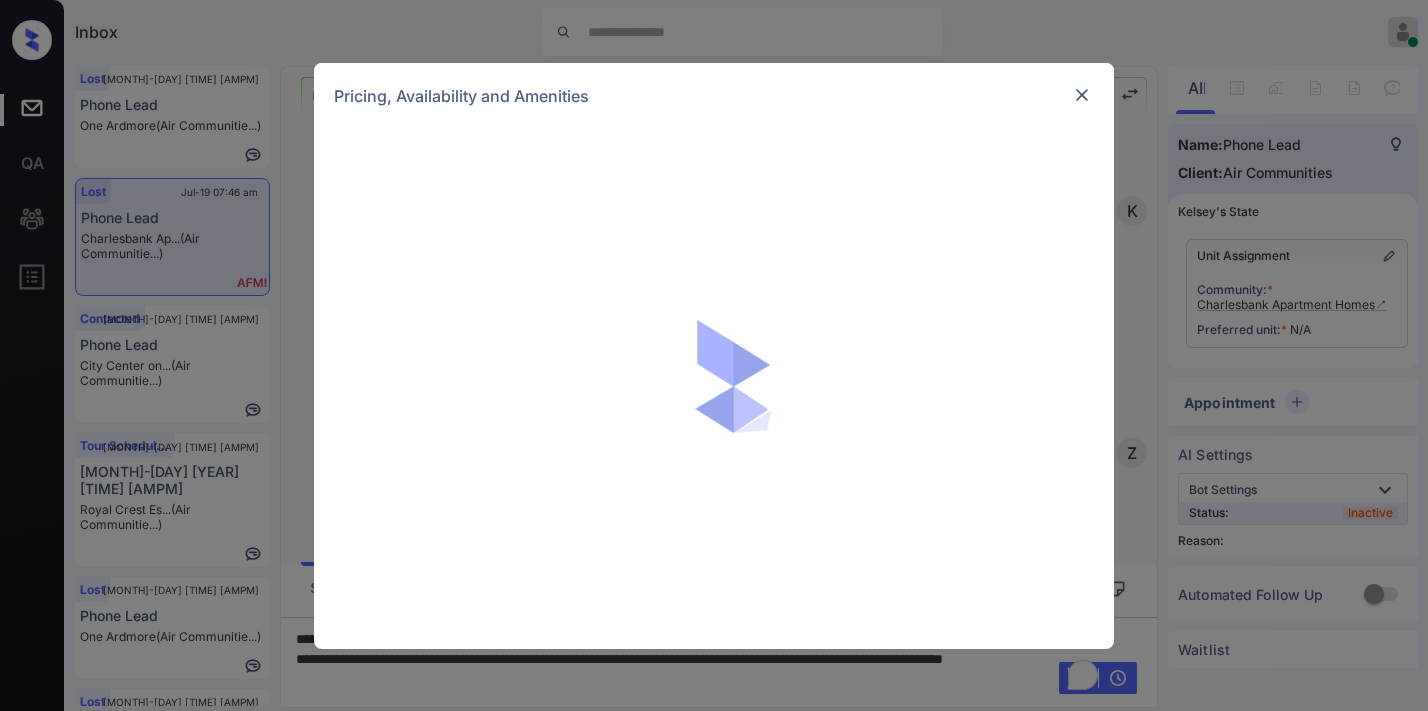 scroll, scrollTop: 0, scrollLeft: 0, axis: both 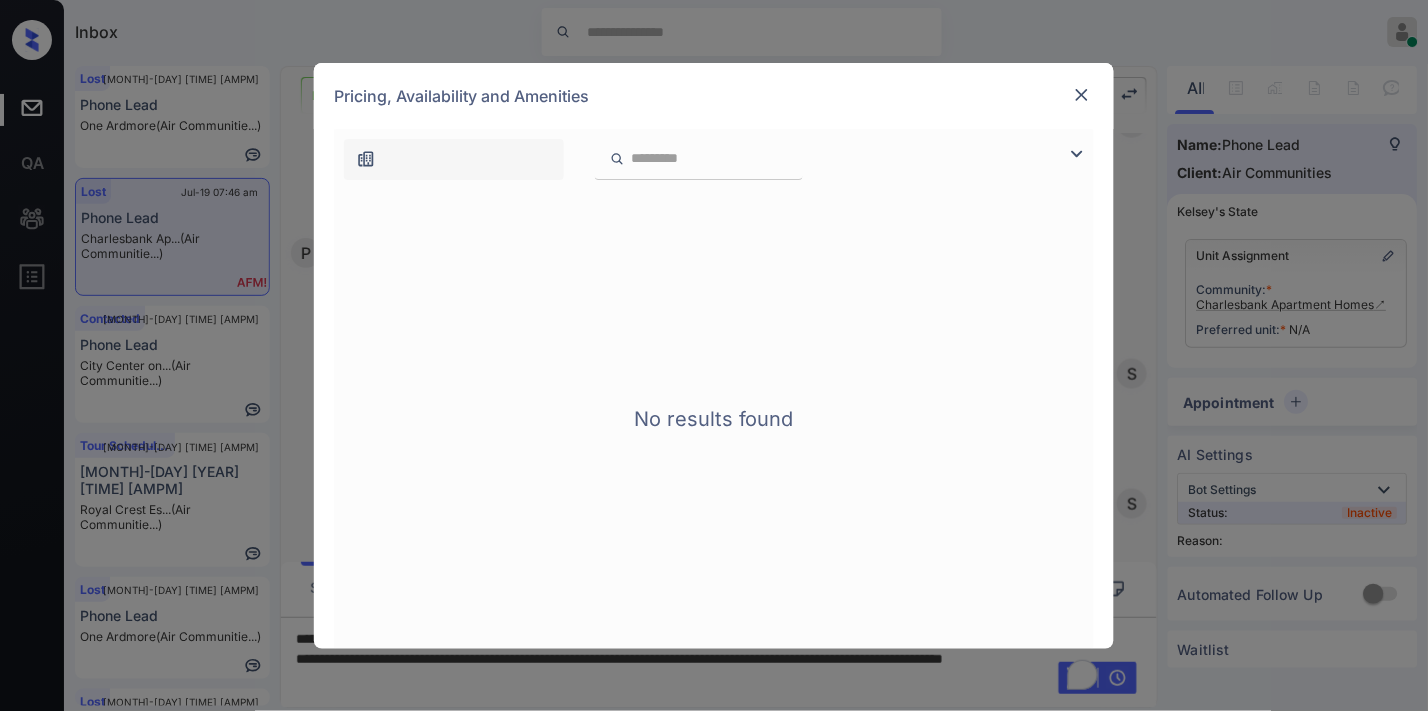 click at bounding box center (1082, 95) 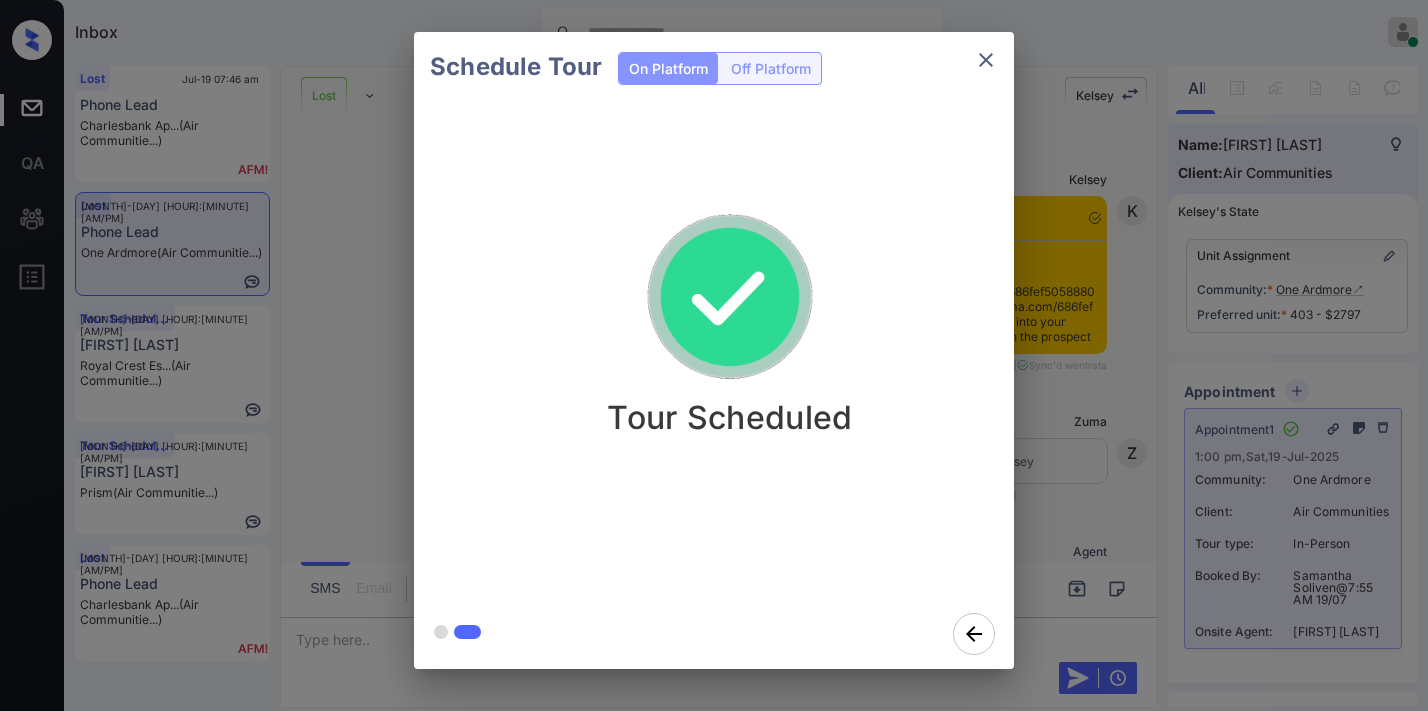 scroll, scrollTop: 0, scrollLeft: 0, axis: both 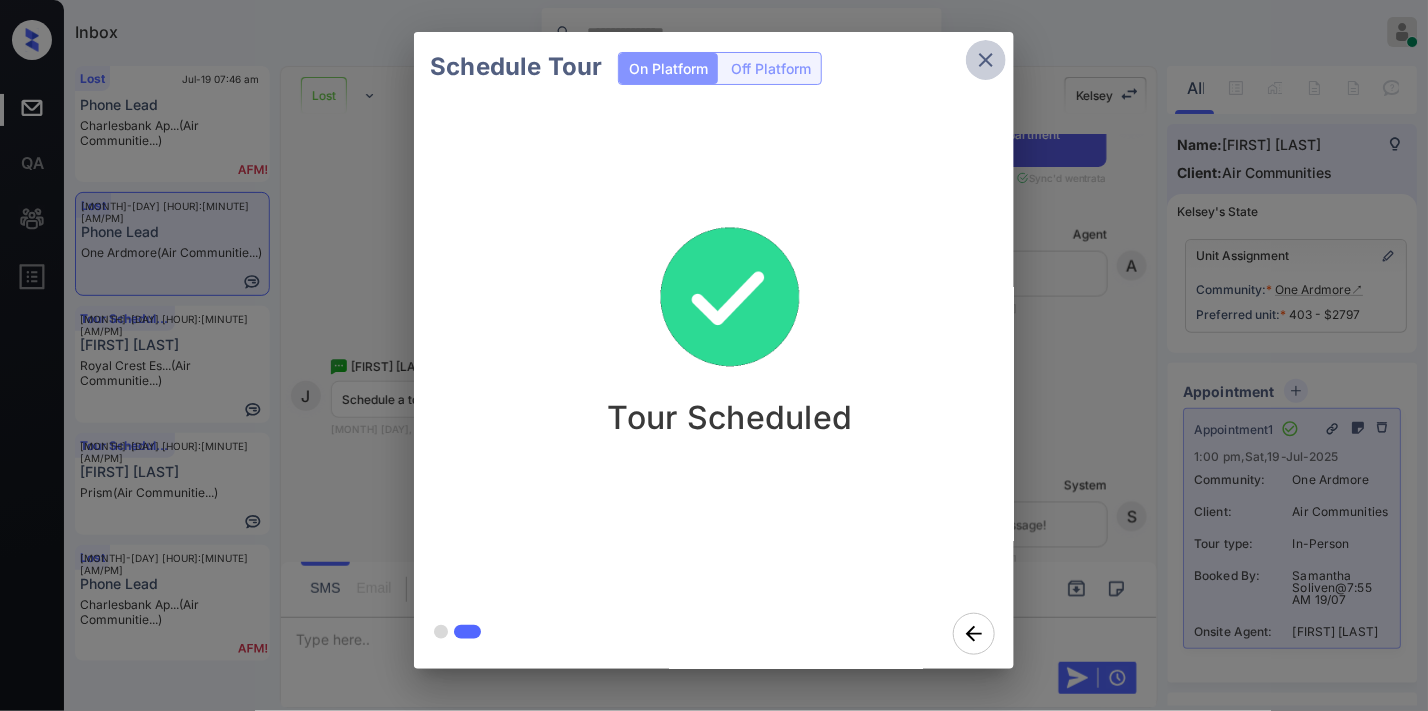 click 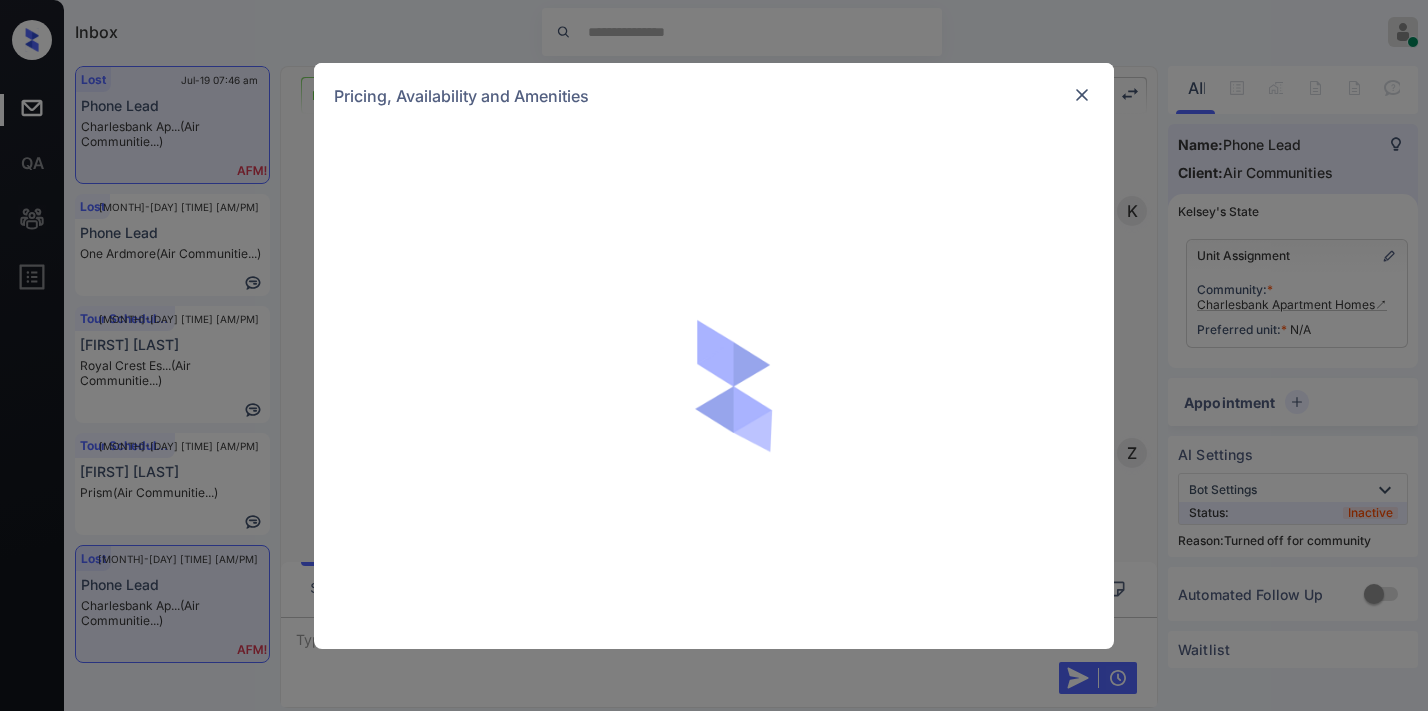 scroll, scrollTop: 0, scrollLeft: 0, axis: both 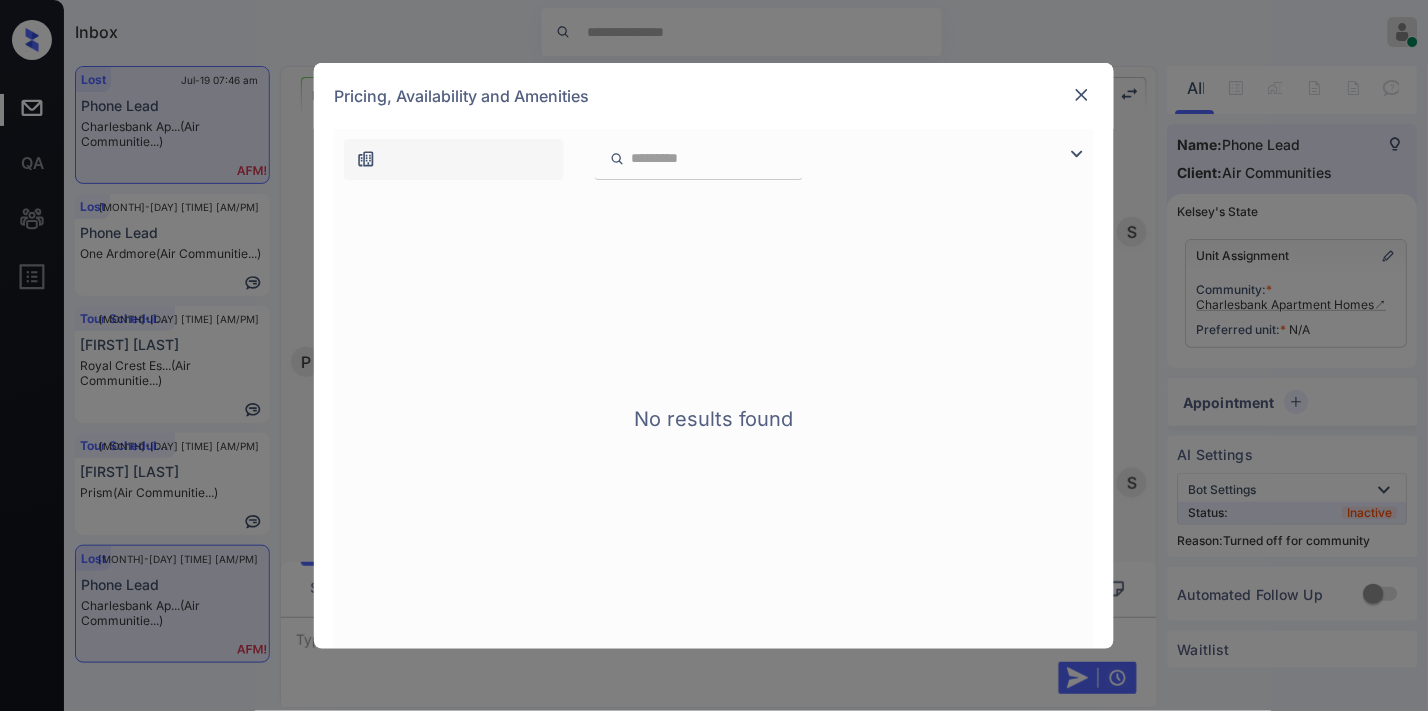 click at bounding box center [1082, 95] 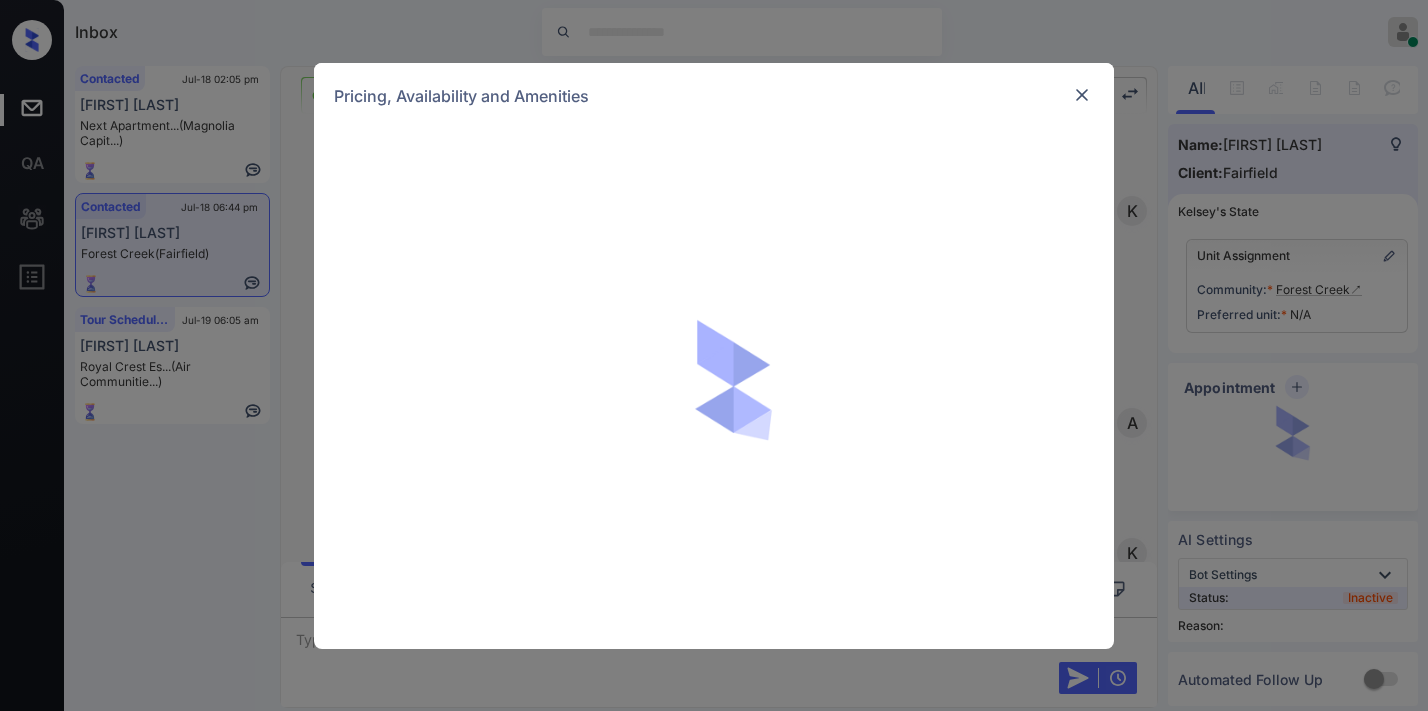 scroll, scrollTop: 0, scrollLeft: 0, axis: both 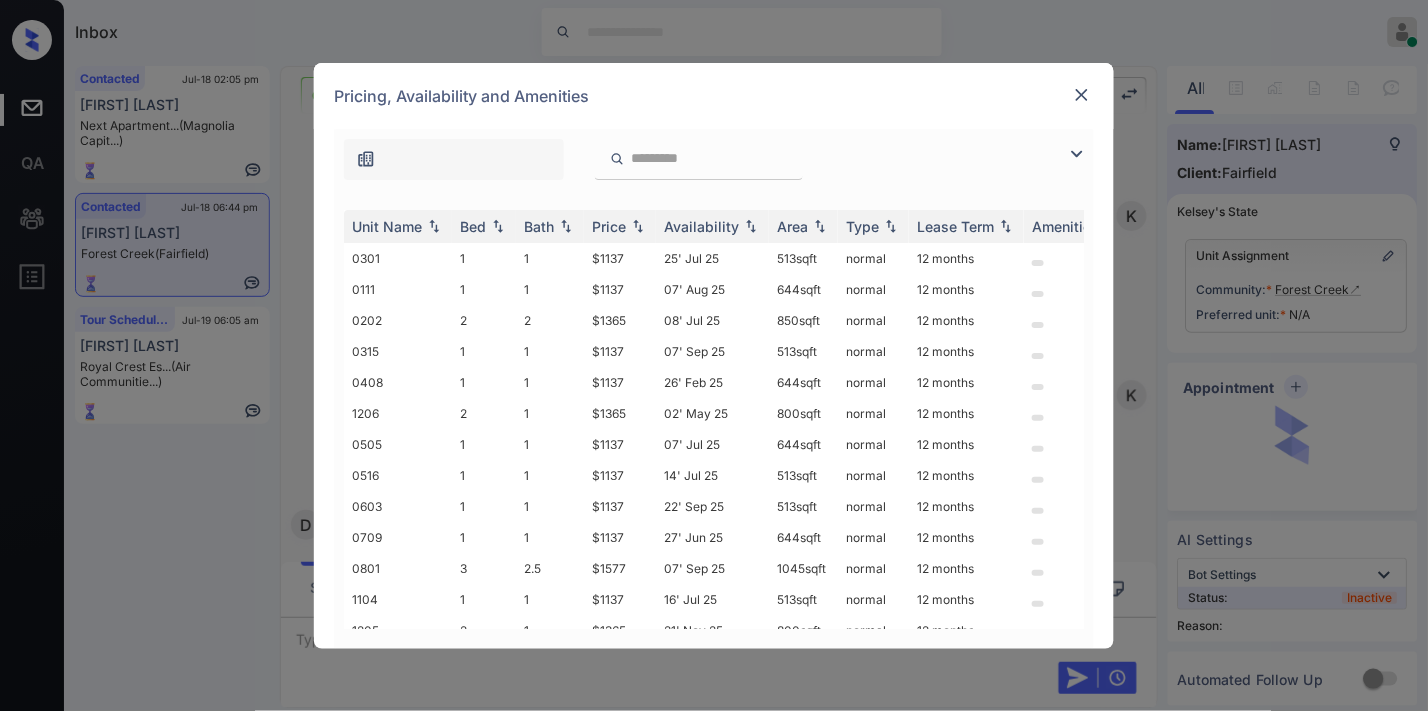 click at bounding box center (1082, 95) 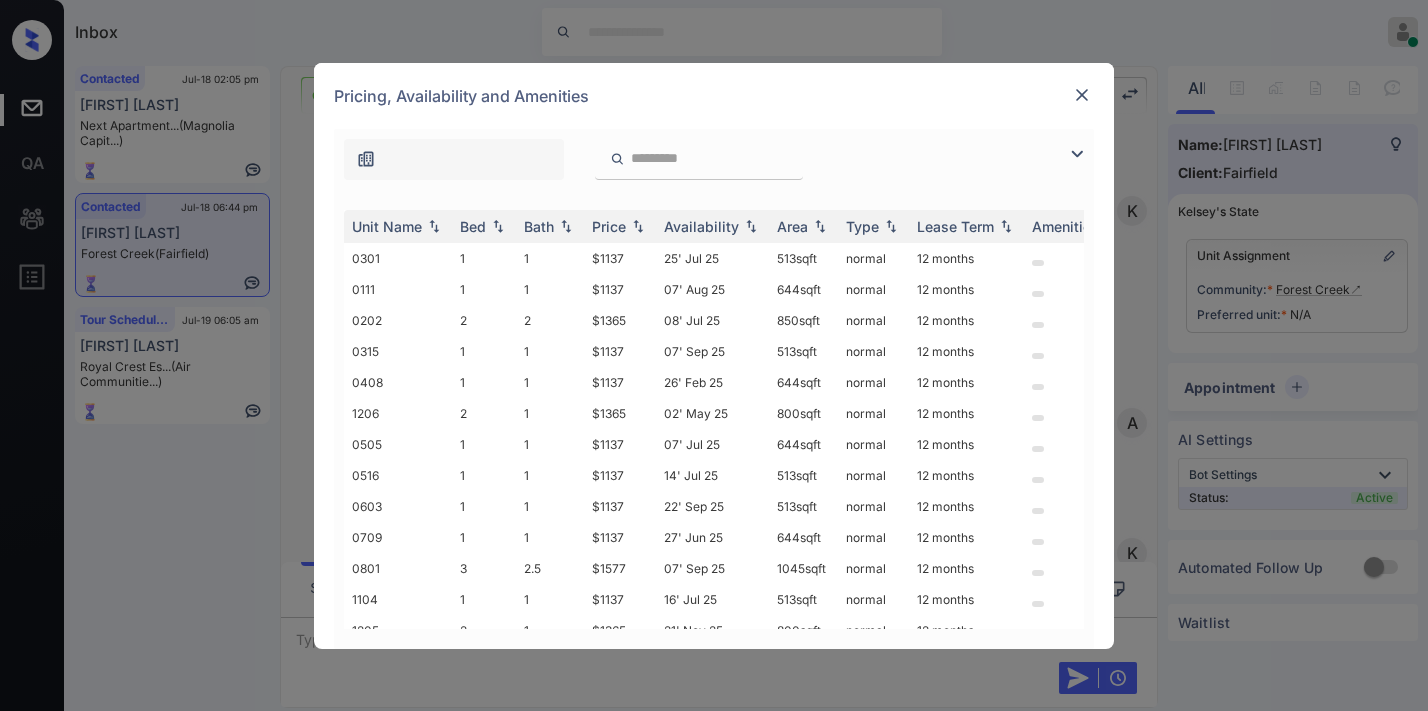 scroll, scrollTop: 0, scrollLeft: 0, axis: both 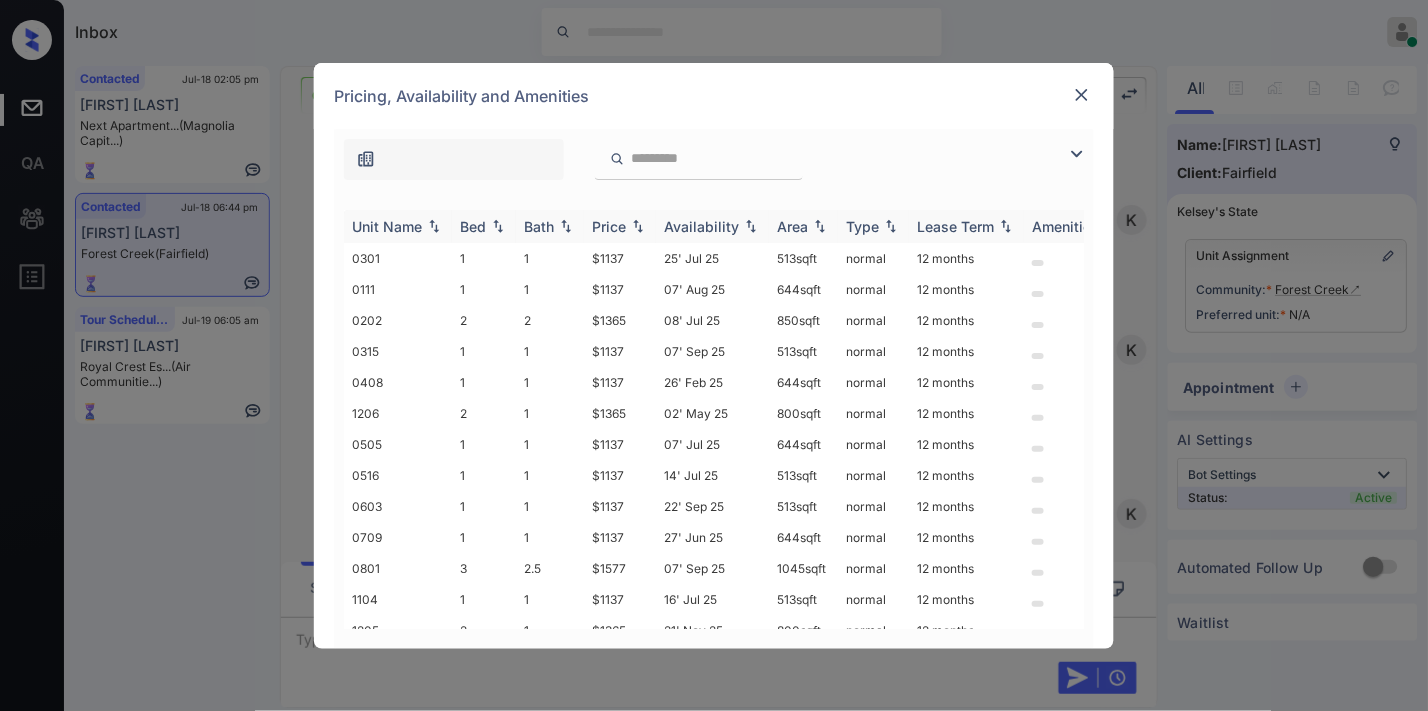 click on "Price" at bounding box center [609, 226] 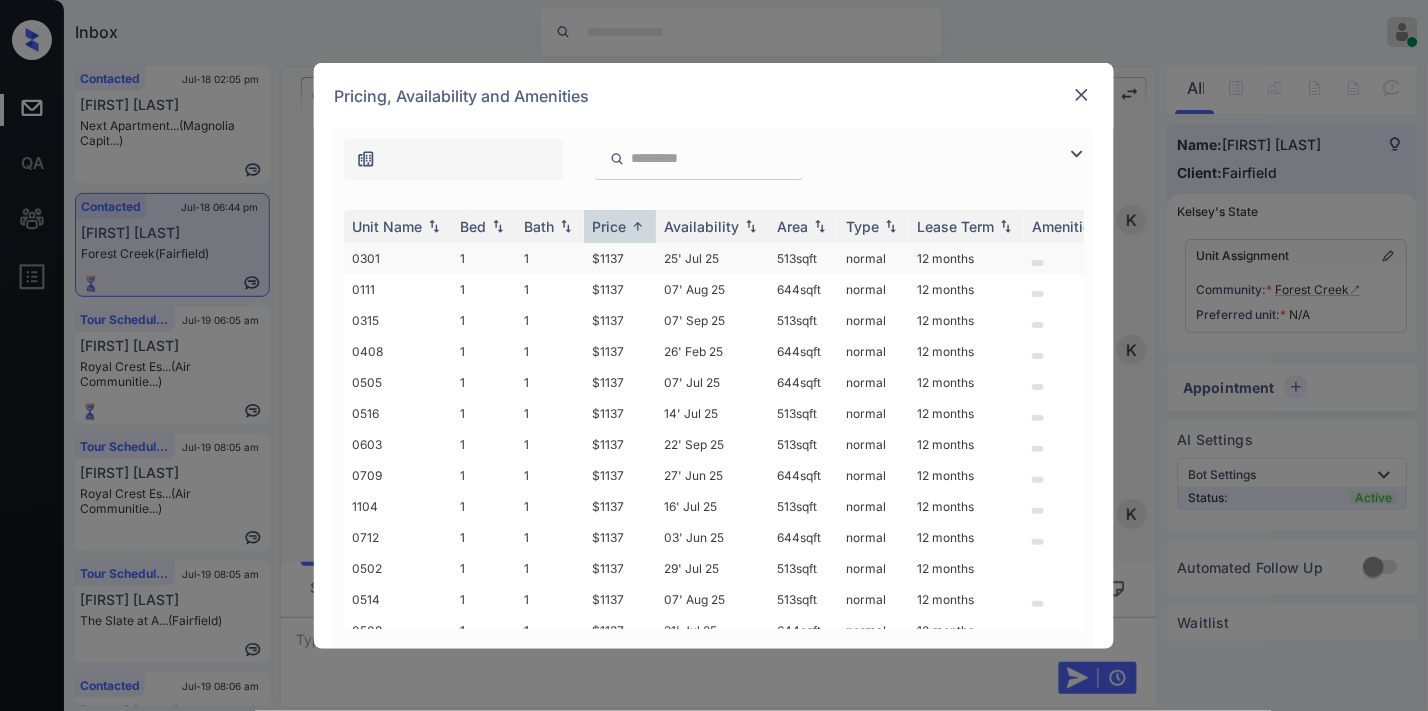 click on "$1137" at bounding box center [620, 258] 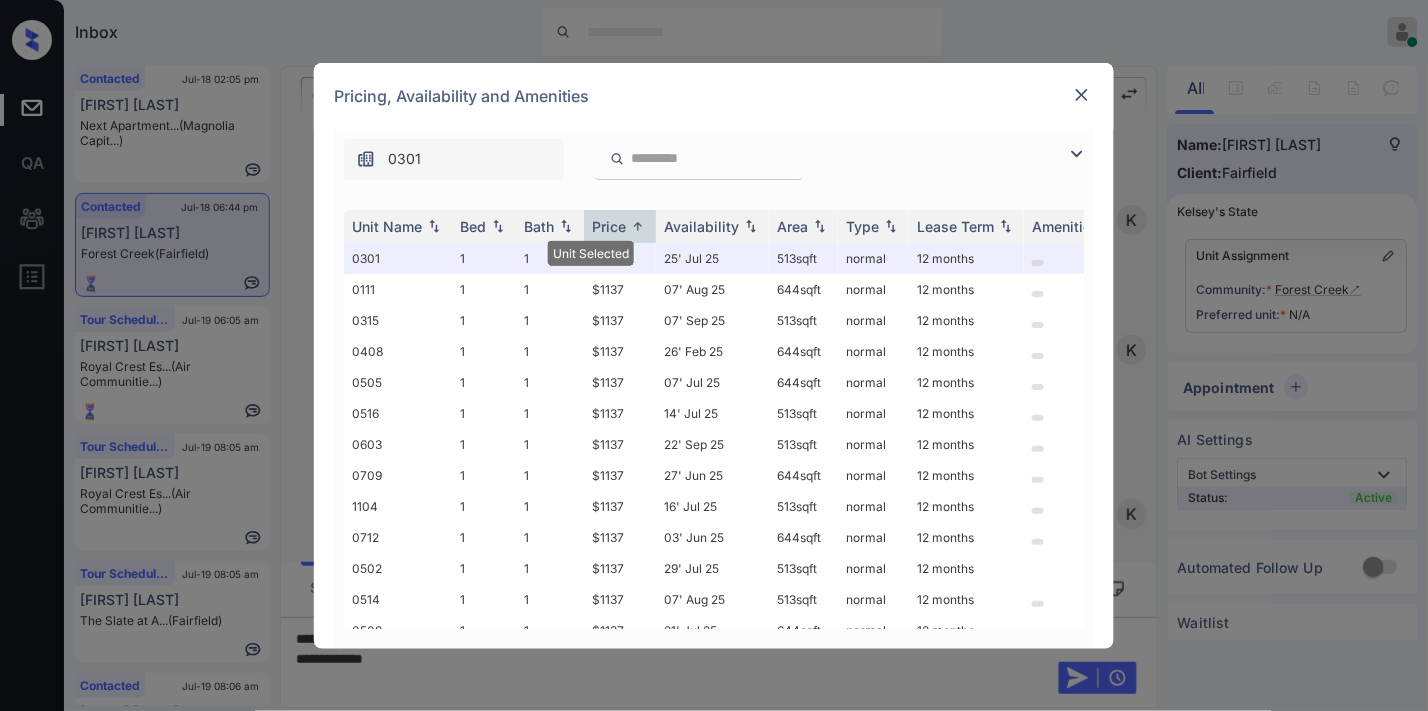 click at bounding box center [1082, 95] 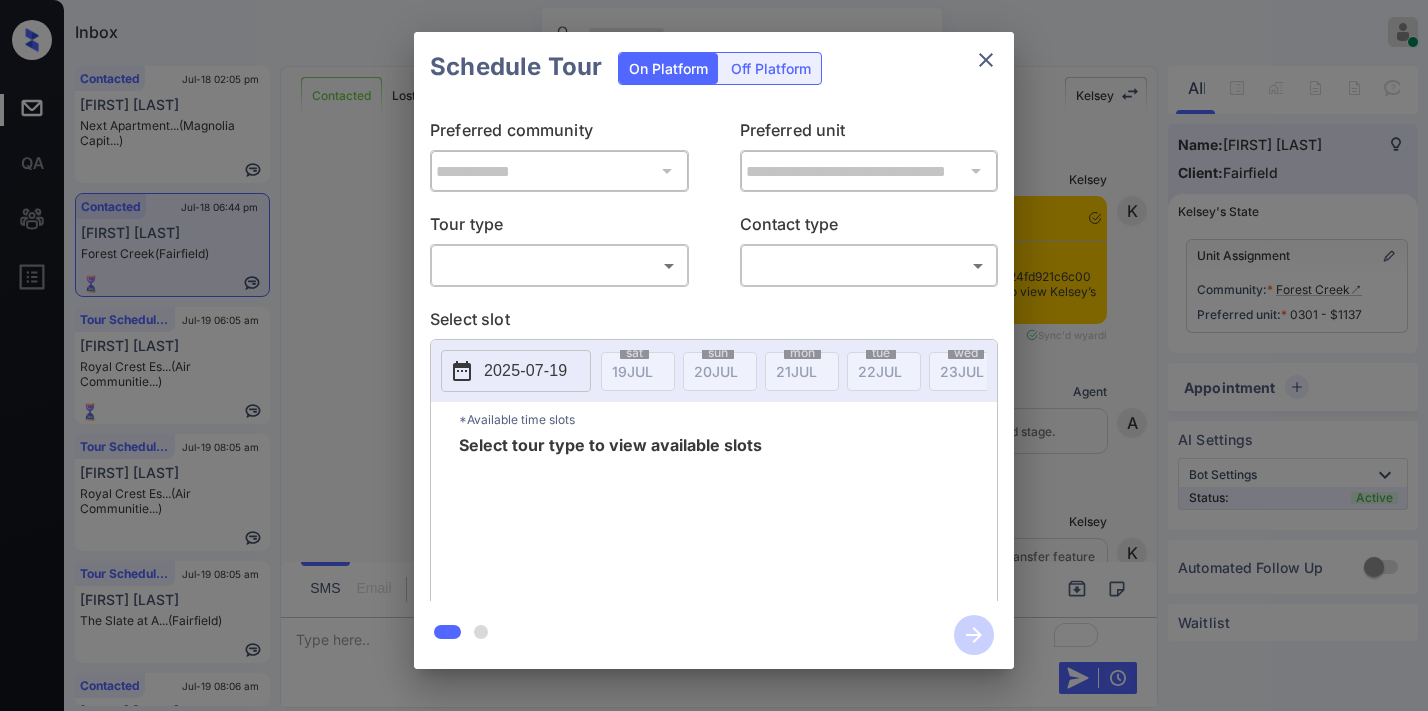 click on "Inbox Samantha Soliven Online Set yourself   offline Set yourself   on break Profile Switch to  dark  mode Sign out Contacted Jul-18 02:05 pm   Valerie Morris Next Apartment...  (Magnolia Capit...) Contacted Jul-18 06:44 pm   Delah Caldwell Forest Creek  (Fairfield) Tour Scheduled Jul-19 06:05 am   Daniela Pineda Royal Crest Es...  (Air Communitie...) Tour Scheduled Jul-19 08:05 am   Romane Janvier Royal Crest Es...  (Air Communitie...) Tour Scheduled Jul-19 08:05 am   Megan Jennifer The Slate at A...  (Fairfield) Contacted Jul-19 08:06 am   Araceli Talave... Belmont  (Fairfield) Contacted Lost Lead Sentiment: Angry Upon sliding the acknowledgement:  Lead will move to lost stage. * ​ SMS and call option will be set to opt out. AFM will be turned off for the lead. Kelsey New Message Kelsey Notes Note: https://conversation.getzuma.com/687af424fd921c6c00854ff6 - Paste this link into your browser to view Kelsey’s conversation with the prospect Jul 18, 2025 06:25 pm  Sync'd w  yardi K New Message Agent A K Z A" at bounding box center (714, 355) 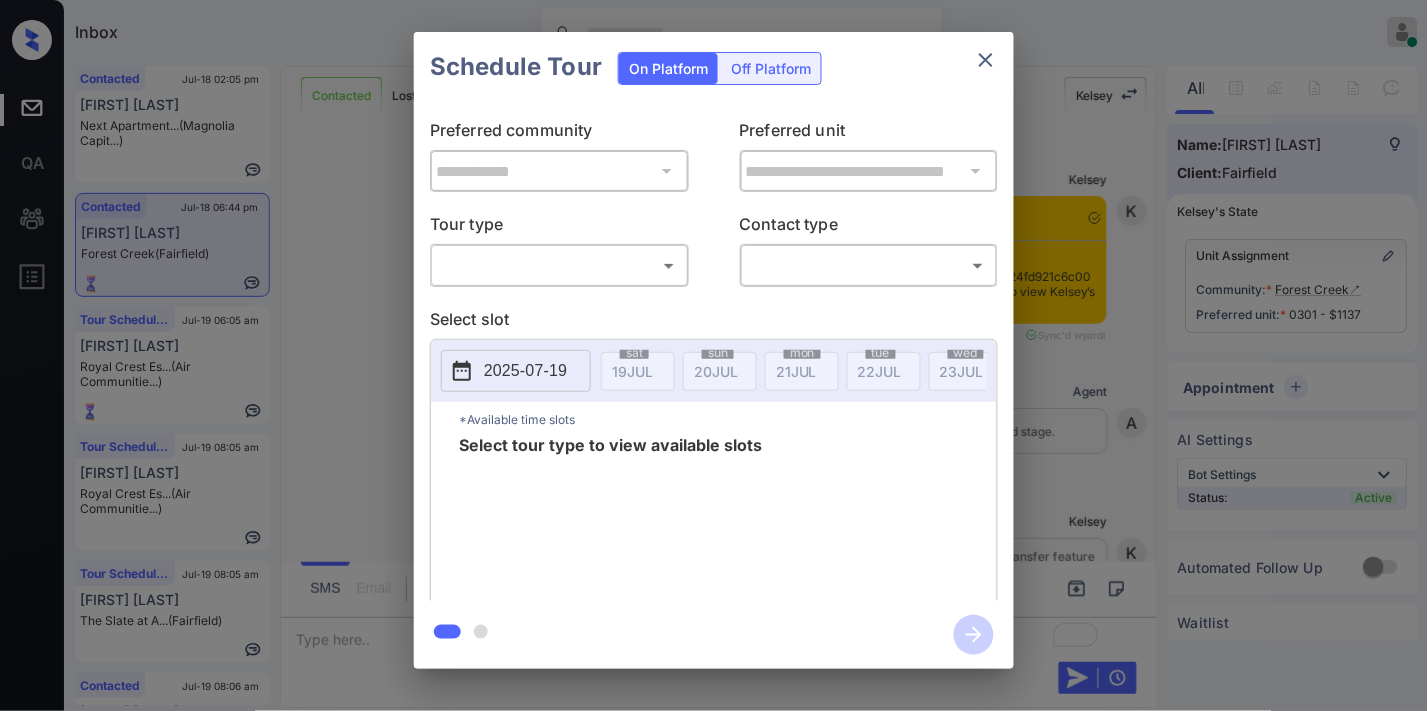 scroll, scrollTop: 5762, scrollLeft: 0, axis: vertical 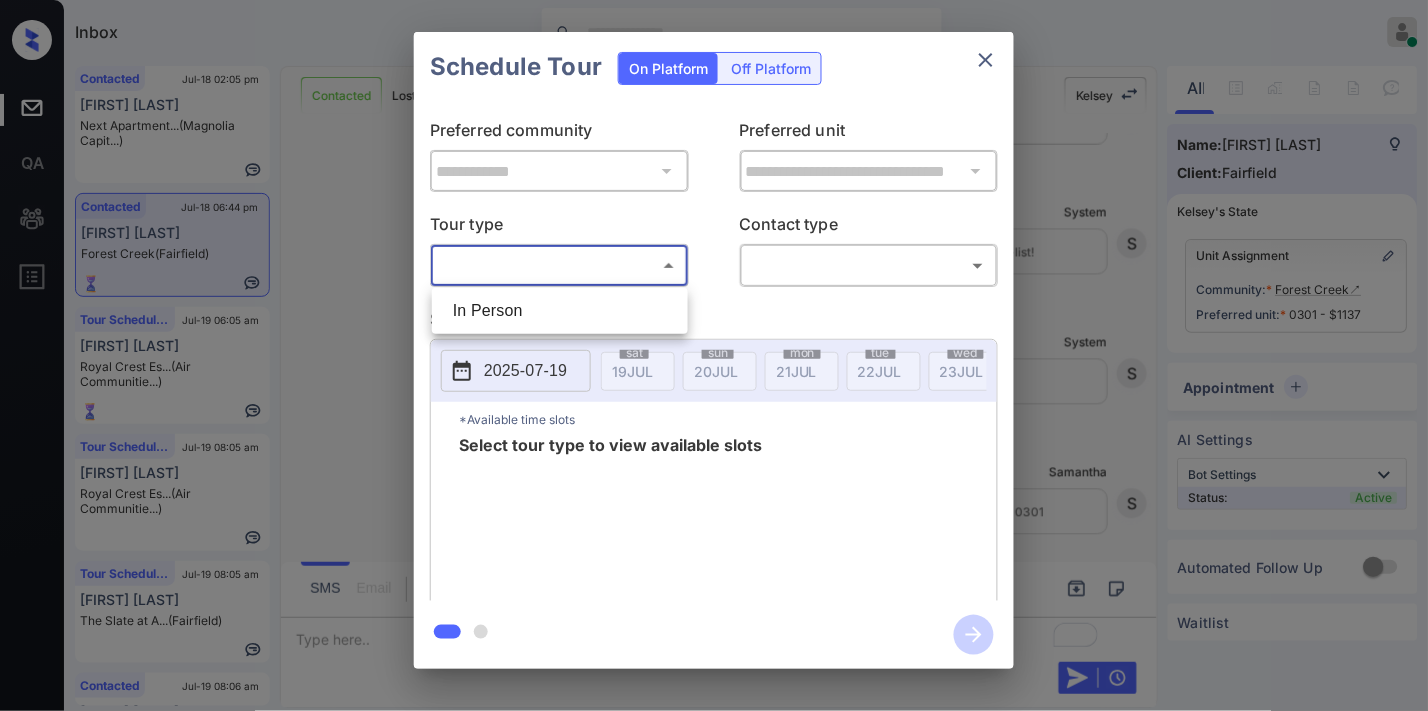 click at bounding box center [714, 355] 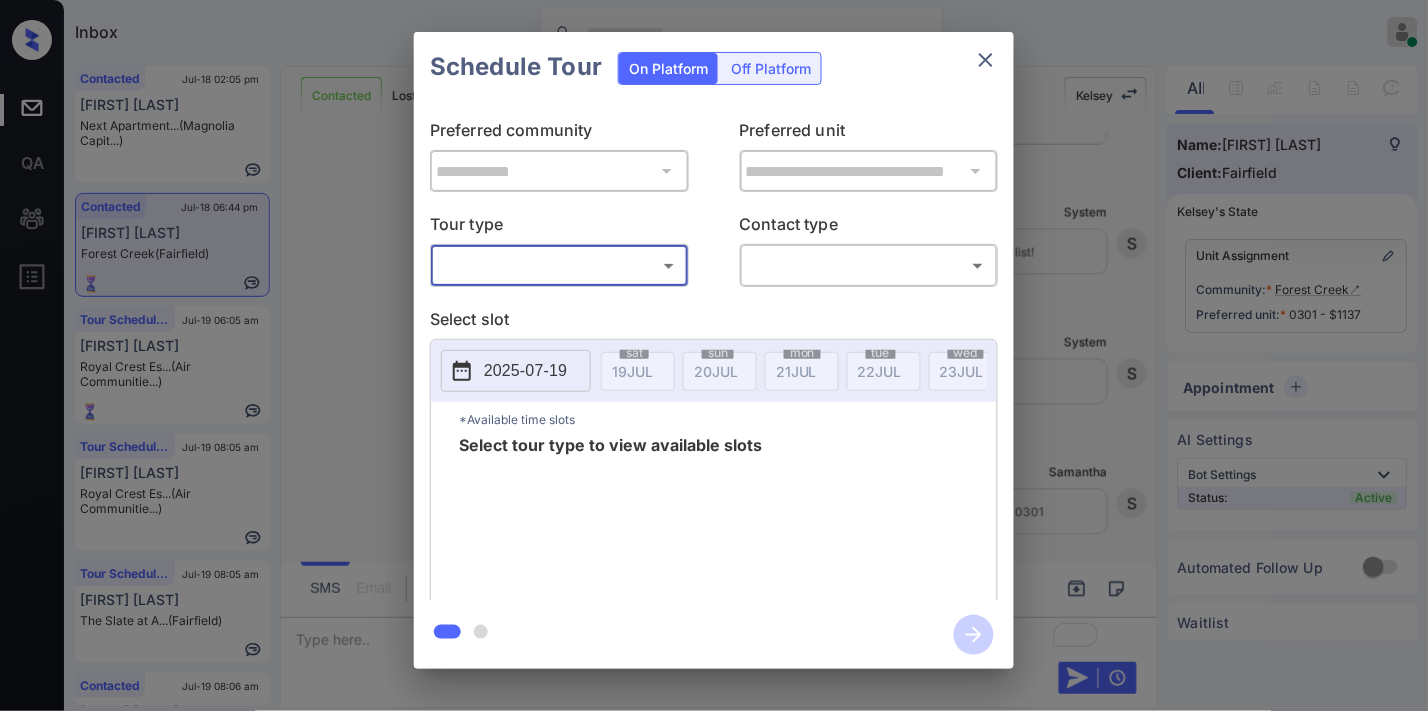 click 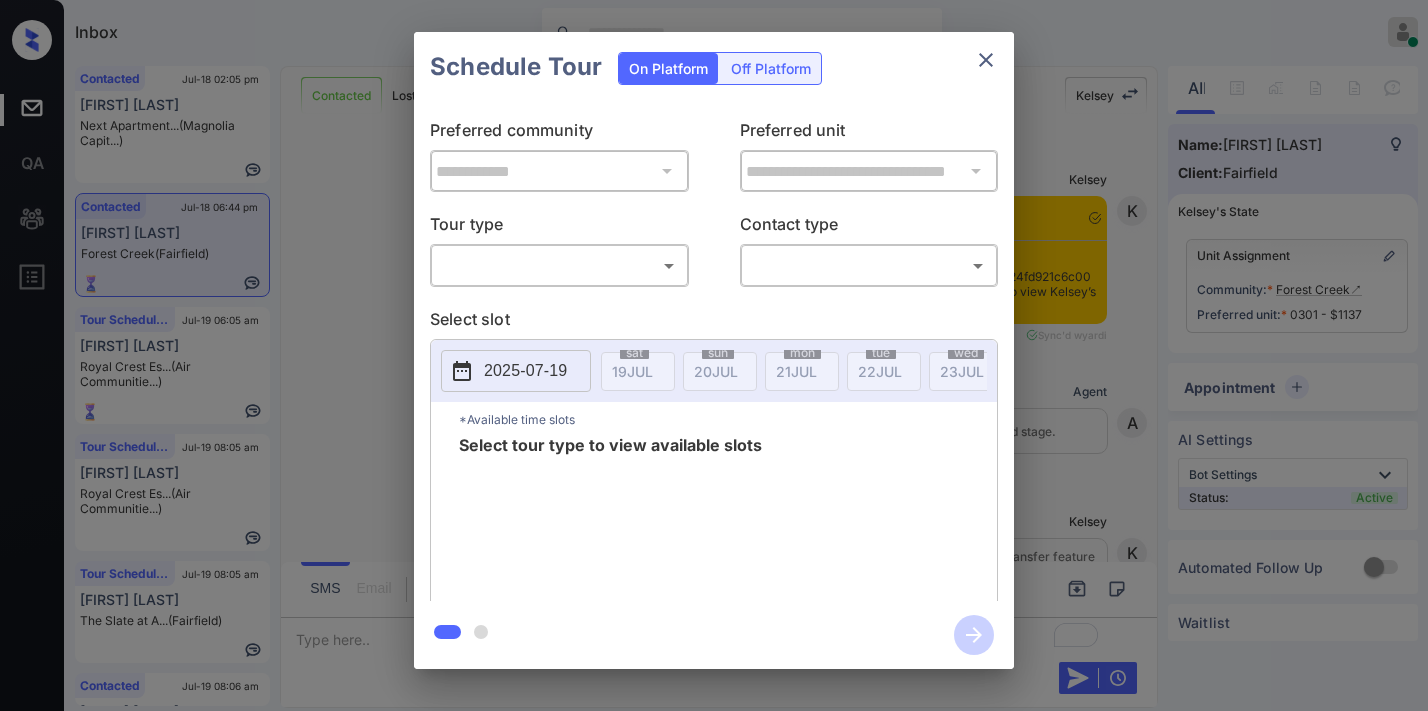 scroll, scrollTop: 0, scrollLeft: 0, axis: both 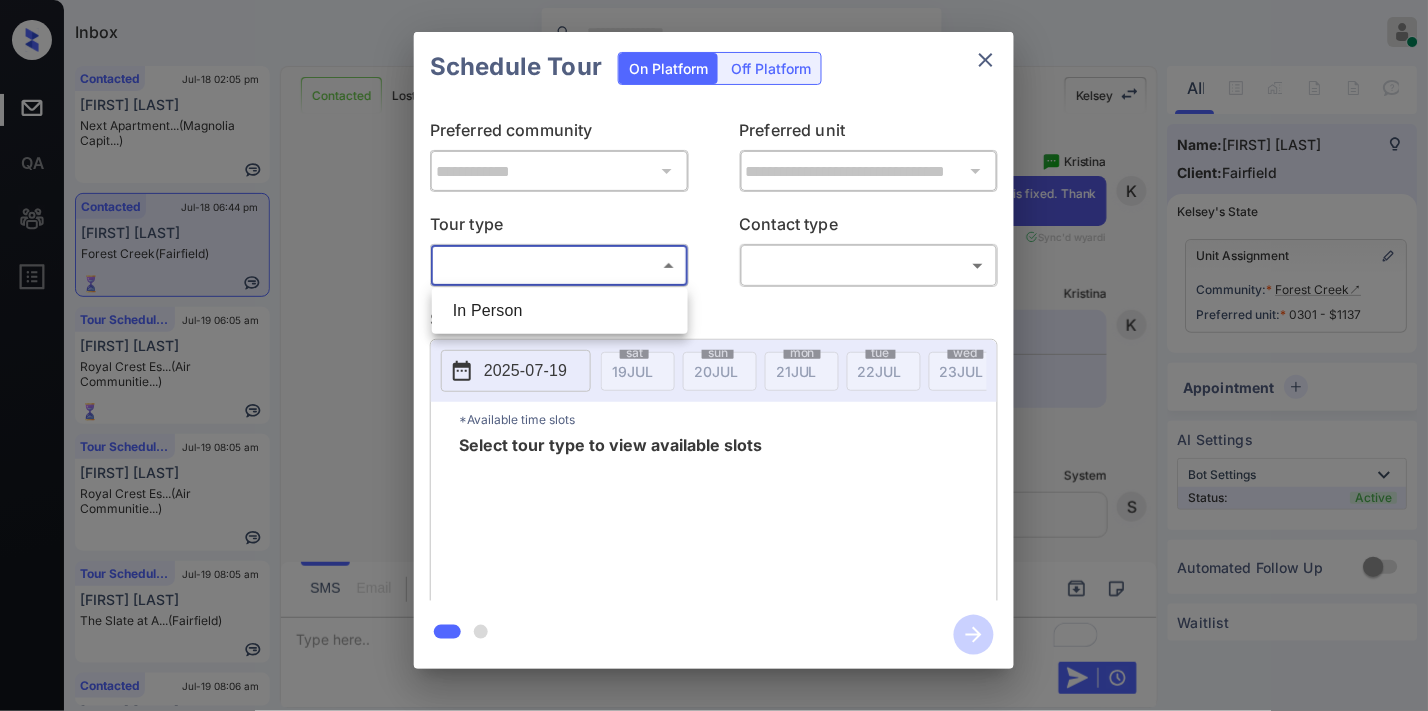 click on "Inbox Samantha Soliven Online Set yourself   offline Set yourself   on break Profile Switch to  dark  mode Sign out Contacted Jul-18 02:05 pm   Valerie Morris Next Apartment...  (Magnolia Capit...) Contacted Jul-18 06:44 pm   Delah Caldwell Forest Creek  (Fairfield) Tour Scheduled Jul-19 06:05 am   Daniela Pineda Royal Crest Es...  (Air Communitie...) Tour Scheduled Jul-19 08:05 am   Romane Janvier Royal Crest Es...  (Air Communitie...) Tour Scheduled Jul-19 08:05 am   Megan Jennifer The Slate at A...  (Fairfield) Contacted Jul-19 08:06 am   Araceli Talave... Belmont  (Fairfield) Contacted Lost Lead Sentiment: Angry Upon sliding the acknowledgement:  Lead will move to lost stage. * ​ SMS and call option will be set to opt out. AFM will be turned off for the lead. Kelsey New Message Kelsey Notes Note: https://conversation.getzuma.com/687af424fd921c6c00854ff6 - Paste this link into your browser to view Kelsey’s conversation with the prospect Jul 18, 2025 06:25 pm  Sync'd w  yardi K New Message Agent A K Z A" at bounding box center (714, 355) 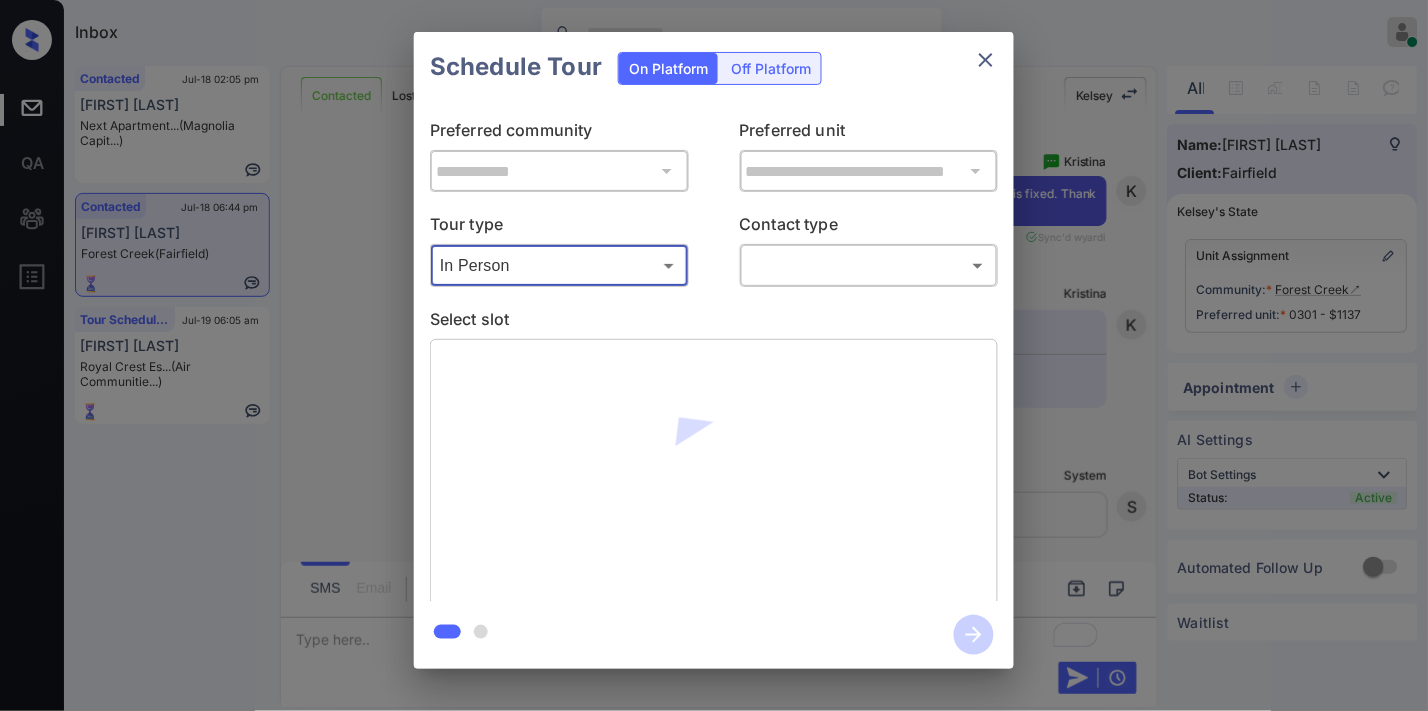 click on "Inbox Samantha Soliven Online Set yourself   offline Set yourself   on break Profile Switch to  dark  mode Sign out Contacted Jul-18 02:05 pm   Valerie Morris Next Apartment...  (Magnolia Capit...) Contacted Jul-18 06:44 pm   Delah Caldwell Forest Creek  (Fairfield) Tour Scheduled Jul-19 06:05 am   Daniela Pineda Royal Crest Es...  (Air Communitie...) Contacted Lost Lead Sentiment: Angry Upon sliding the acknowledgement:  Lead will move to lost stage. * ​ SMS and call option will be set to opt out. AFM will be turned off for the lead. Kelsey New Message Kelsey Notes Note: https://conversation.getzuma.com/687af424fd921c6c00854ff6 - Paste this link into your browser to view Kelsey’s conversation with the prospect Jul 18, 2025 06:25 pm  Sync'd w  yardi K New Message Agent Lead created via leadPoller in Inbound stage. Jul 18, 2025 06:25 pm A New Message Kelsey Due to the activation of disableLeadTransfer feature flag, Kelsey will no longer transfer ownership of this CRM guest card Jul 18, 2025 06:25 pm K Zuma" at bounding box center (714, 355) 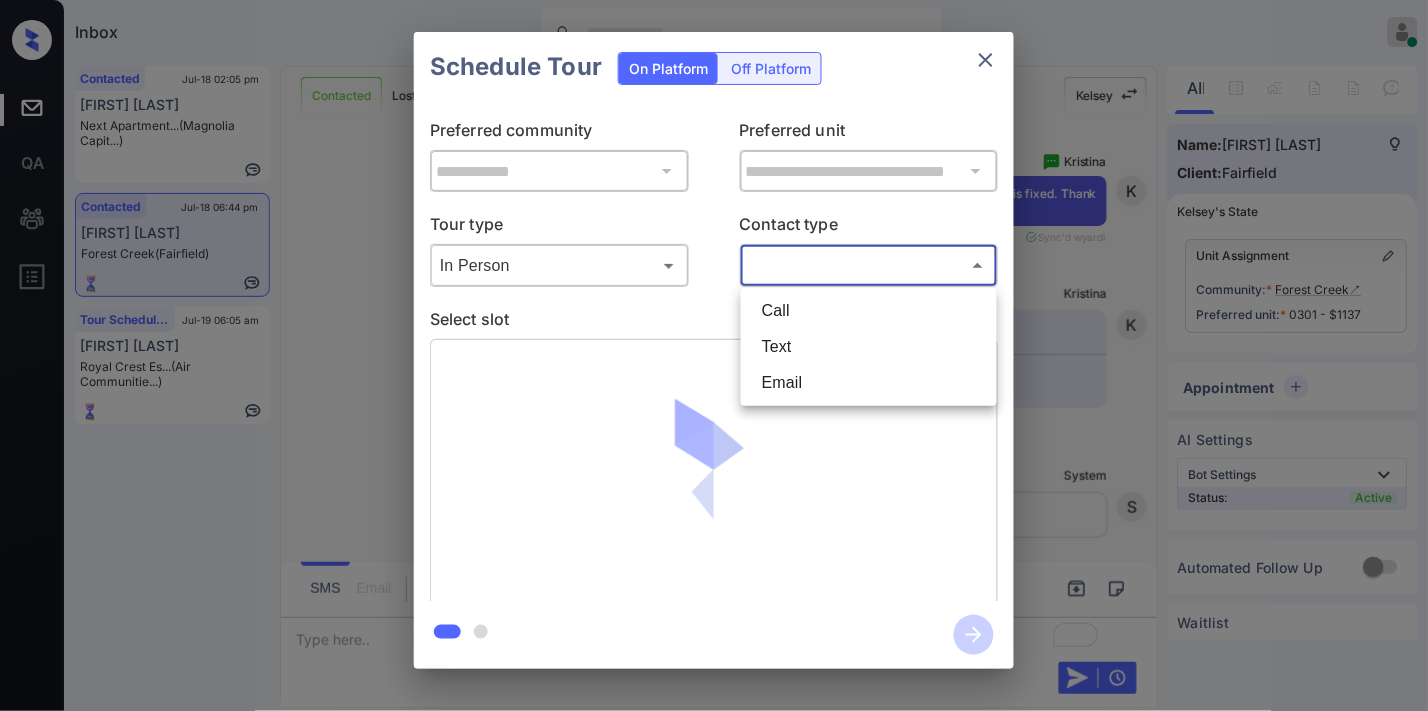 click on "Text" at bounding box center [869, 347] 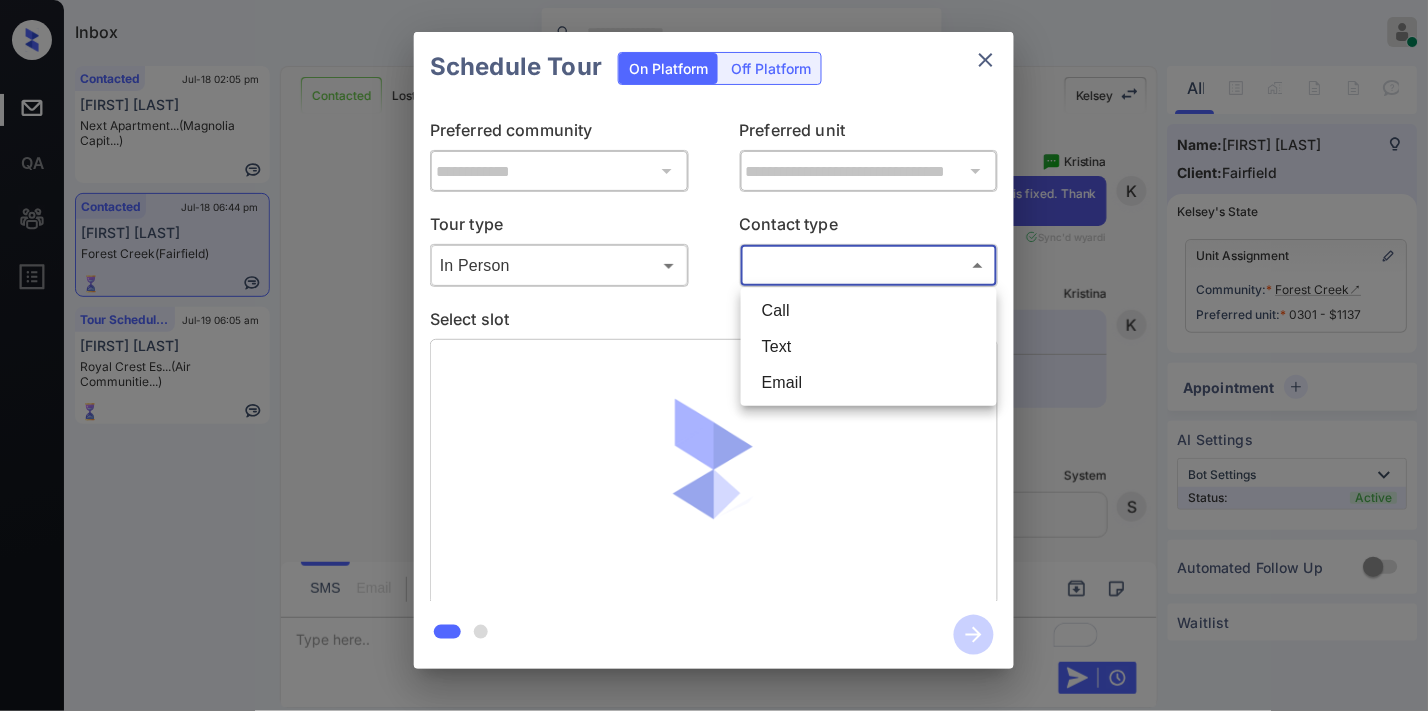 type on "****" 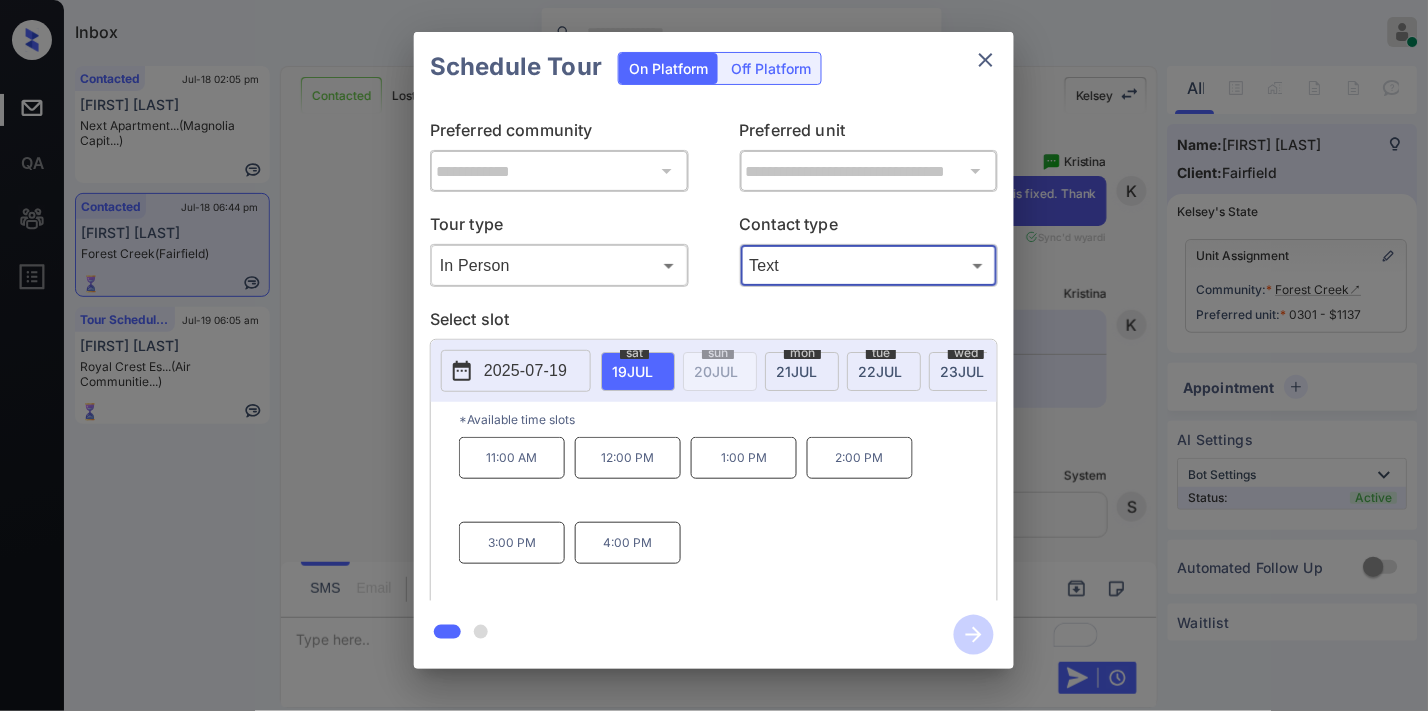 click on "11:00 AM" at bounding box center (512, 458) 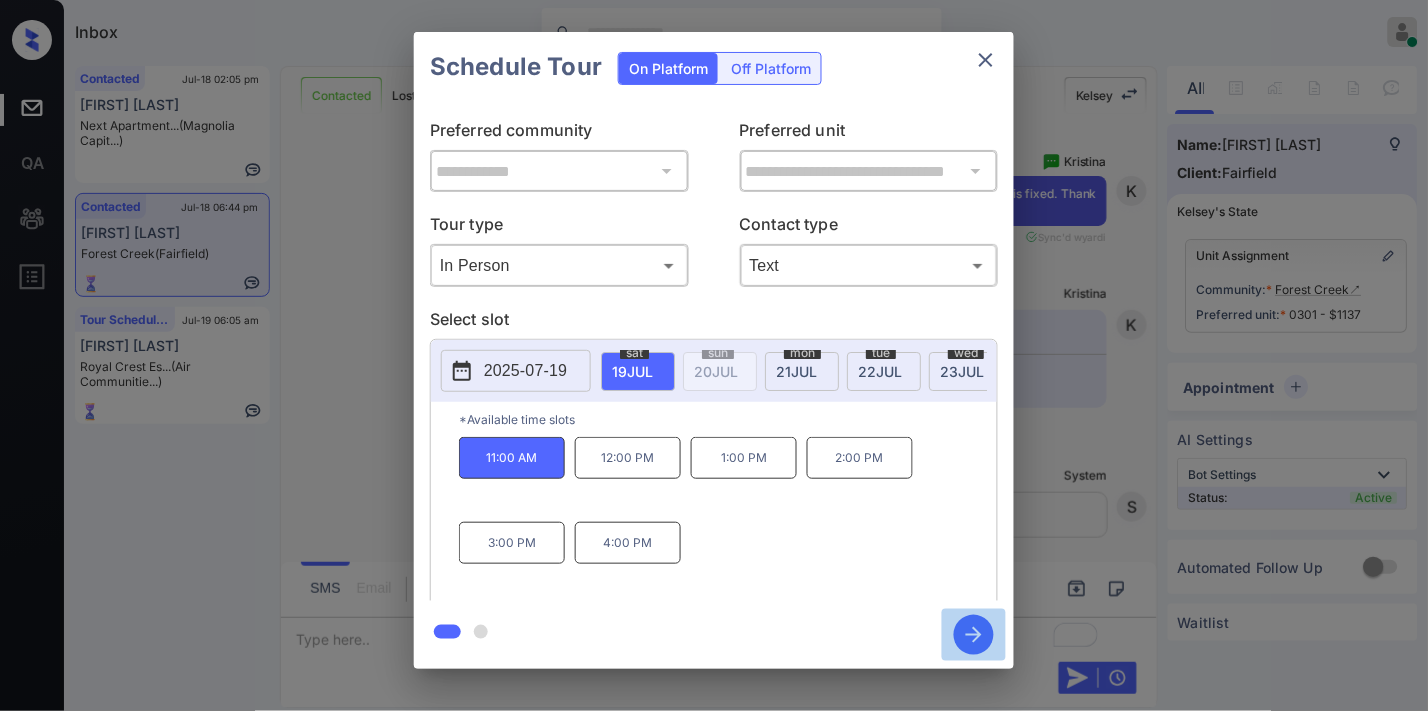 click 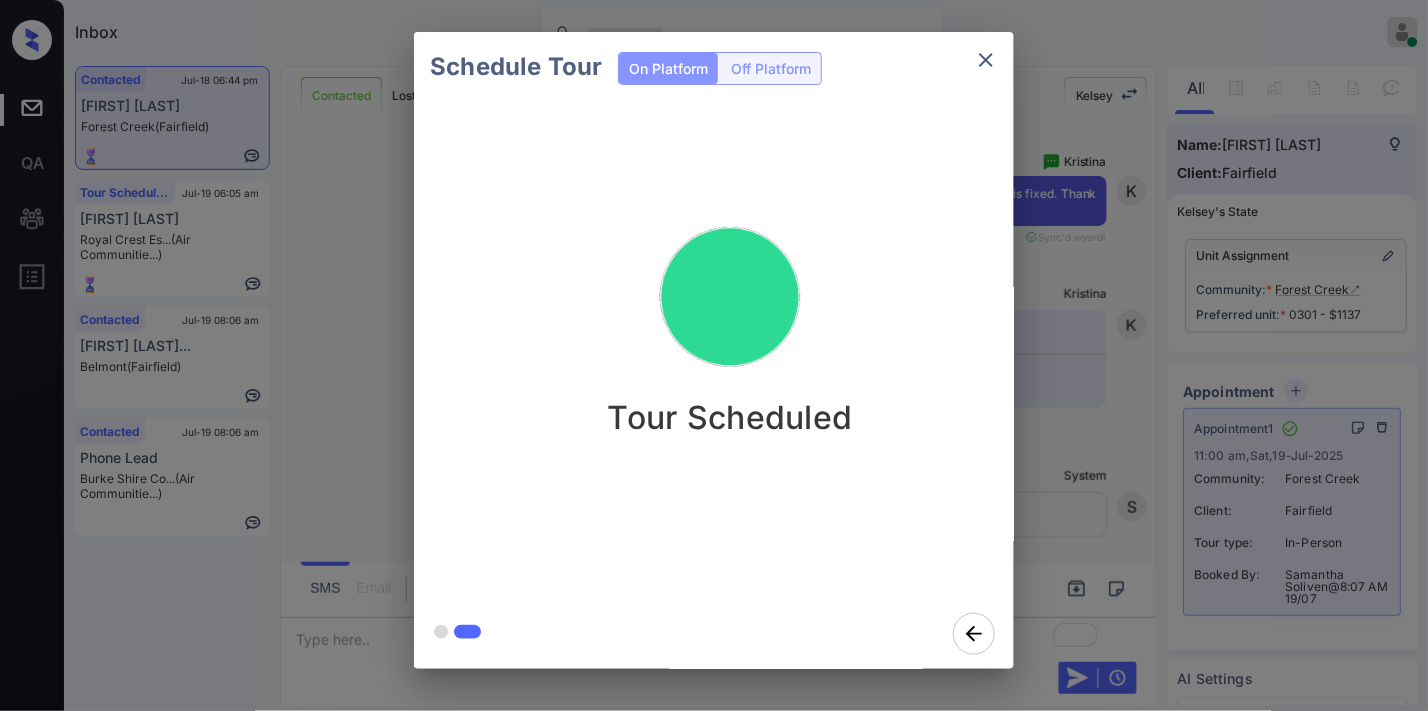 click on "Tour Scheduled" at bounding box center (730, 350) 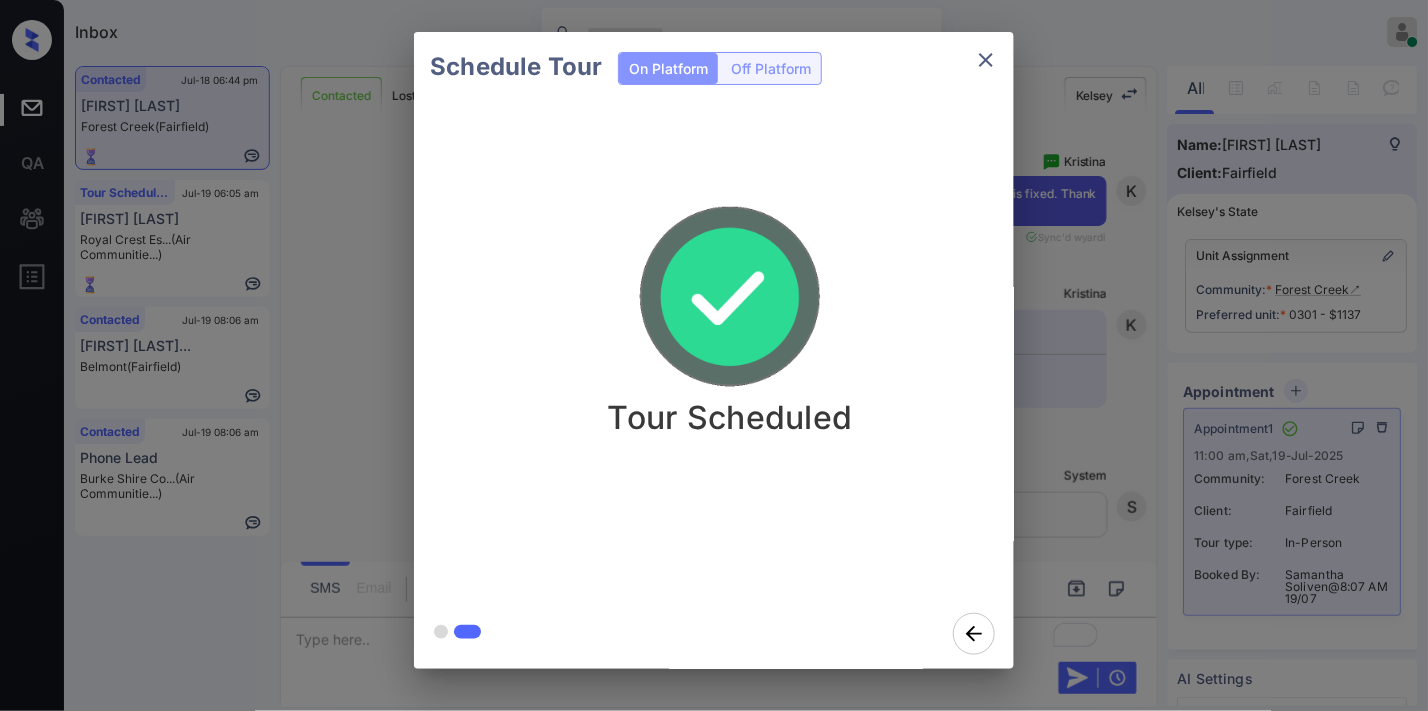 click 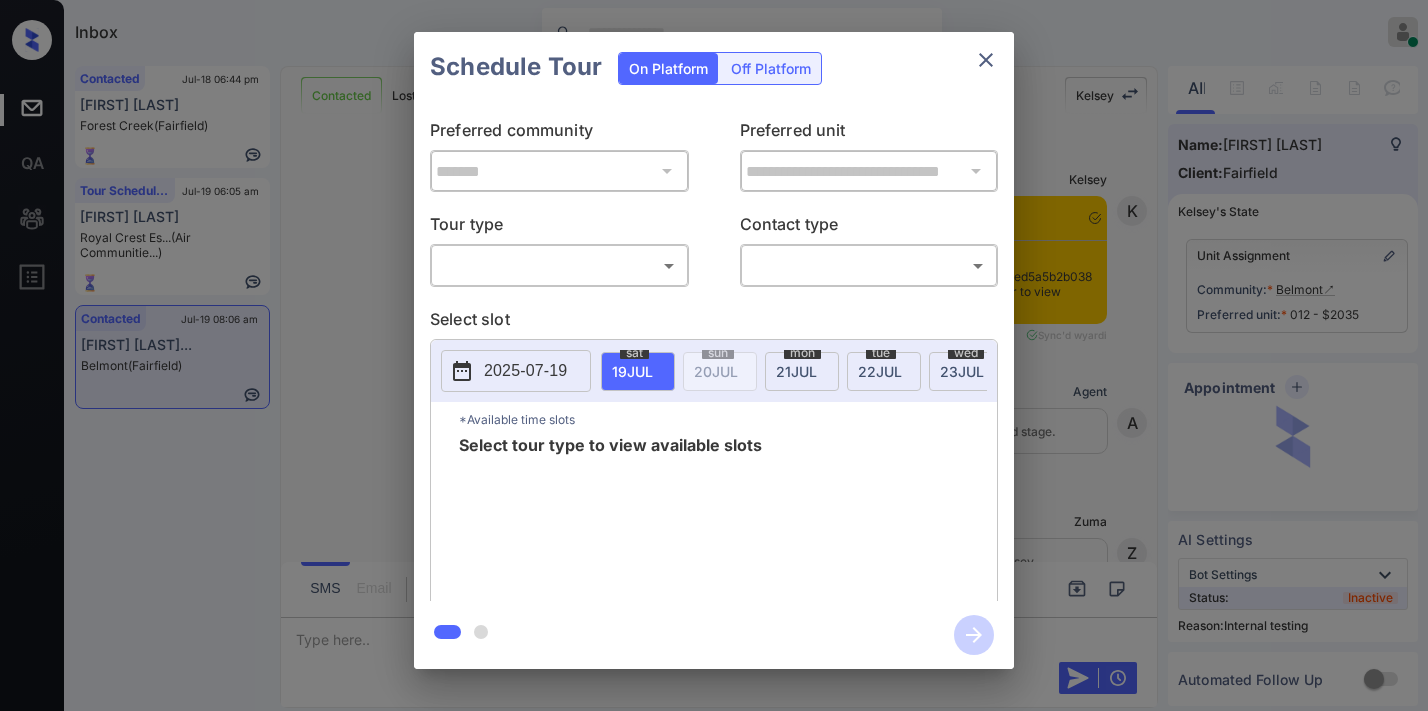 click on "Inbox [FIRST] [LAST] Online Set yourself   offline Set yourself   on break Profile Switch to  dark  mode Sign out Contacted Jul-18 06:44 pm   [FIRST] [LAST] Forest Creek  (Fairfield) Tour Scheduled Jul-19 06:05 am   [FIRST] [LAST] Royal Crest Es...  (Air Communitie...) Contacted Jul-19 08:06 am   [FIRST] [LAST]... Belmont  (Fairfield) Contacted Lost Lead Sentiment: Angry Upon sliding the acknowledgement:  Lead will move to lost stage. * ​ SMS and call option will be set to opt out. AFM will be turned off for the lead. [FIRST] New Message [FIRST] Notes Note: https://conversation.getzuma.com/687b80ed5a5b2b03875e2054 - Paste this link into your browser to view [FIRST]’s conversation with the prospect Jul 19, 2025 04:26 am  Sync'd w  yardi K New Message Agent Lead created via leadPoller in Inbound stage. Jul 19, 2025 04:26 am  A New Message Zuma Lead transferred to leasing agent: kelsey Jul 19, 2025 04:26 am  Sync'd w  yardi Z New Message Agent AFM Request sent to [FIRST]. Jul 19, 2025 04:26 am  A New Message A K" at bounding box center (714, 355) 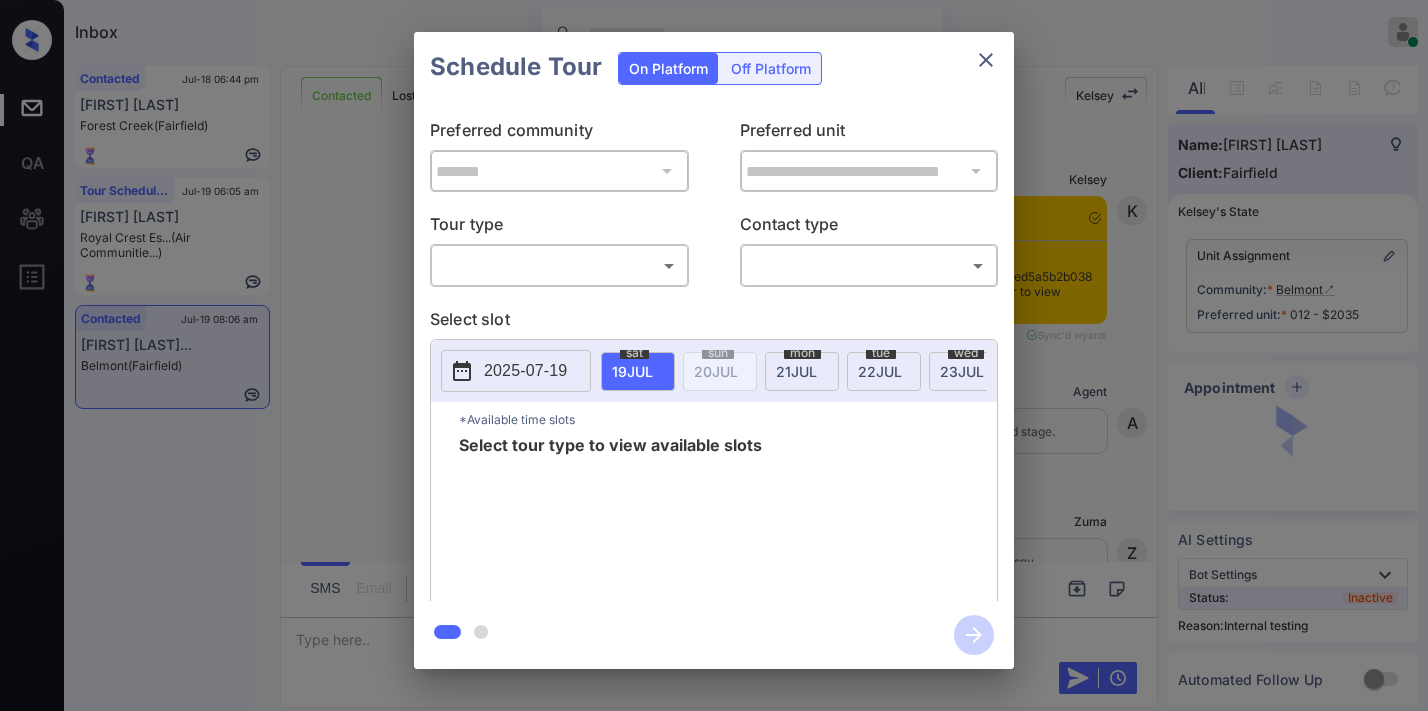 scroll, scrollTop: 0, scrollLeft: 0, axis: both 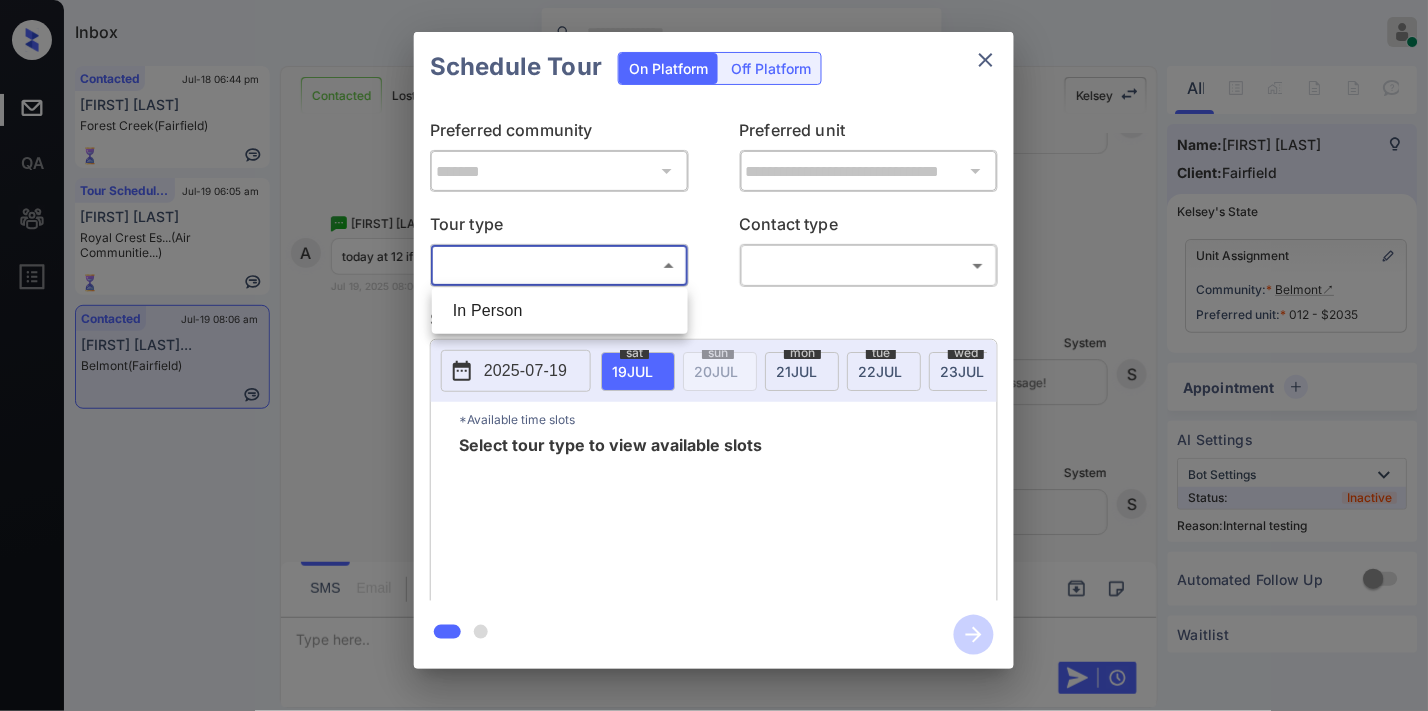 click on "In Person" at bounding box center [560, 311] 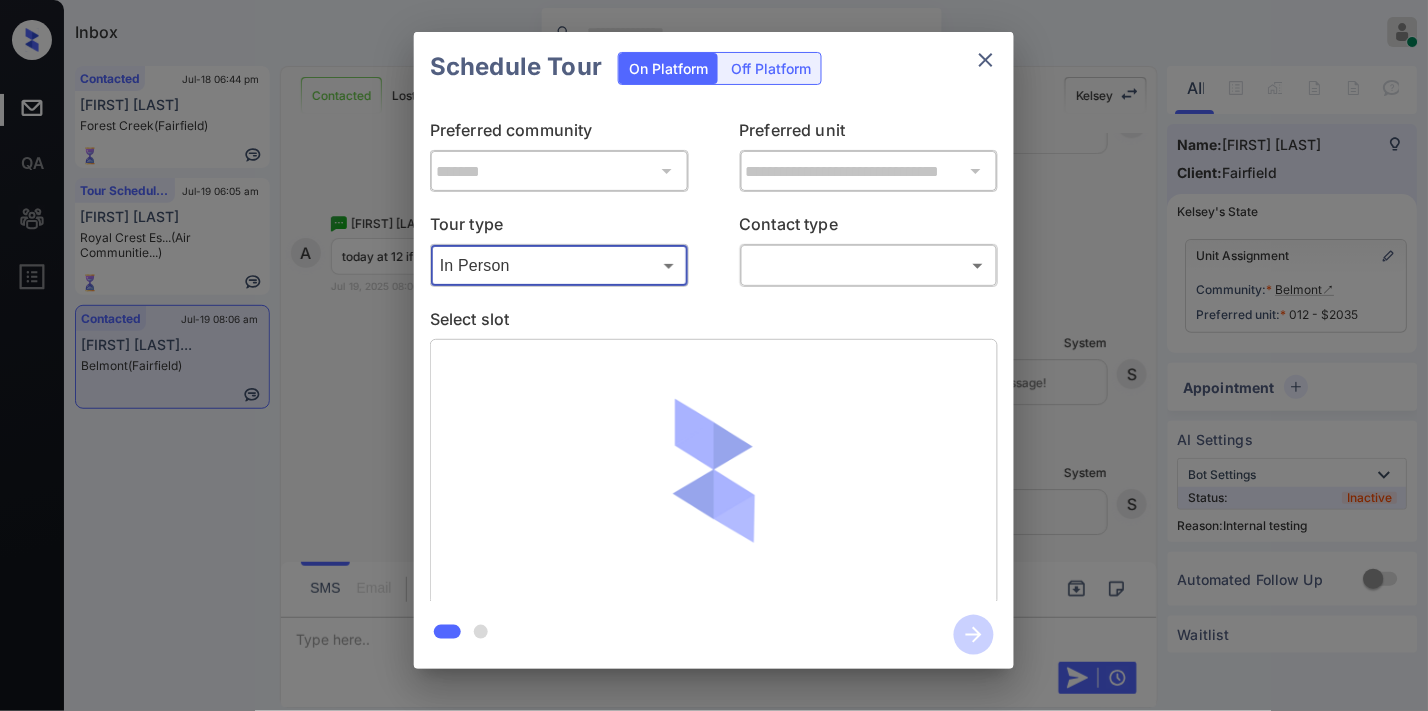 click on "Inbox [FIRST] [LAST] Online Set yourself   offline Set yourself   on break Profile Switch to  dark  mode Sign out Contacted Jul-18 06:44 pm   [FIRST] [LAST] Forest Creek  (Fairfield) Tour Scheduled Jul-19 06:05 am   [FIRST] [LAST] Royal Crest Es...  (Air Communitie...) Contacted Jul-19 08:06 am   [FIRST] [LAST]... Belmont  (Fairfield) Contacted Lost Lead Sentiment: Angry Upon sliding the acknowledgement:  Lead will move to lost stage. * ​ SMS and call option will be set to opt out. AFM will be turned off for the lead. [FIRST] New Message [FIRST] Notes Note: https://conversation.getzuma.com/687b80ed5a5b2b03875e2054 - Paste this link into your browser to view [FIRST]’s conversation with the prospect Jul 19, 2025 04:26 am  Sync'd w  yardi K New Message Agent Lead created via leadPoller in Inbound stage. Jul 19, 2025 04:26 am  A New Message Zuma Lead transferred to leasing agent: kelsey Jul 19, 2025 04:26 am  Sync'd w  yardi Z New Message Agent AFM Request sent to [FIRST]. Jul 19, 2025 04:26 am  A New Message A K" at bounding box center (714, 355) 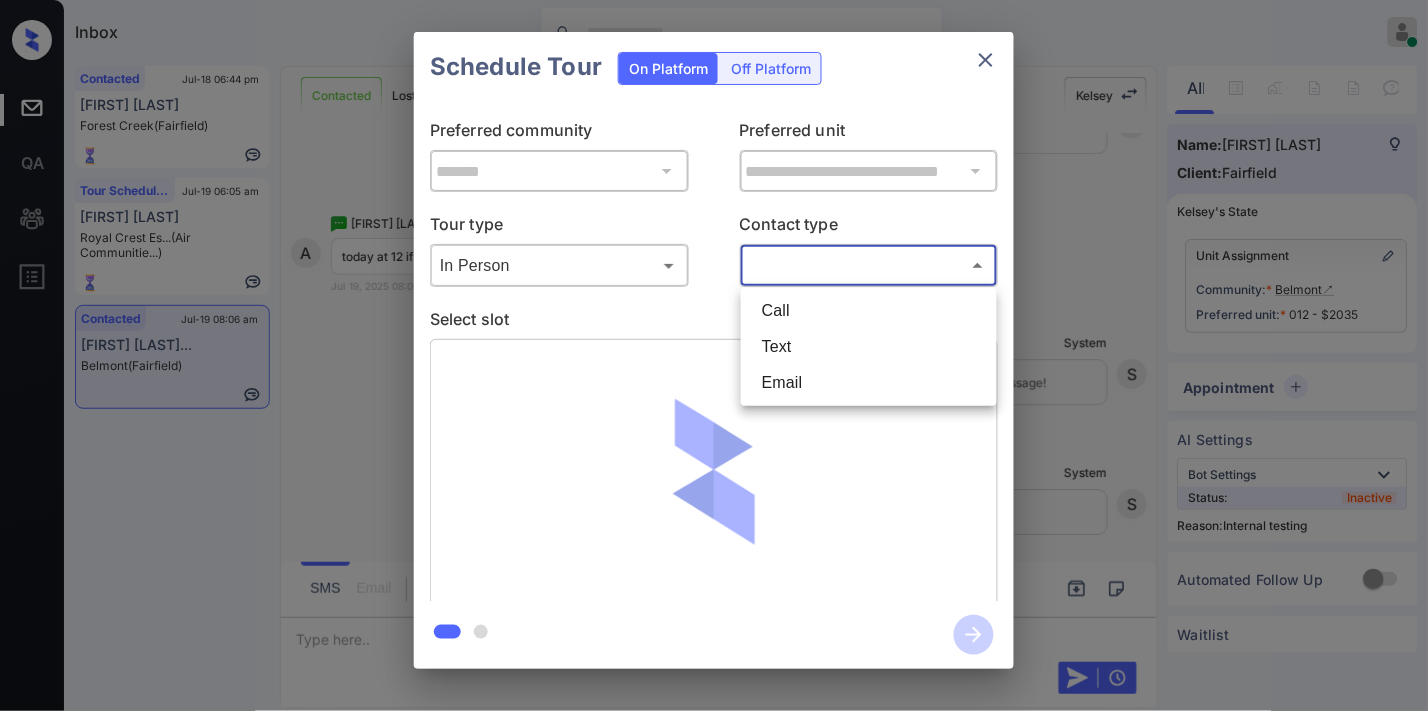 click on "Text" at bounding box center (869, 347) 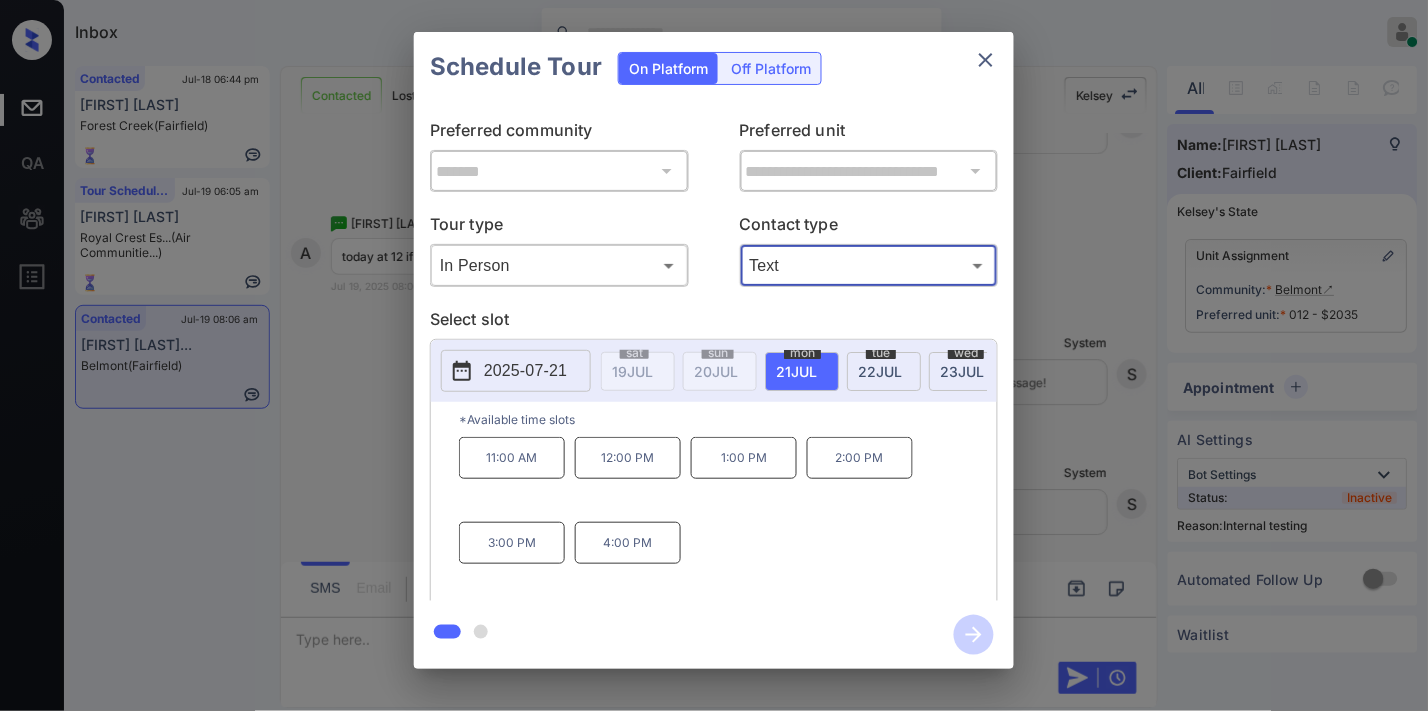 type on "****" 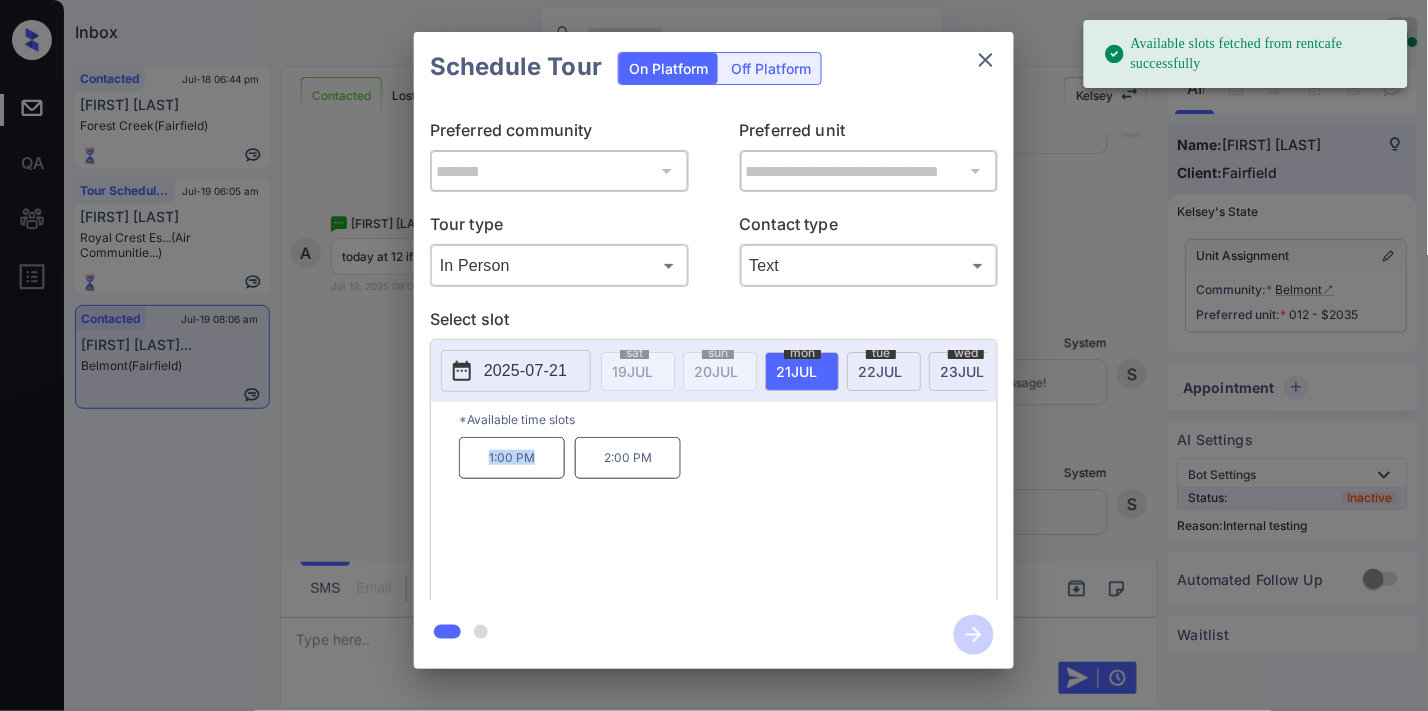 drag, startPoint x: 555, startPoint y: 468, endPoint x: 491, endPoint y: 468, distance: 64 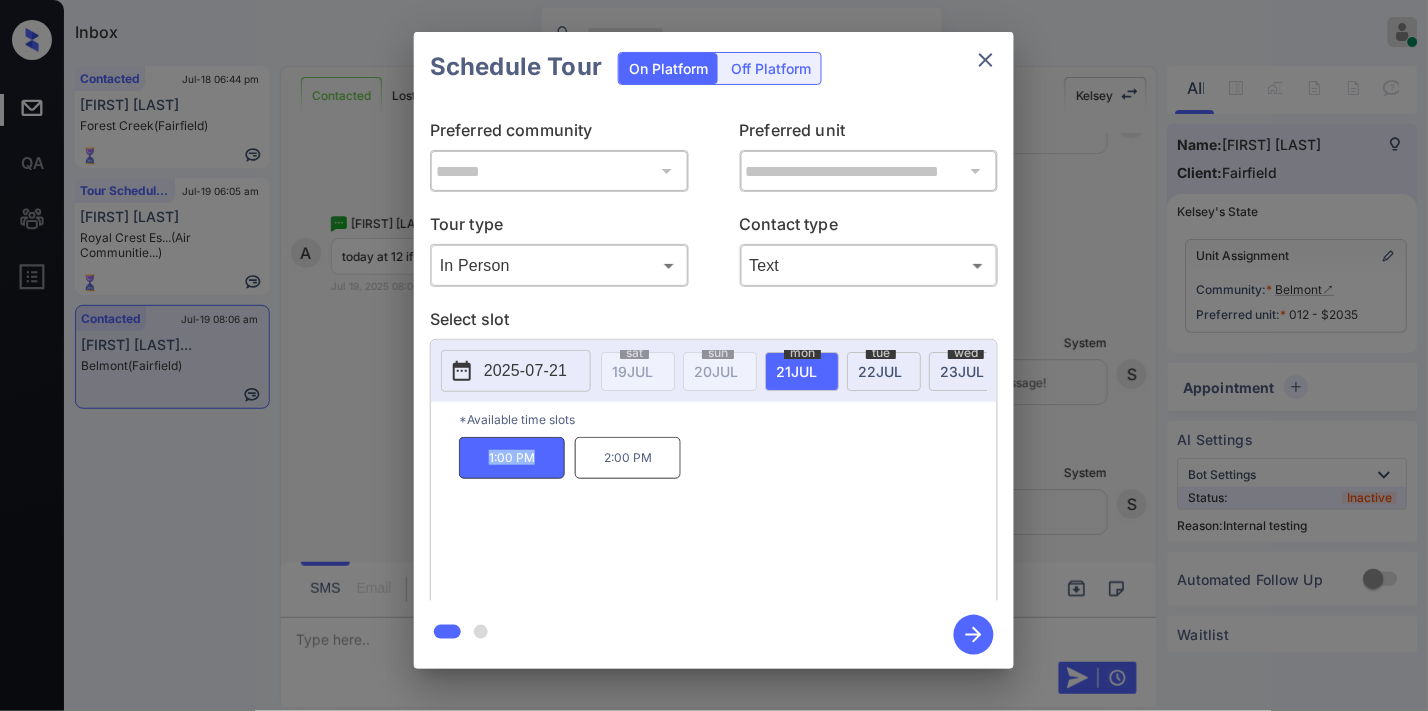copy on "1:00 PM" 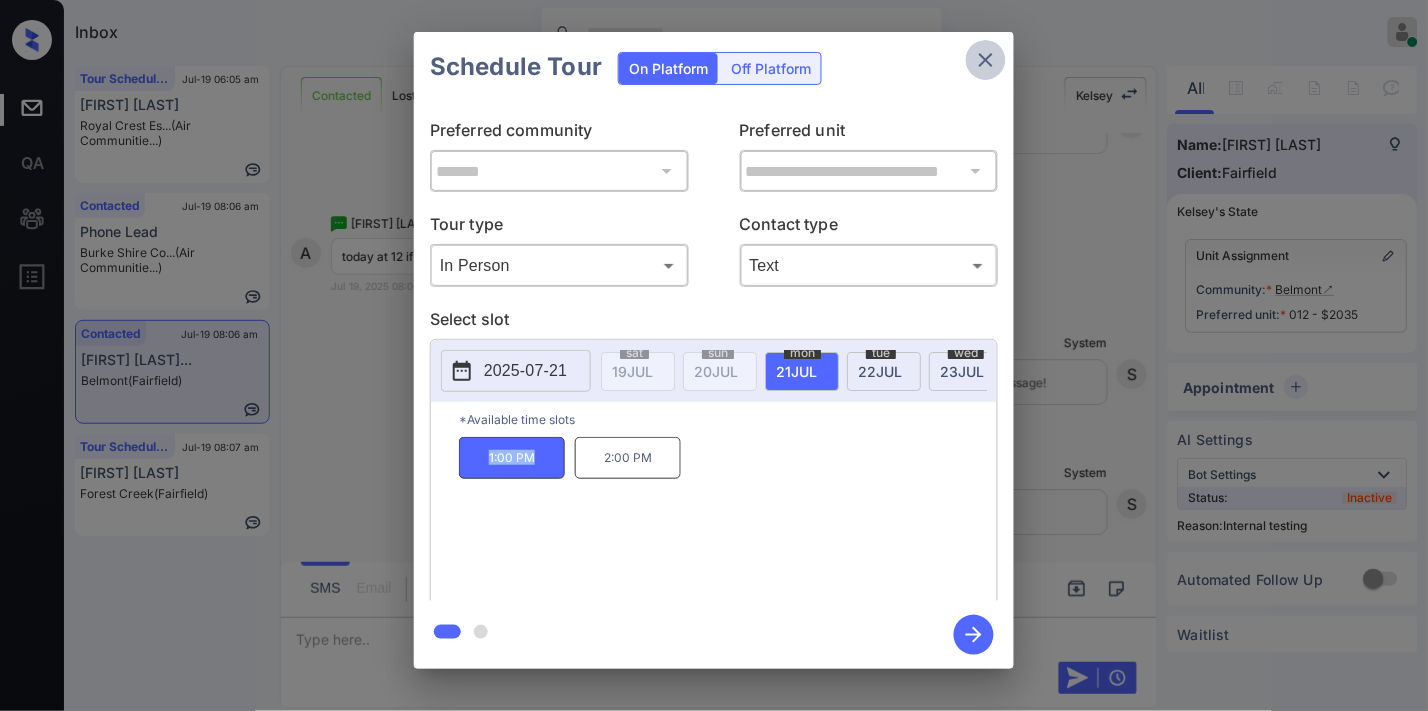 click 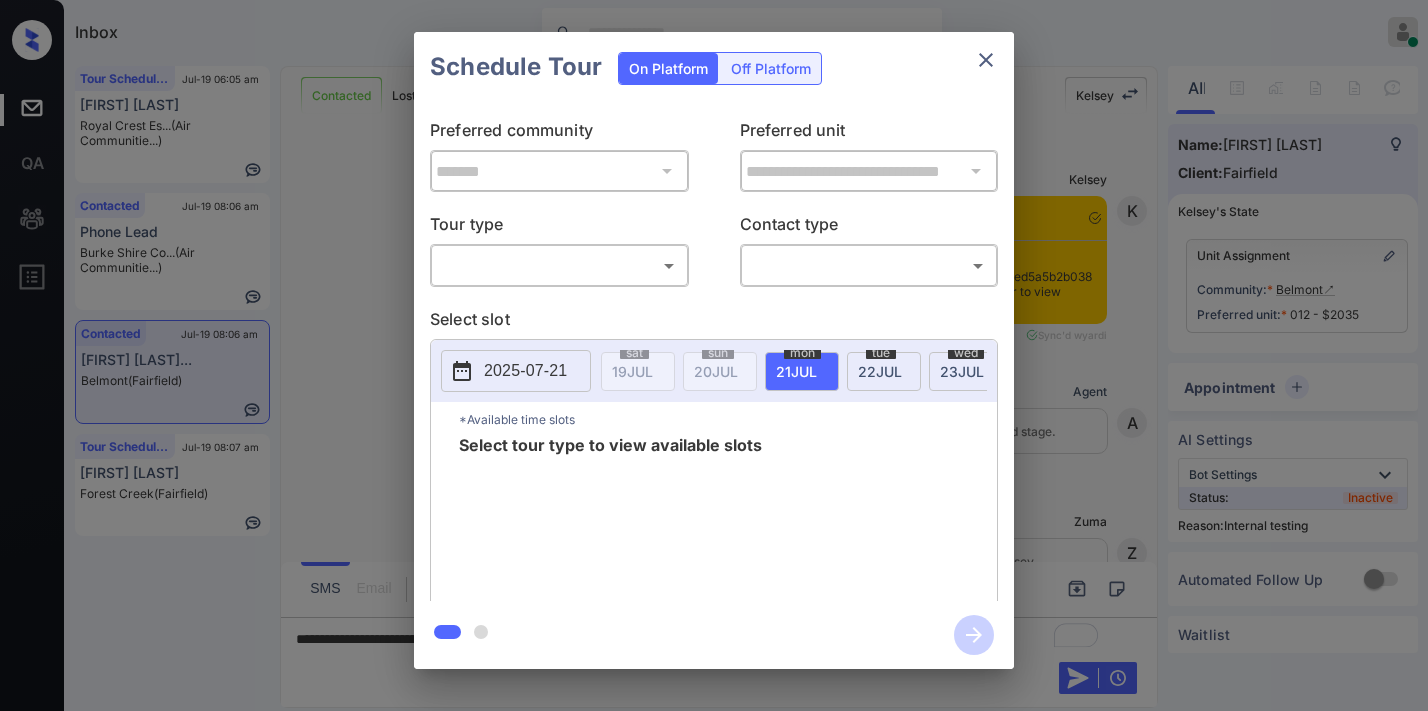 scroll, scrollTop: 0, scrollLeft: 0, axis: both 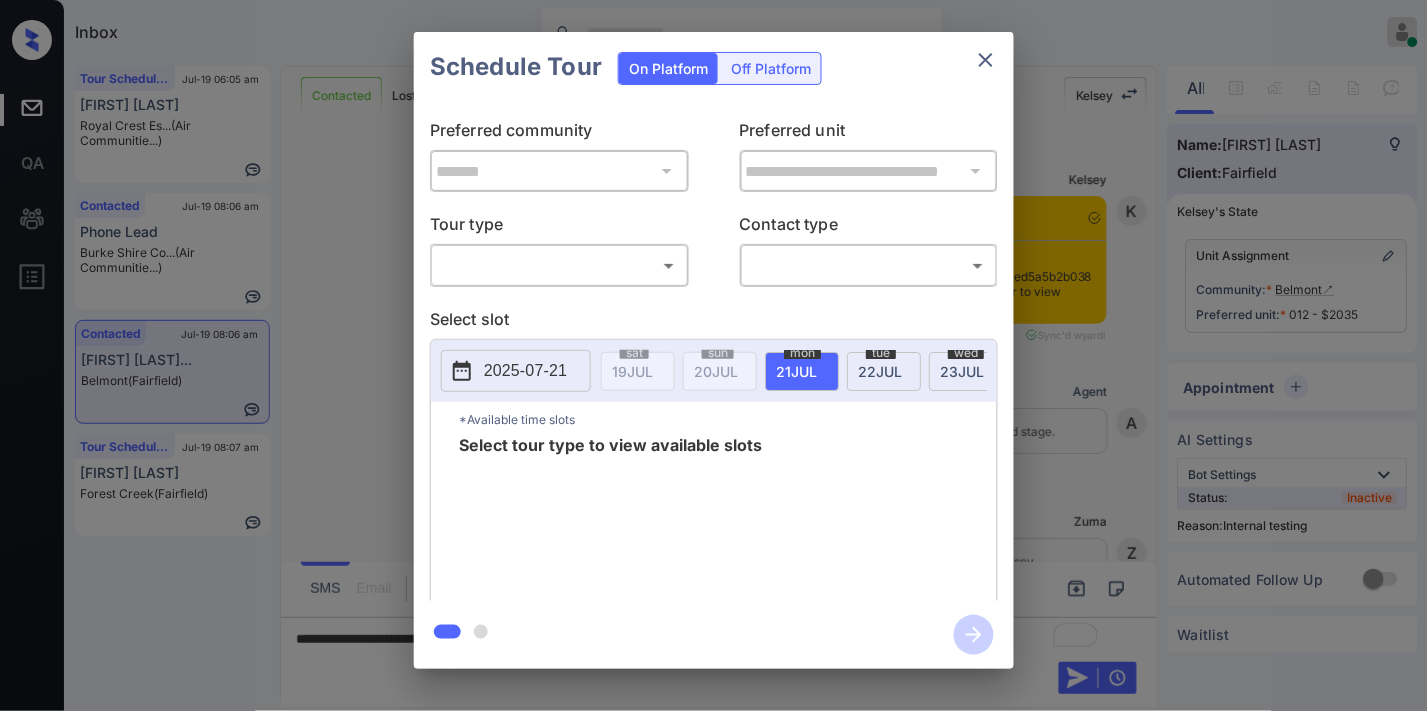 click on "Inbox [FIRST] [LAST] Online Set yourself   offline Set yourself   on break Profile Switch to  dark  mode Sign out Tour Scheduled Jul-19 06:05 am   [FIRST] [LAST] Royal Crest Es...  (Air Communitie...) Contacted Jul-19 08:06 am   Phone Lead [FIRST] [LAST] Co...  (Air Communitie...) Contacted Jul-19 08:06 am   [FIRST] [LAST]... Belmont  (Fairfield) Tour Scheduled Jul-19 08:07 am   [FIRST] [LAST] Forest Creek  (Fairfield) Contacted Lost Lead Sentiment: Angry Upon sliding the acknowledgement:  Lead will move to lost stage. * ​ SMS and call option will be set to opt out. AFM will be turned off for the lead. [FIRST] New Message [FIRST] Notes Note: https://conversation.getzuma.com/687b80ed5a5b2b03875e2054 - Paste this link into your browser to view [FIRST]’s conversation with the prospect Jul 19, 2025 04:26 am  Sync'd w  yardi K New Message Agent Lead created via leadPoller in Inbound stage. Jul 19, 2025 04:26 am A New Message Zuma Lead transferred to leasing agent: [FIRST] Jul 19, 2025 04:26 am  Sync'd w  yardi Z A" at bounding box center (714, 355) 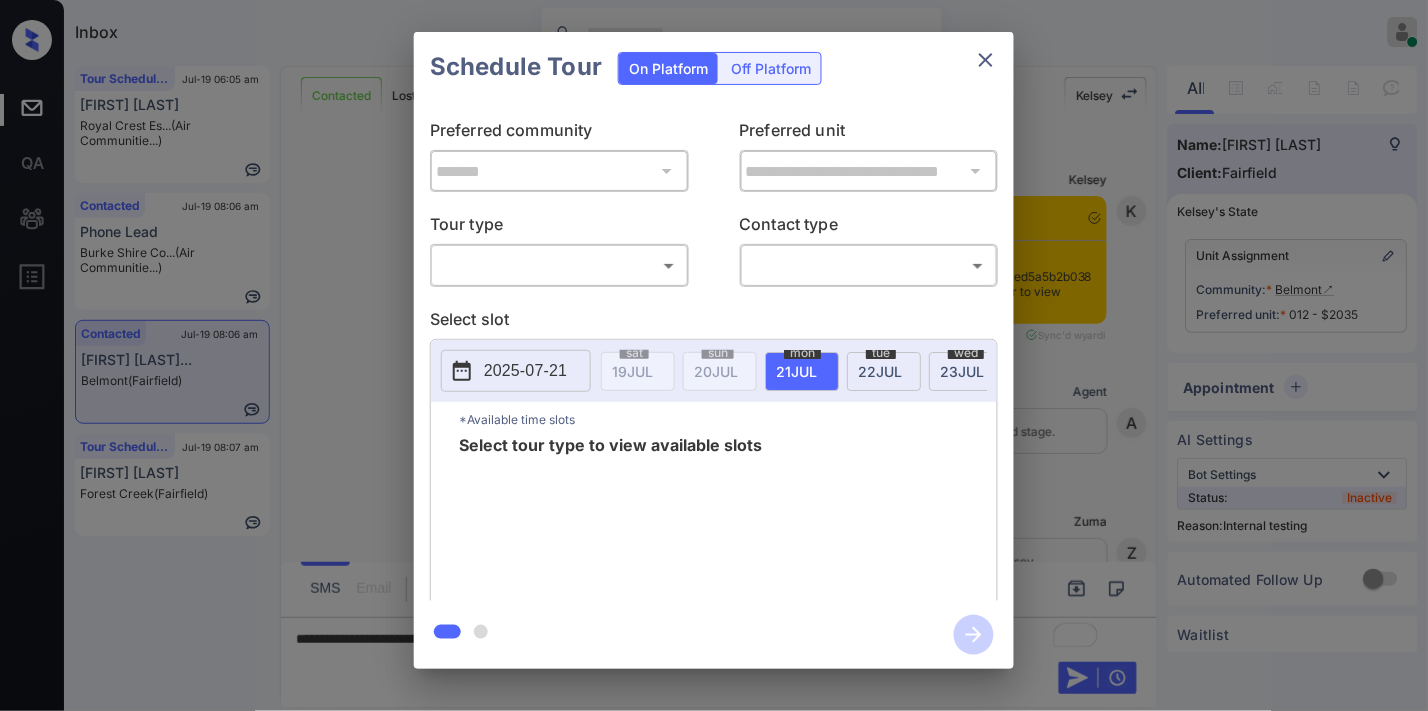 scroll, scrollTop: 4493, scrollLeft: 0, axis: vertical 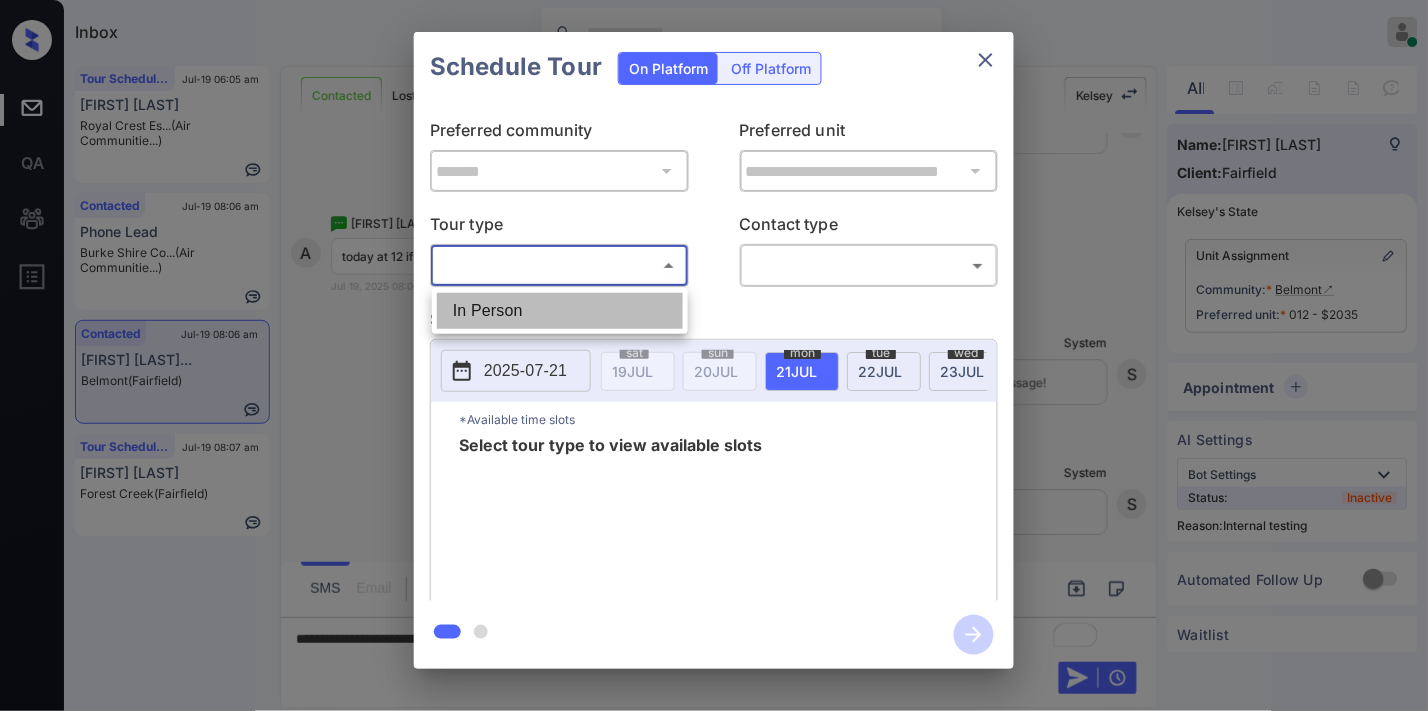click on "In Person" at bounding box center (560, 311) 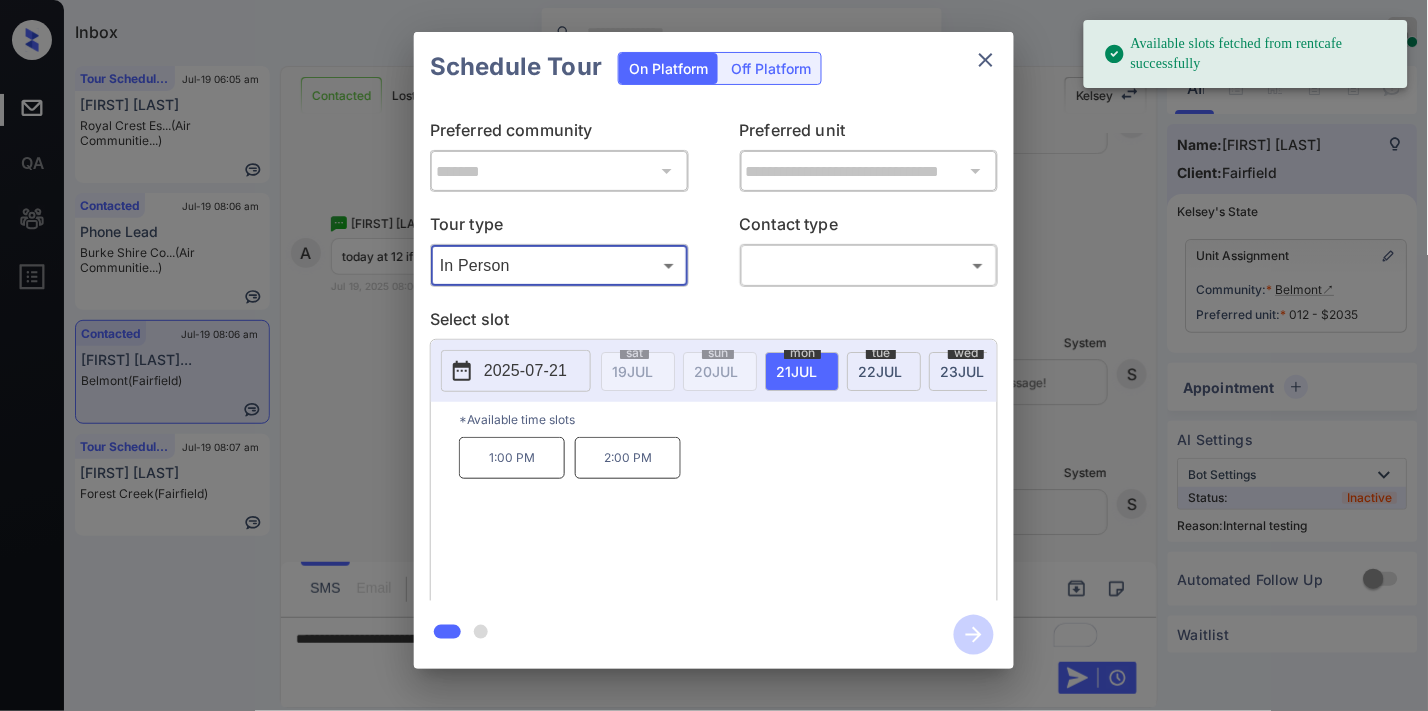 click 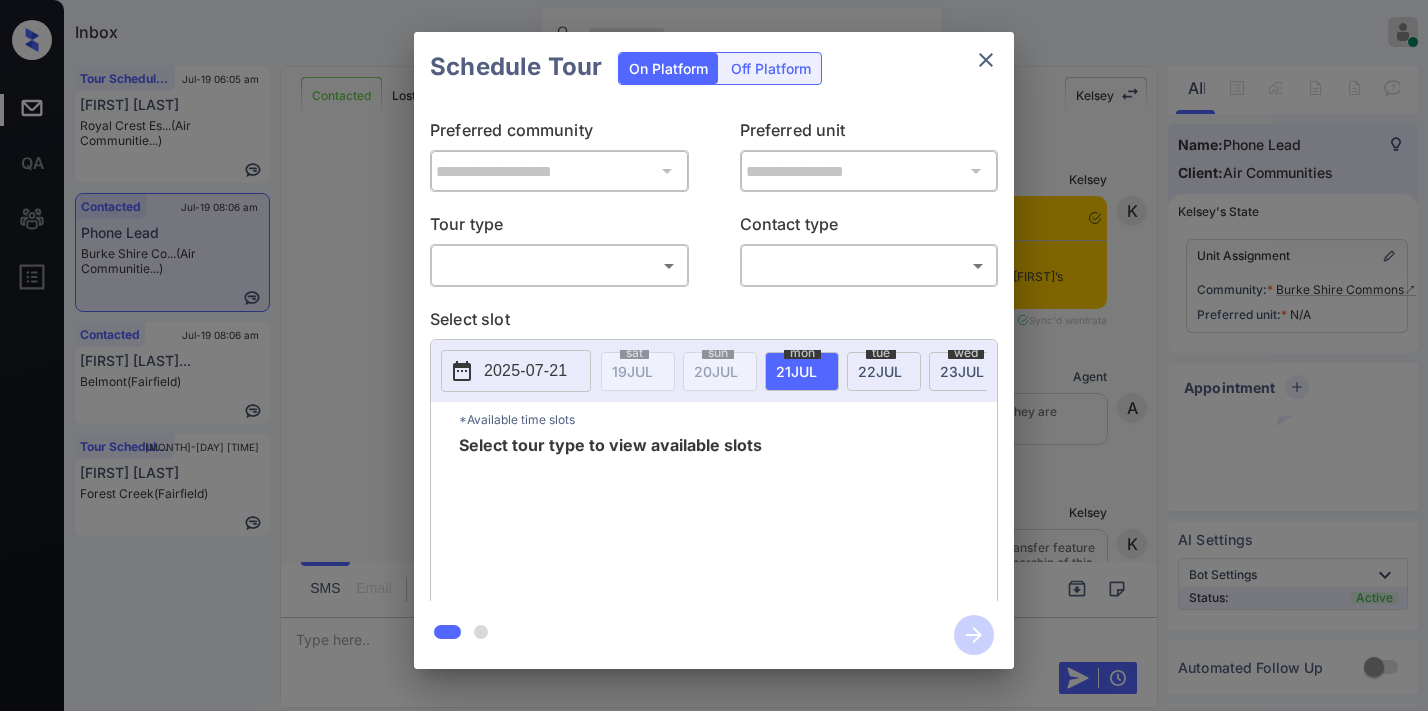 click on "Inbox [FIRST] [LAST] Online Set yourself   offline Set yourself   on break Profile Switch to  dark  mode Sign out Tour Scheduled [MONTH]-[DAY] [TIME]   [FIRST] [LAST] [LOCATION]  ([LOCATION]) Contacted [MONTH]-[DAY] [TIME]   Phone Lead [LAST] [LOCATION]  ([LOCATION]) Contacted [MONTH]-[DAY] [TIME]   [FIRST] [LAST]... [LOCATION]  ([LOCATION]) Tour Scheduled [MONTH]-[DAY] [TIME]   [FIRST] [LAST] [LOCATION]  ([LOCATION]) Contacted Lost Lead Sentiment: Angry Upon sliding the acknowledgement:  Lead will move to lost stage. * ​ SMS and call option will be set to opt out. AFM will be turned off for the lead. [FIRST] New Message [FIRST] Notes Note:  - Paste this link into your browser to view [FIRST]’s conversation with the prospect [MONTH] [DAY], [YEAR] [TIME]  Sync'd w  entrata [FIRST] New Message Agent Lead created because they indicated they are interested in leasing via Zuma IVR. A New Message [FIRST] [FIRST]" at bounding box center [714, 355] 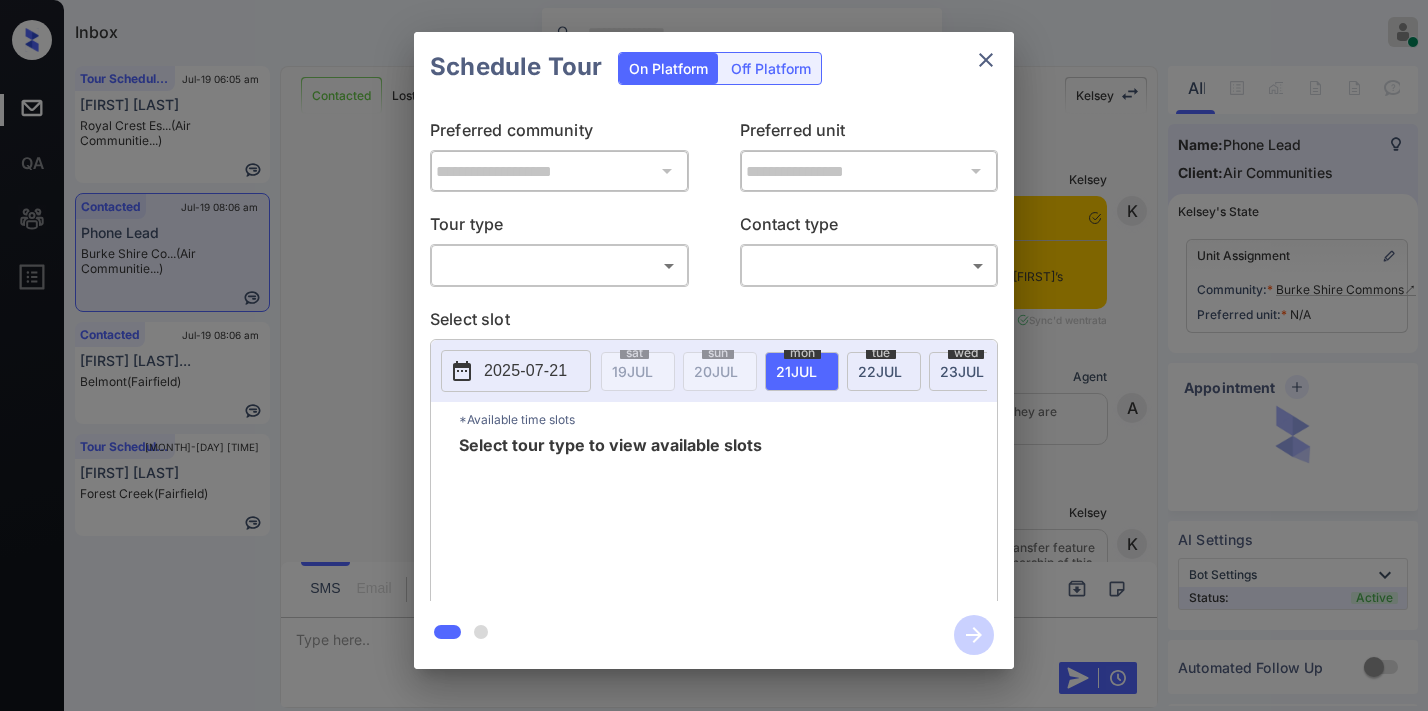 scroll, scrollTop: 0, scrollLeft: 0, axis: both 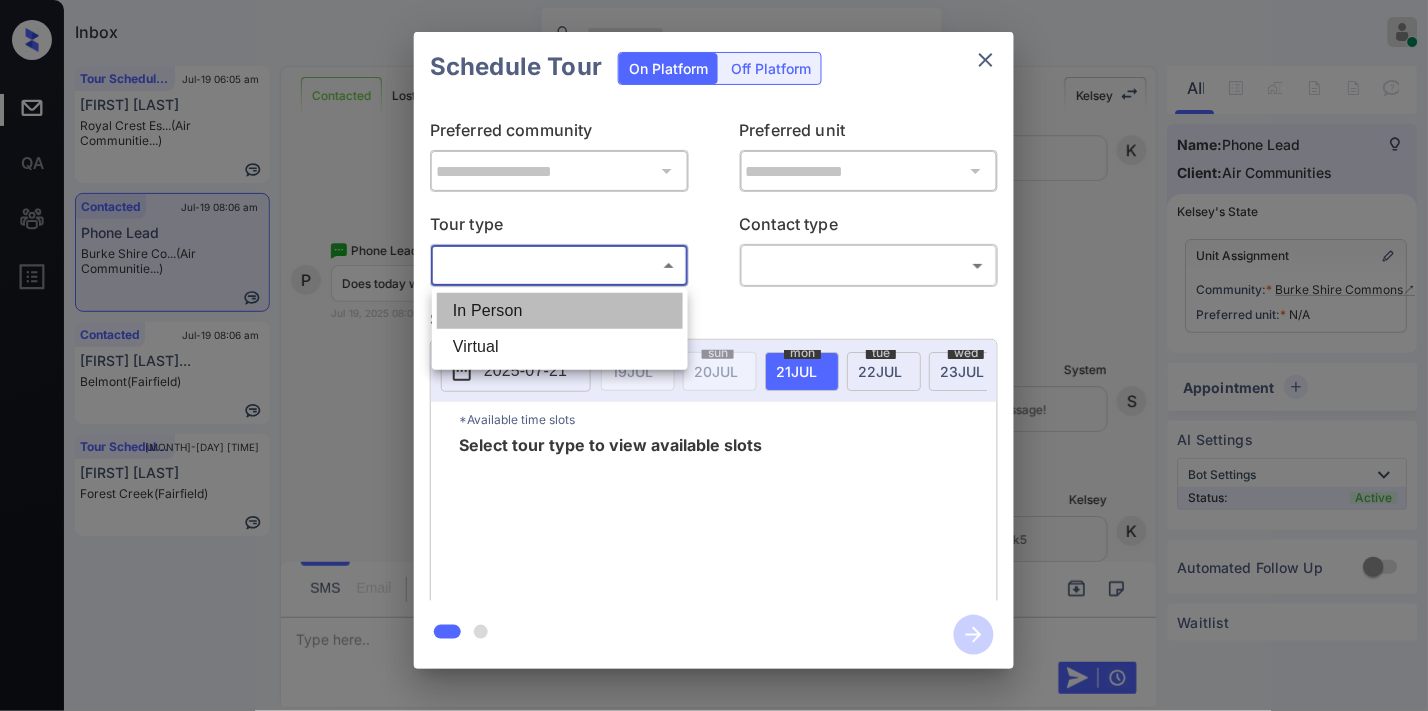 click on "In Person" at bounding box center (560, 311) 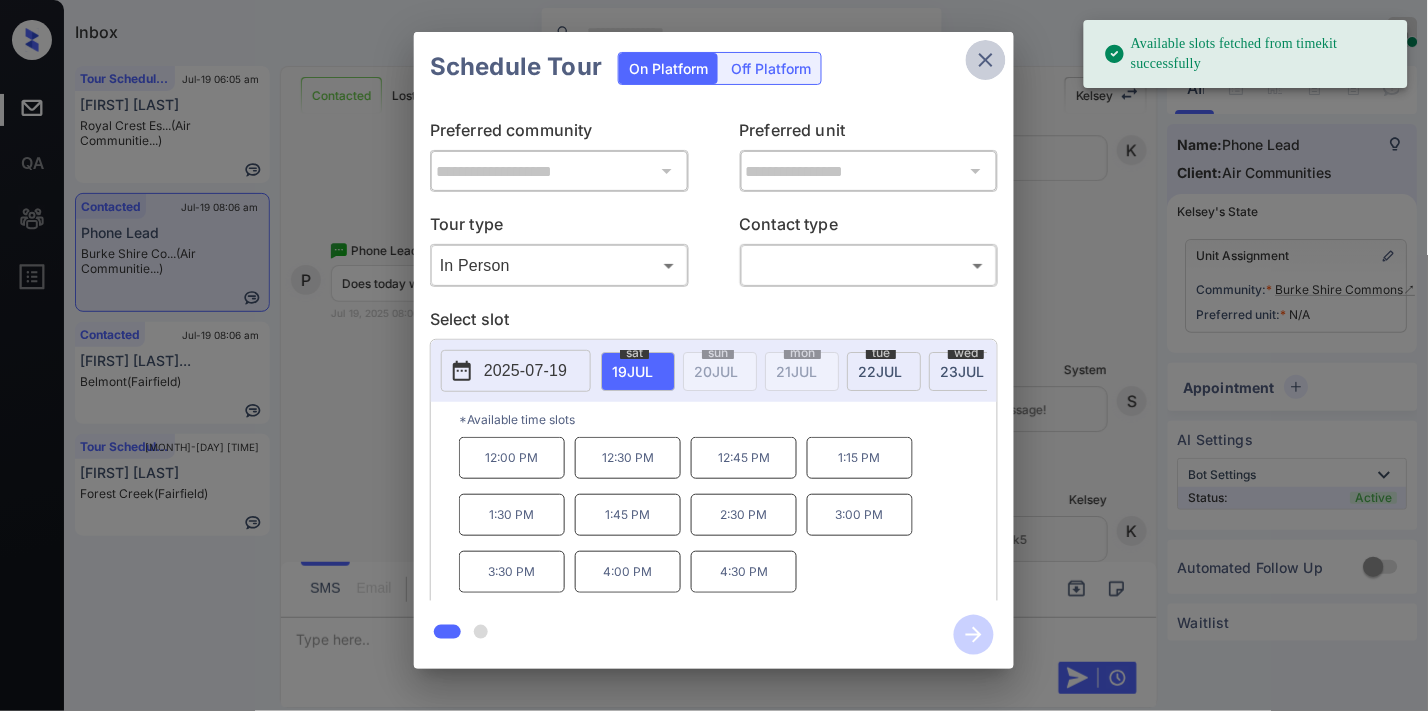 click 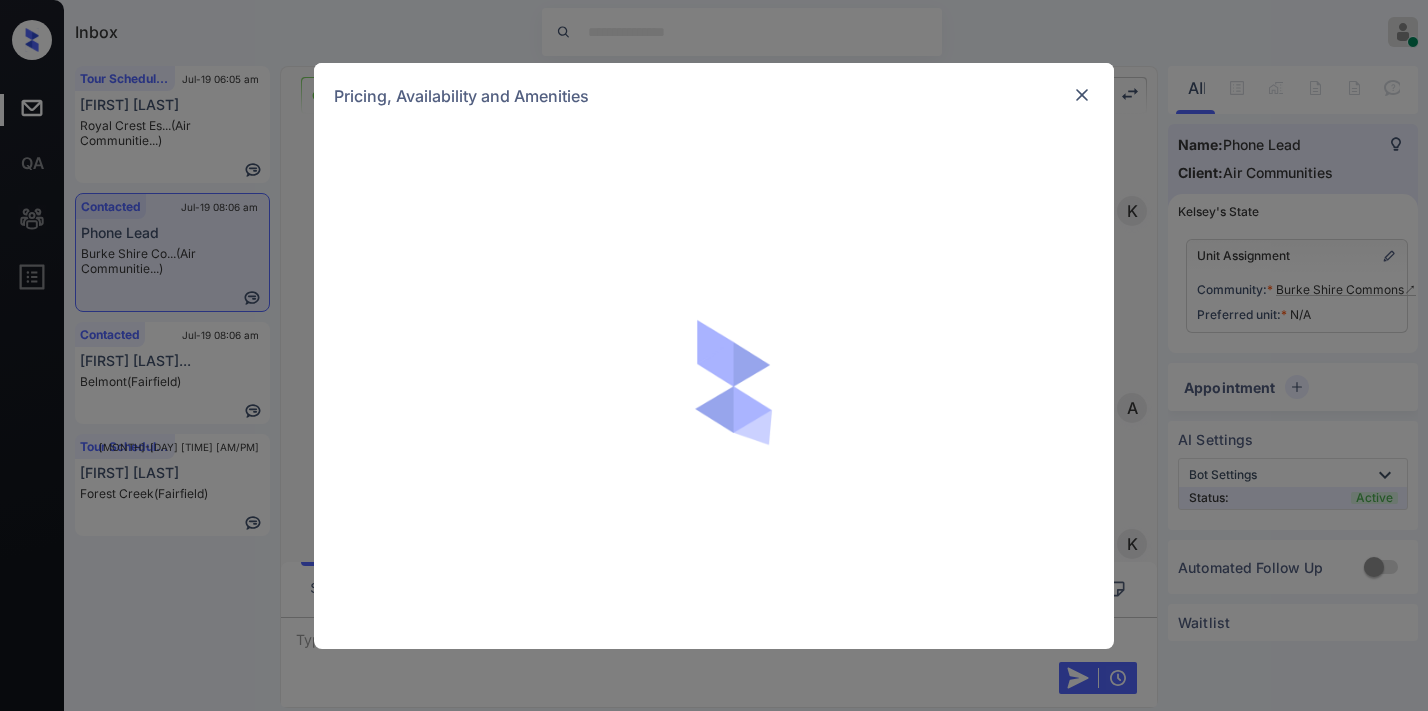 scroll, scrollTop: 0, scrollLeft: 0, axis: both 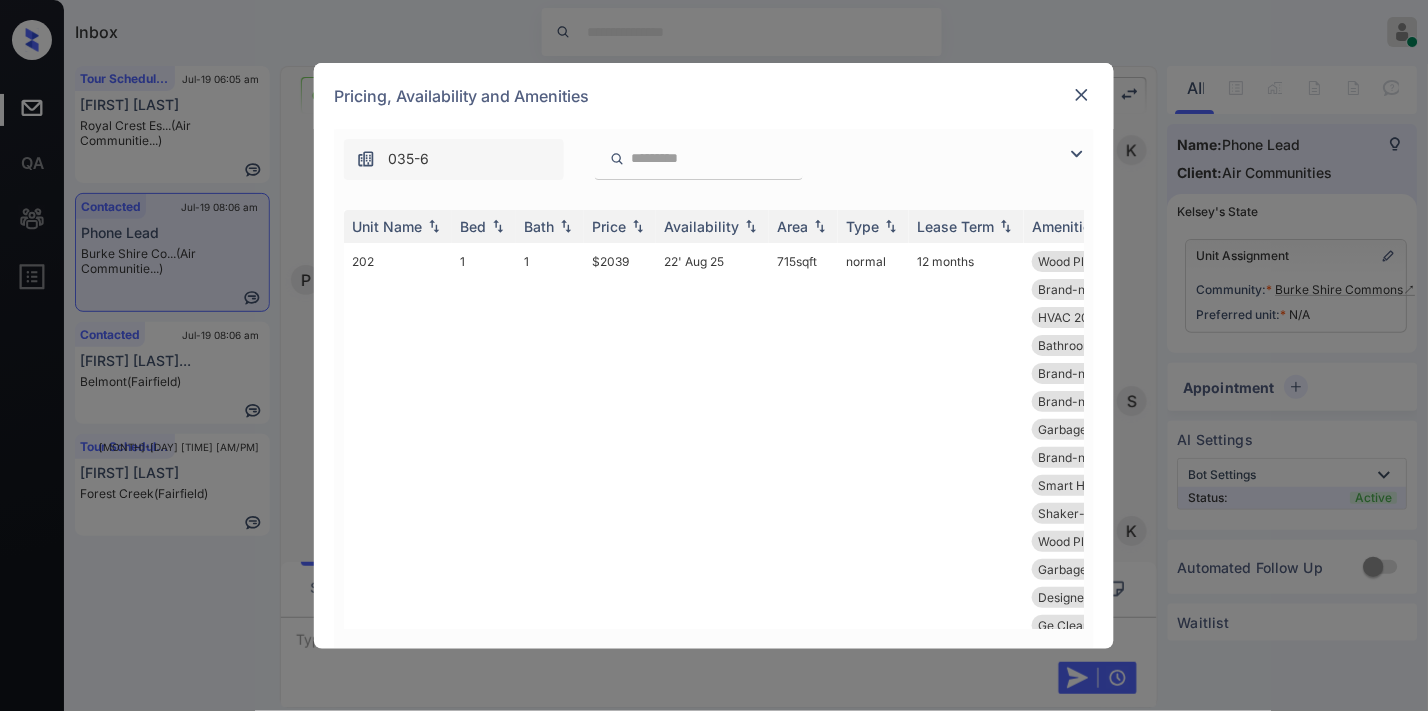 click on "Pricing, Availability and Amenities" at bounding box center [714, 96] 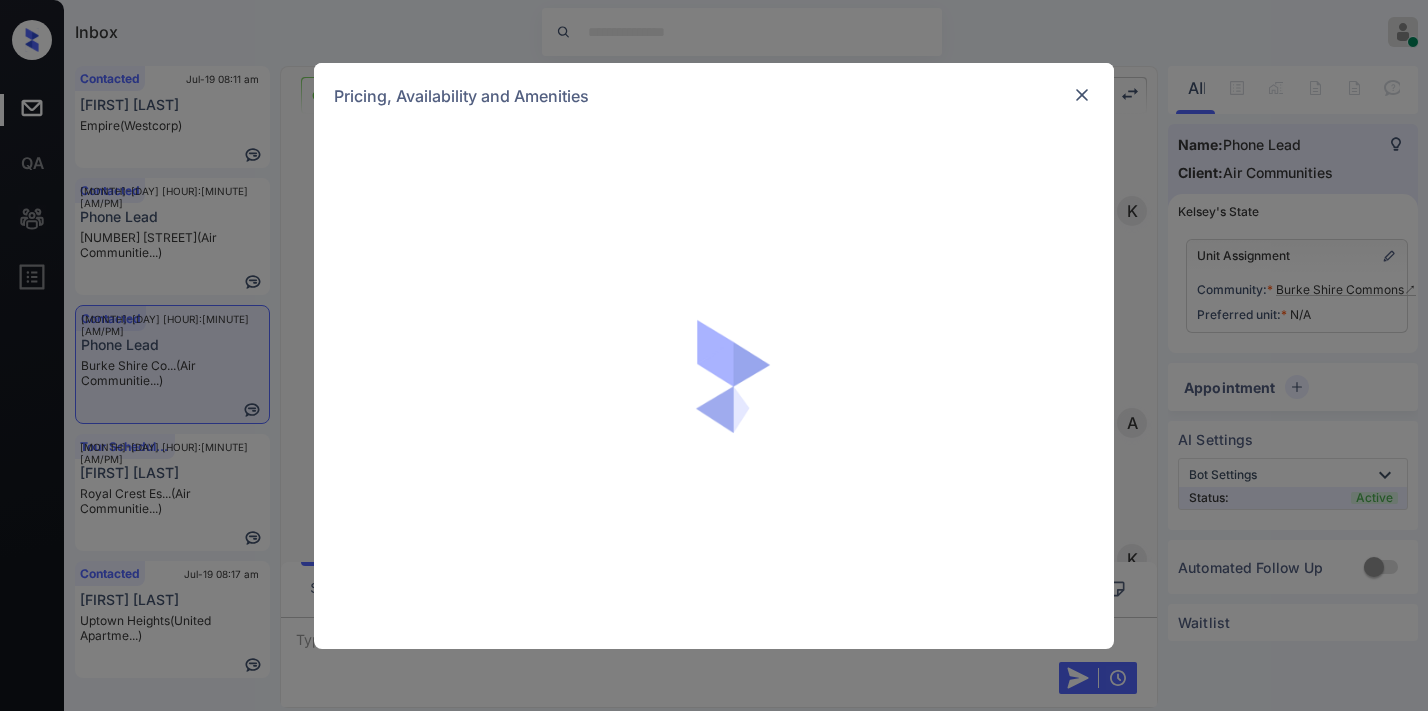 scroll, scrollTop: 0, scrollLeft: 0, axis: both 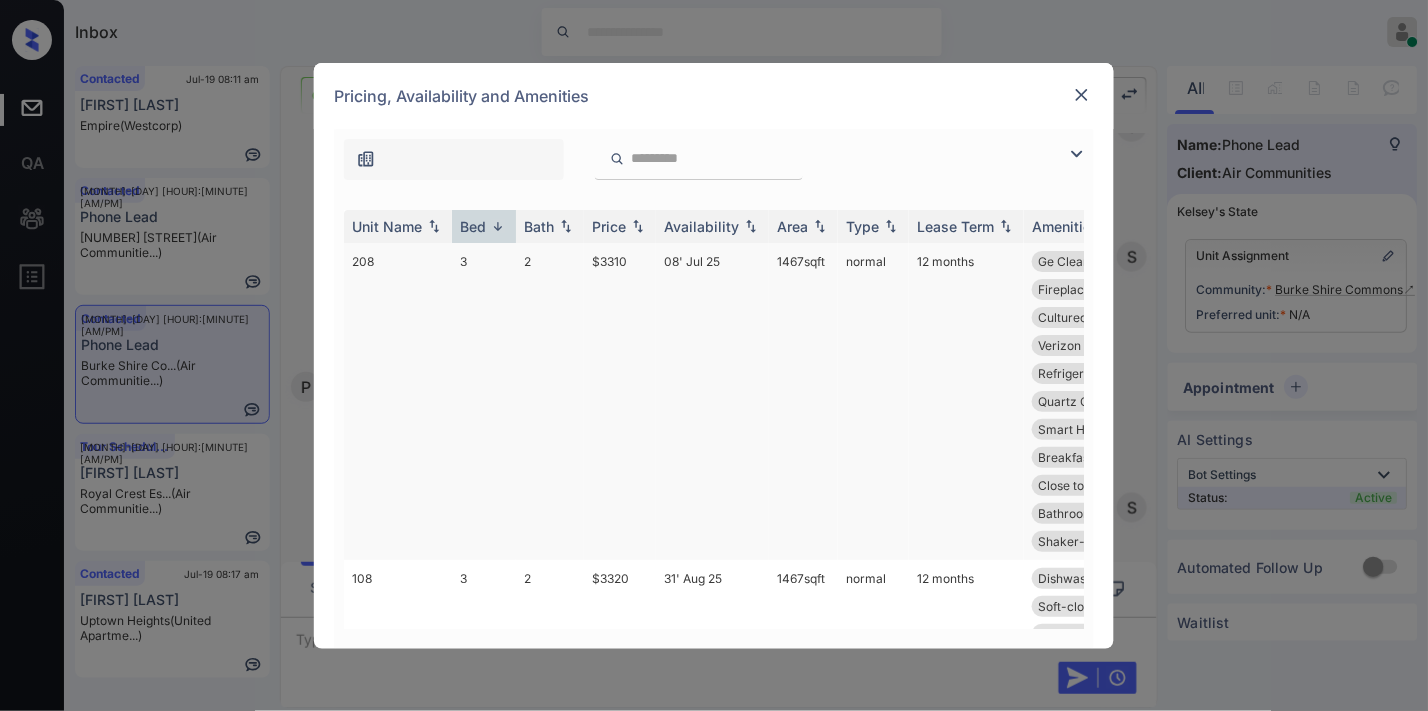 click at bounding box center [1077, 154] 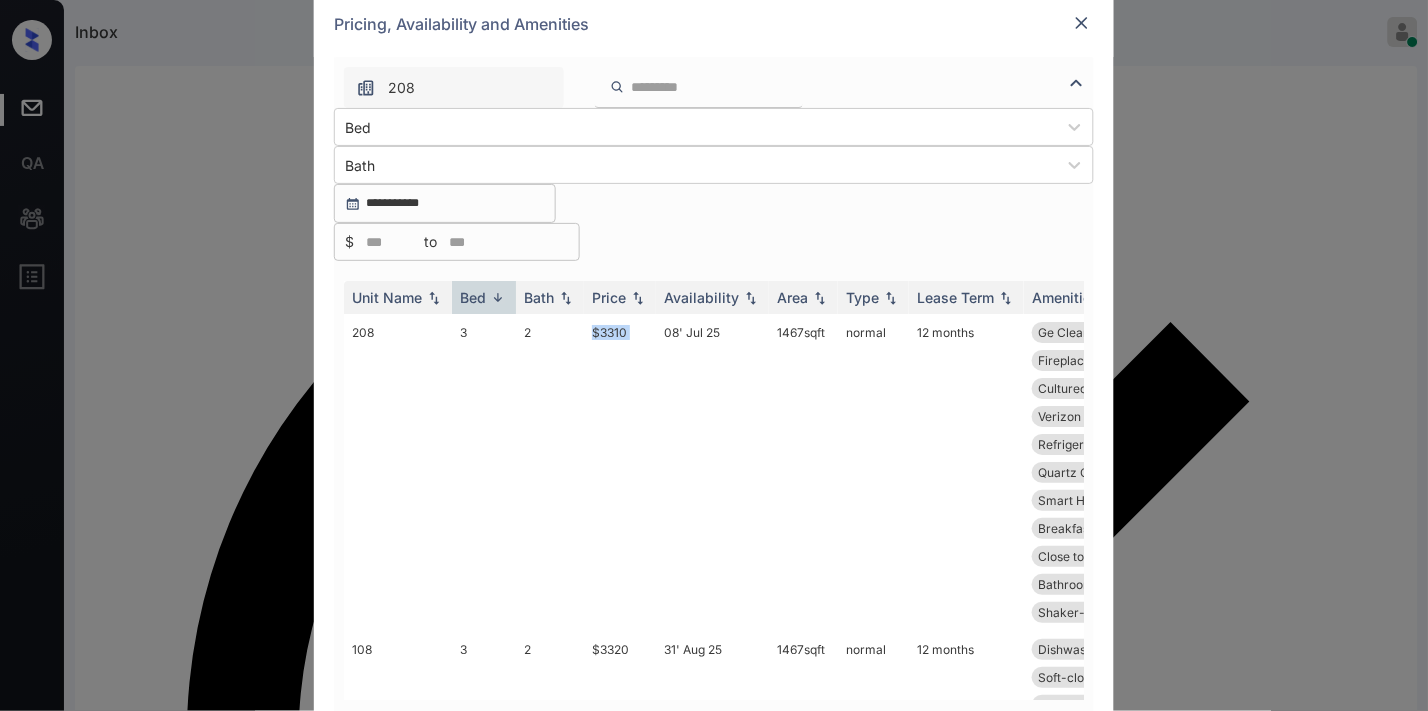 click at bounding box center [1082, 23] 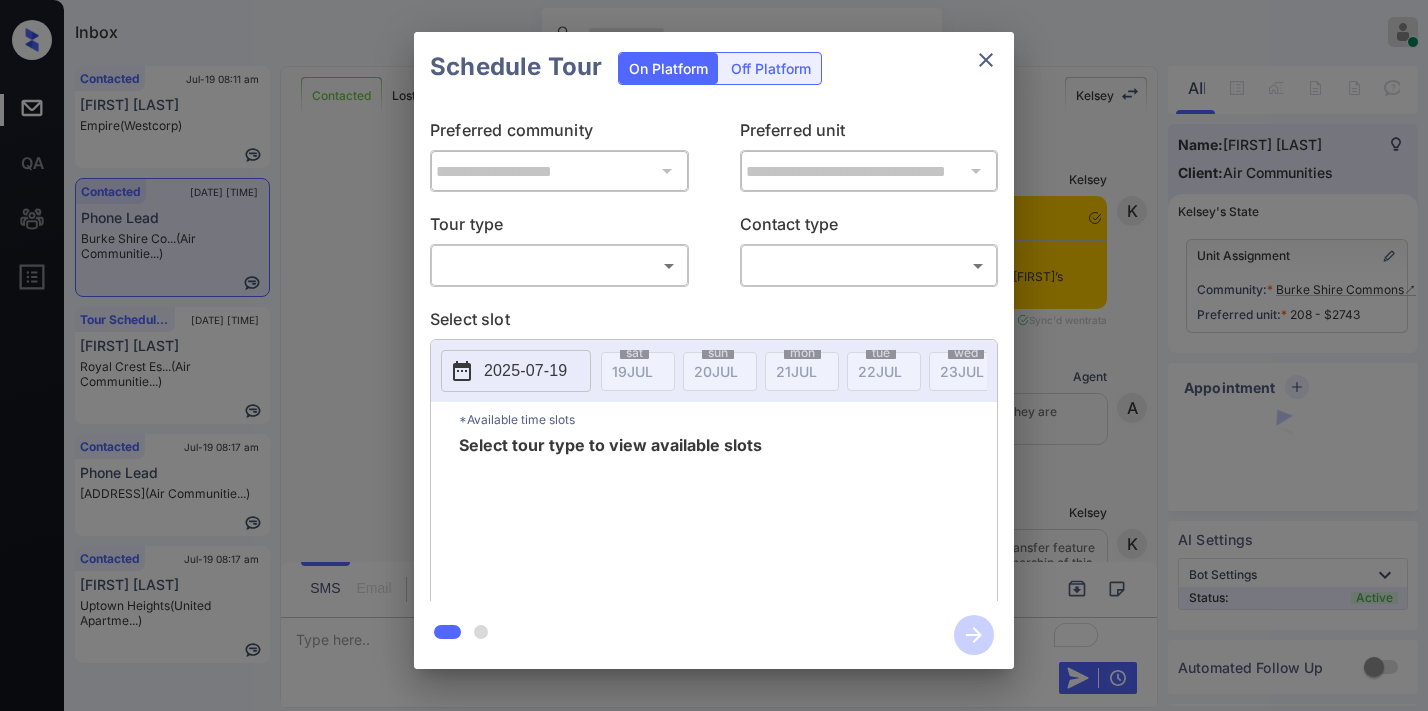 click on "Inbox [FIRST] [LAST] Online Set yourself   offline Set yourself   on break Profile Switch to  dark  mode Sign out Contacted [DATE] [TIME]   [FIRST] [LAST] Empire  (Westcorp) Contacted [DATE] [TIME]   Phone Lead Burke Shire Co...  (Air Communitie...) Tour Scheduled [DATE] [TIME]   [FIRST] [LAST] Royal Crest Es...  (Air Communitie...) Contacted [DATE] [TIME]   Phone Lead [ADDRESS]  (Air Communitie...) Contacted [DATE] [TIME]   [FIRST] [LAST] Uptown Heights  (United Apartme...) Contacted Lost Lead Sentiment: Angry Upon sliding the acknowledgement:  Lead will move to lost stage. * ​ SMS and call option will be set to opt out. AFM will be turned off for the lead. [FIRST] New Message [FIRST] Notes Note:  - Paste this link into your browser to view [FIRST]’s conversation with the prospect [DATE] [TIME]  Sync'd w  entrata [FIRST] New Message Agent [DATE] [TIME]  A [FIRST] [Z]" at bounding box center (714, 355) 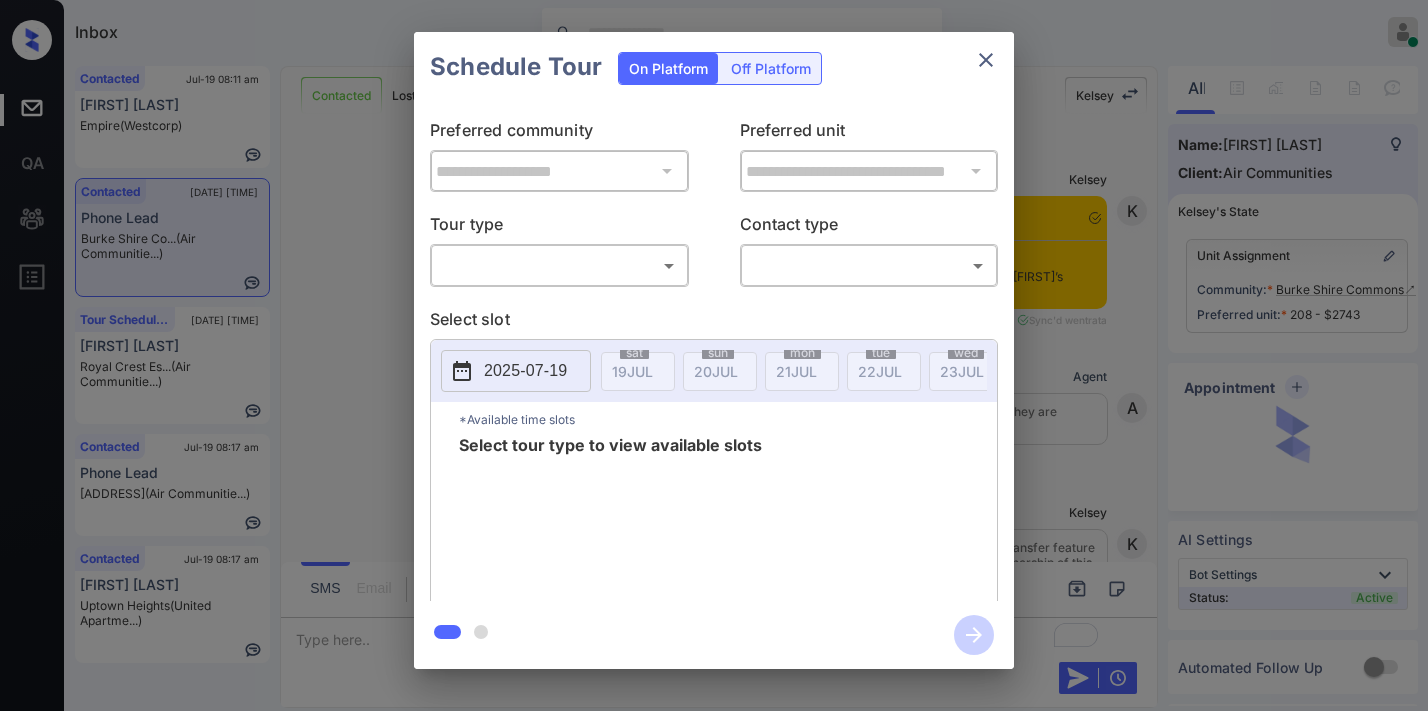 scroll, scrollTop: 0, scrollLeft: 0, axis: both 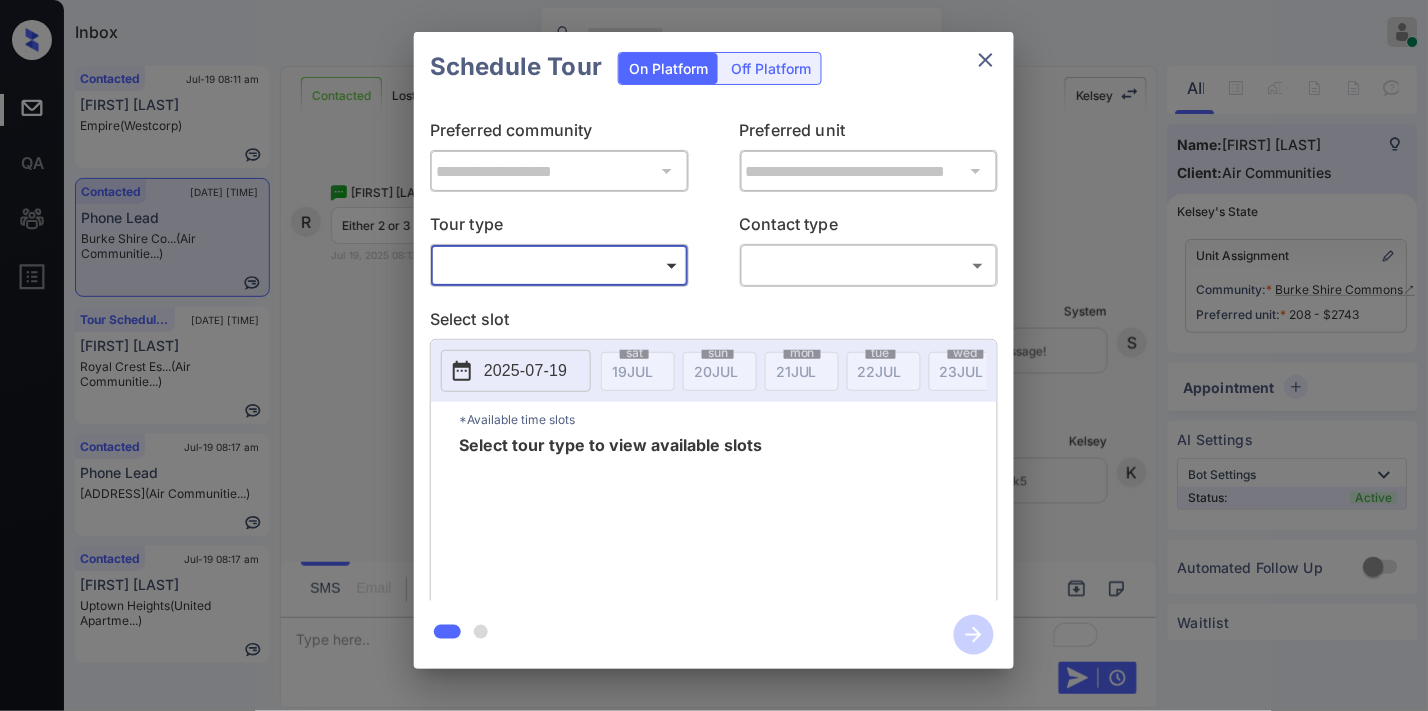 click on "In Person" at bounding box center [714, 741] 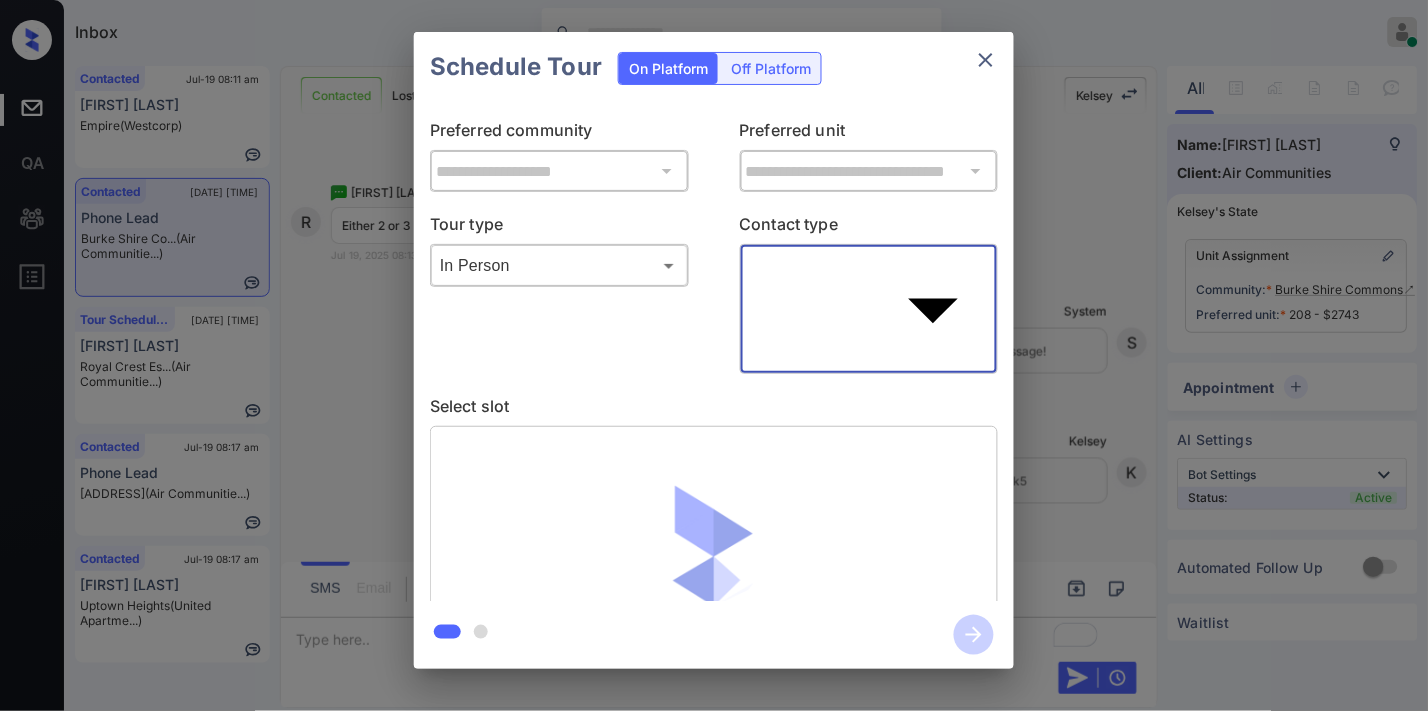 click on "Inbox Samantha Soliven Online Set yourself   offline Set yourself   on break Profile Switch to  dark  mode Sign out Contacted Jul-19 08:11 am   Lyssa S Empire  (Westcorp) Contacted Jul-19 08:13 am   Phone Lead Burke Shire Co...  (Air Communitie...) Tour Scheduled Jul-19 08:14 am   Michael Bliss Royal Crest Es...  (Air Communitie...) Contacted Jul-19 08:17 am   Phone Lead 777 South Broa...  (Air Communitie...) Contacted Jul-19 08:17 am   Joseph Holland Uptown Heights  (United Apartme...) Contacted Lost Lead Sentiment: Angry Upon sliding the acknowledgement:  Lead will move to lost stage. * ​ SMS and call option will be set to opt out. AFM will be turned off for the lead. Kelsey New Message Kelsey Notes Note: <a href="https://conversation.getzuma.com/687ba9ca4cc365a82ad52af3">https://conversation.getzuma.com/687ba9ca4cc365a82ad52af3</a> - Paste this link into your browser to view Kelsey’s conversation with the prospect Jul 19, 2025 07:20 am  Sync'd w  entrata K New Message Agent Jul 19, 2025 07:20 am A K Z" at bounding box center [714, 355] 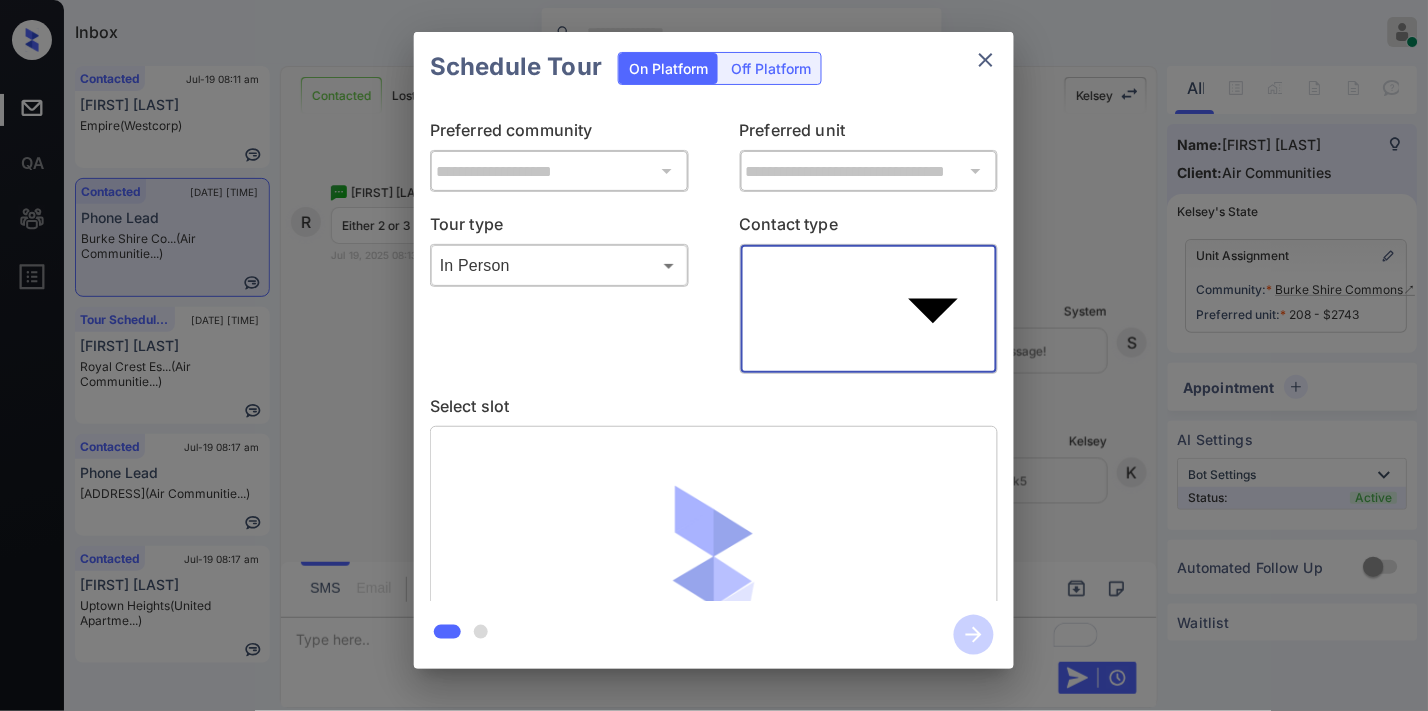 click on "Text" at bounding box center [714, 759] 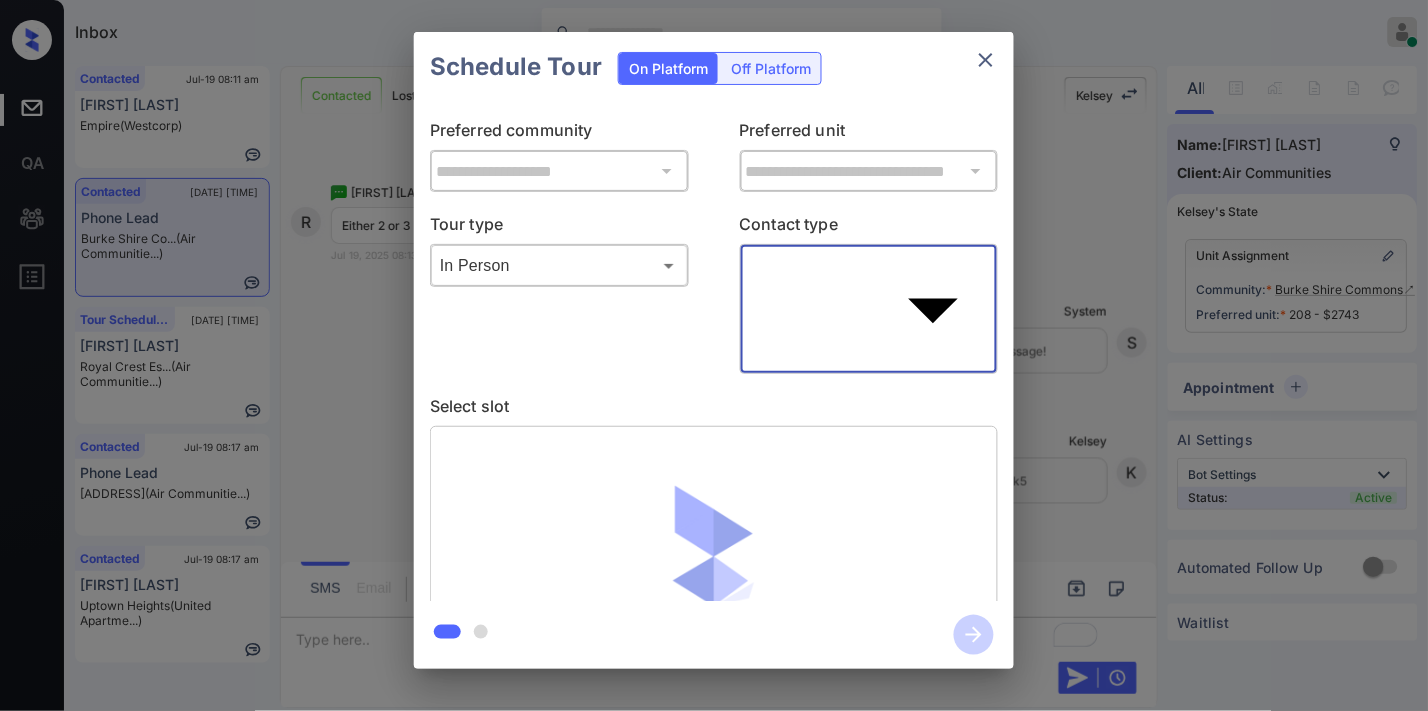type on "****" 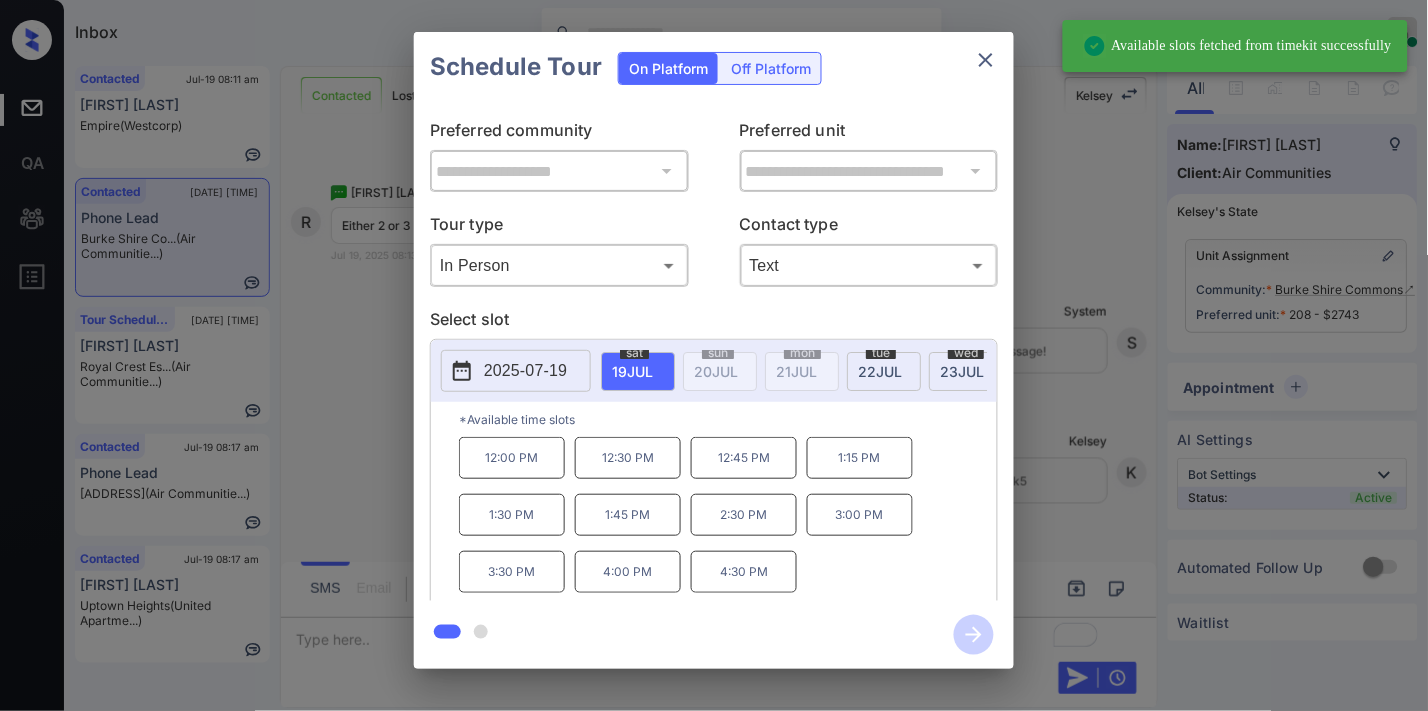 click on "12:30 PM" at bounding box center (628, 458) 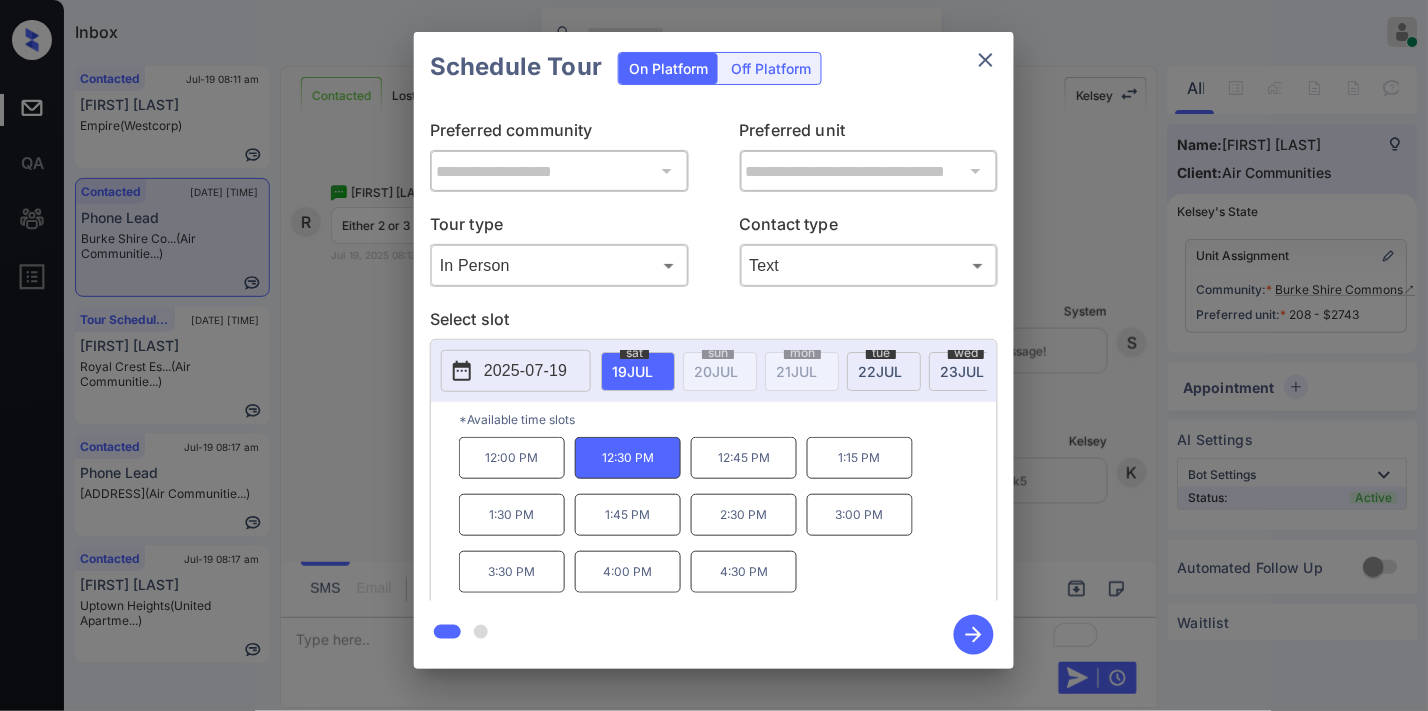 click 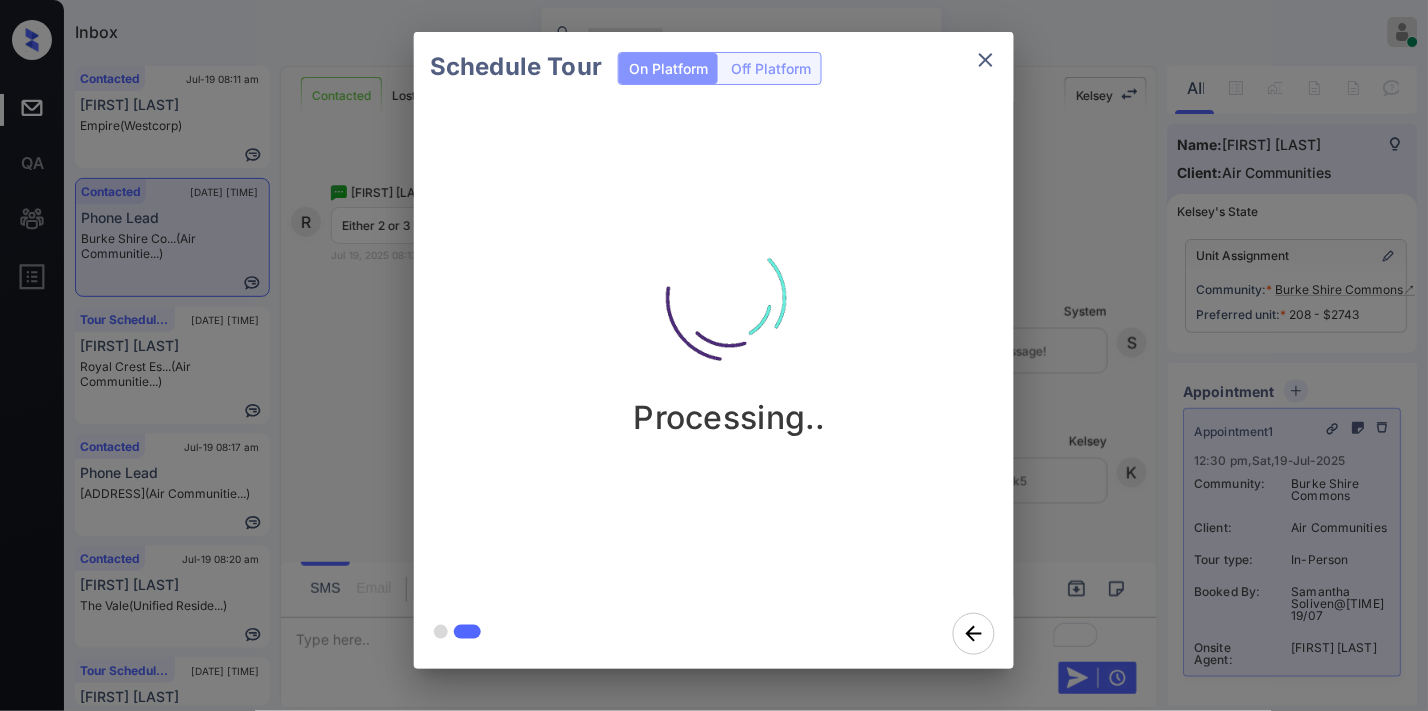 click on "Processing.." at bounding box center (714, 350) 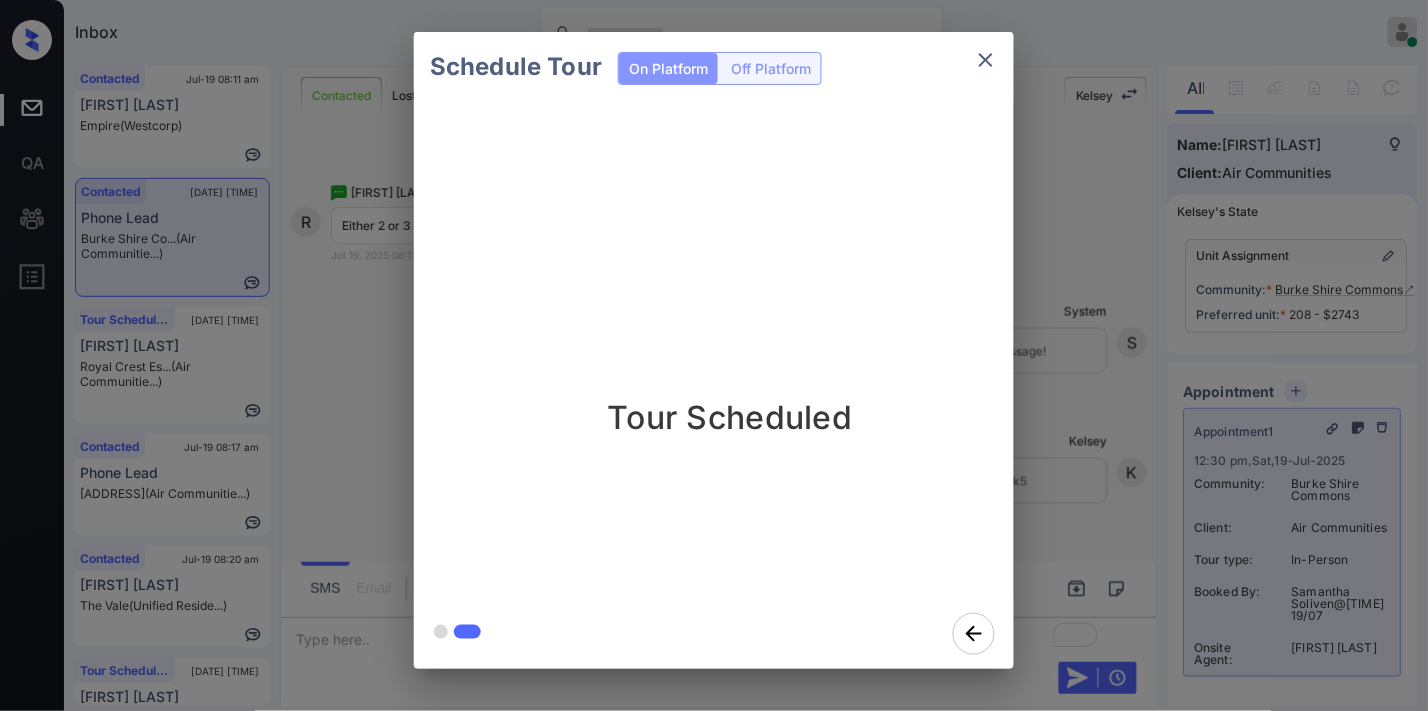click 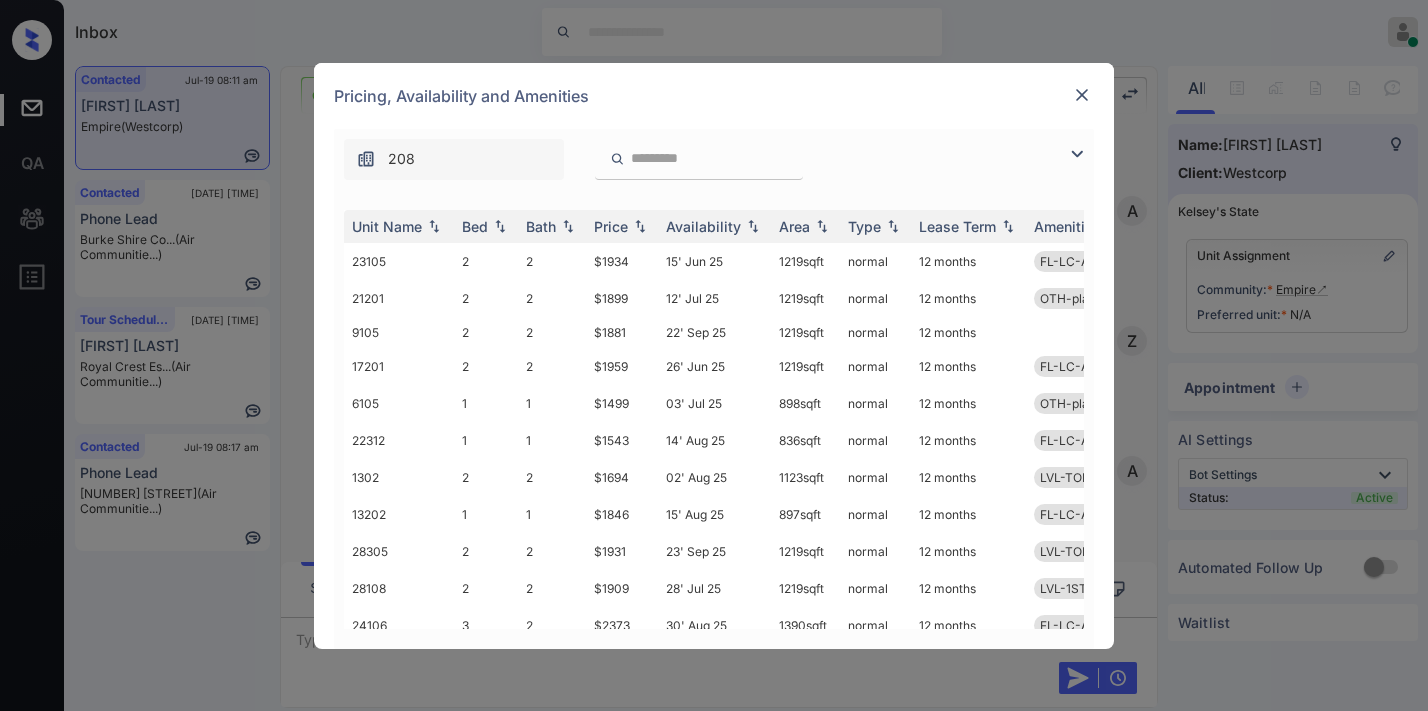 scroll, scrollTop: 0, scrollLeft: 0, axis: both 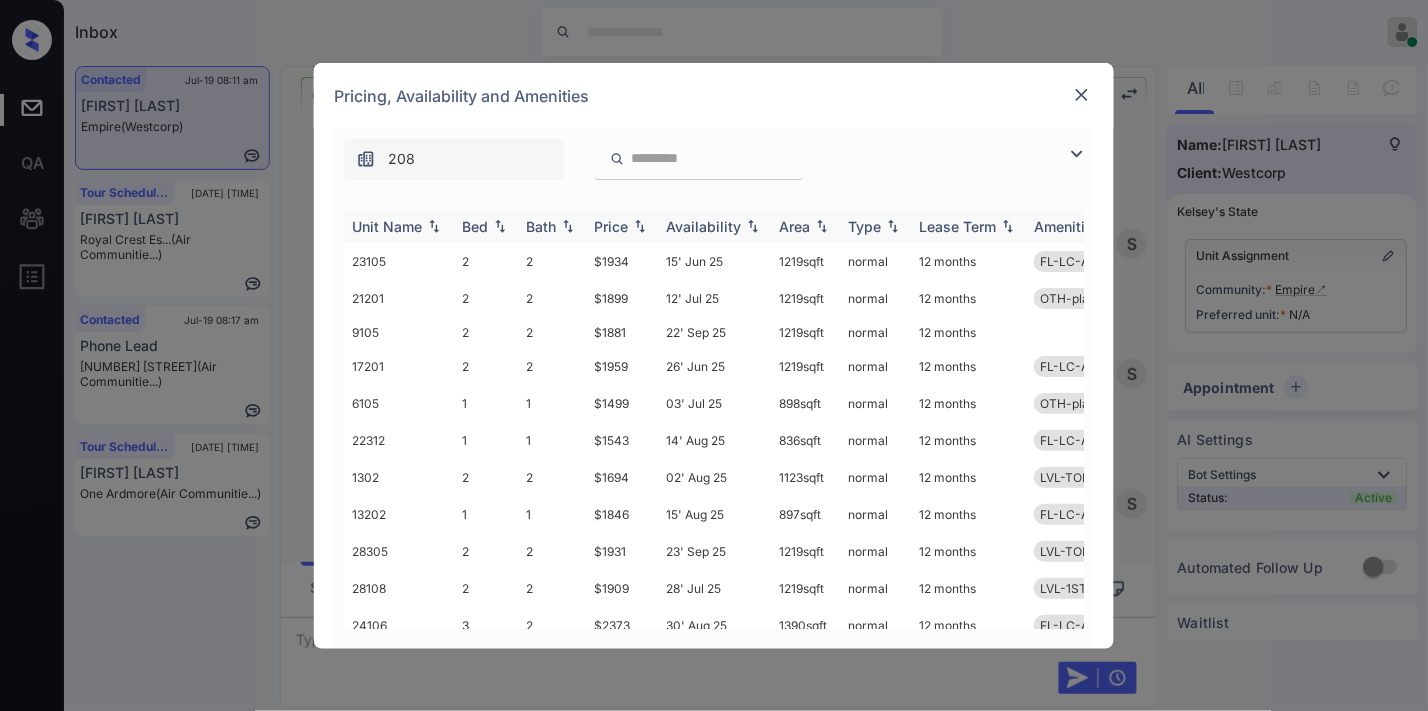 click at bounding box center (640, 226) 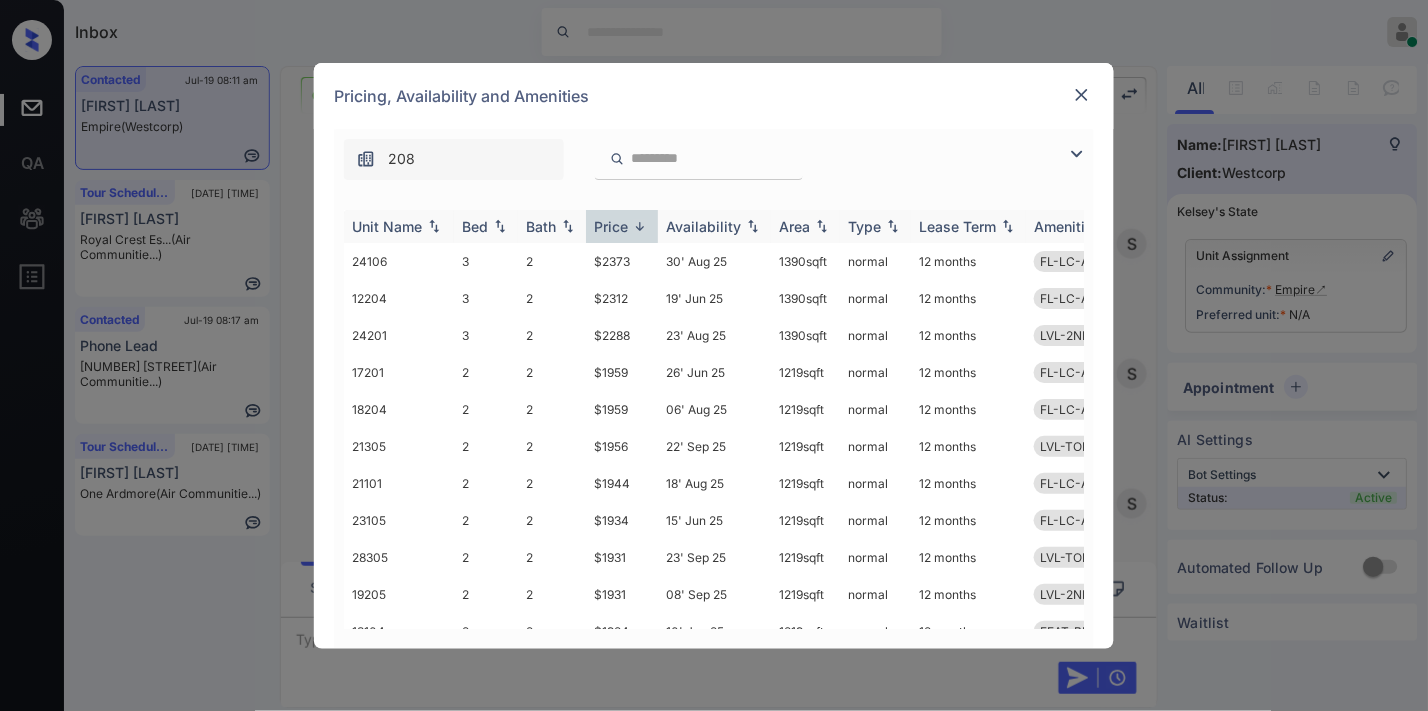click at bounding box center [640, 226] 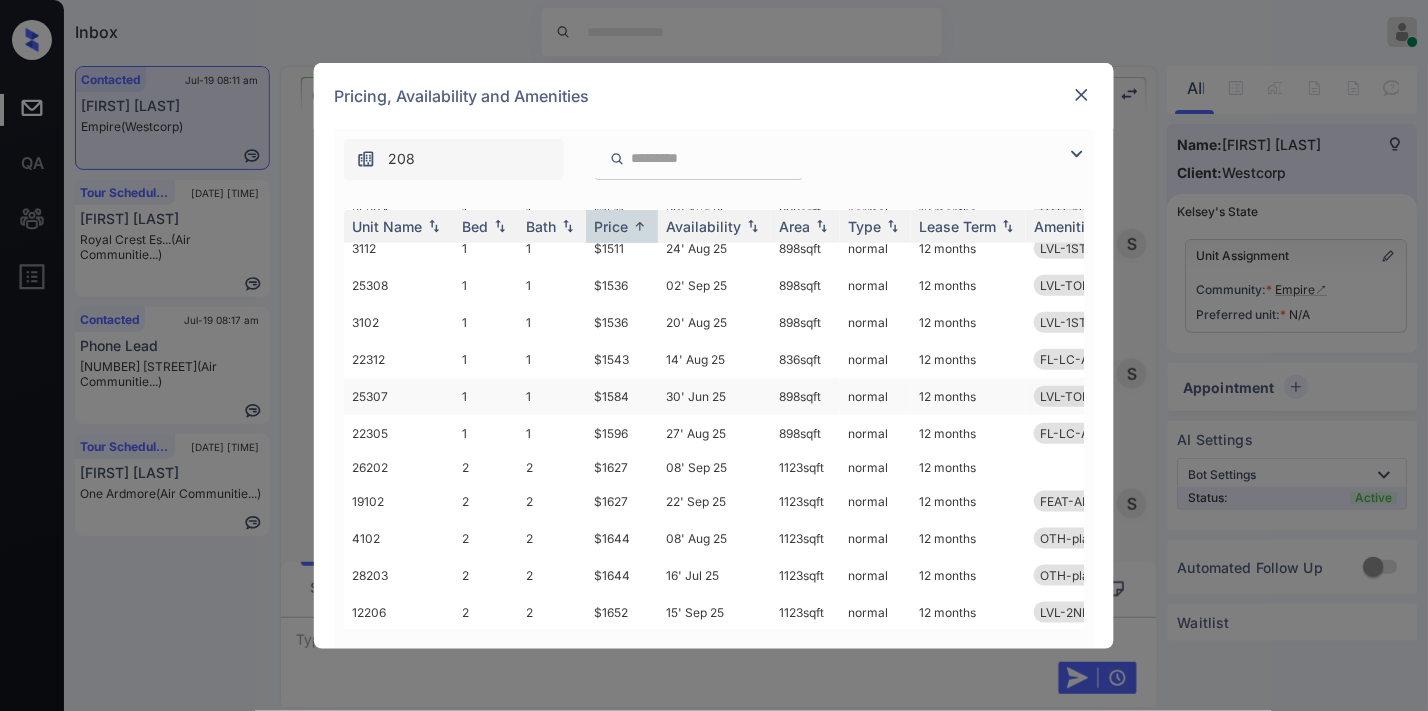 scroll, scrollTop: 345, scrollLeft: 0, axis: vertical 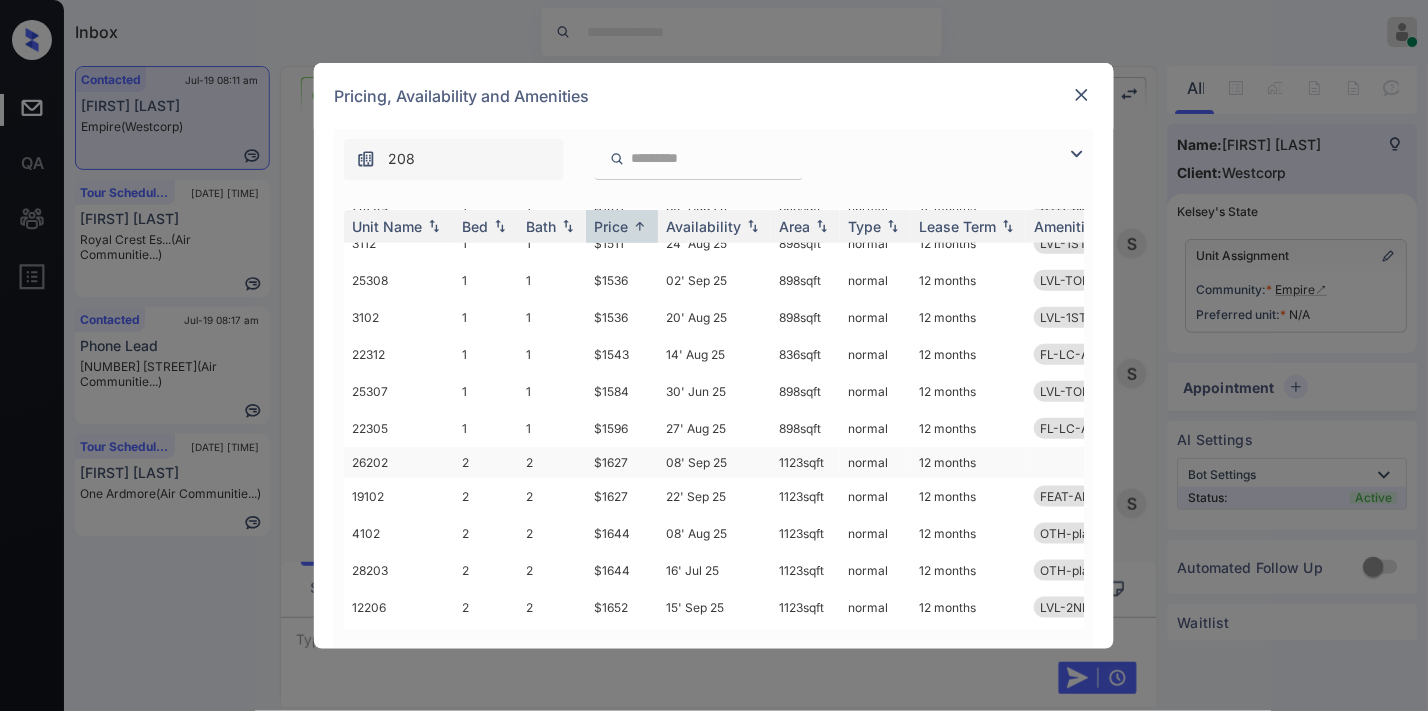 click on "$1627" at bounding box center [622, 462] 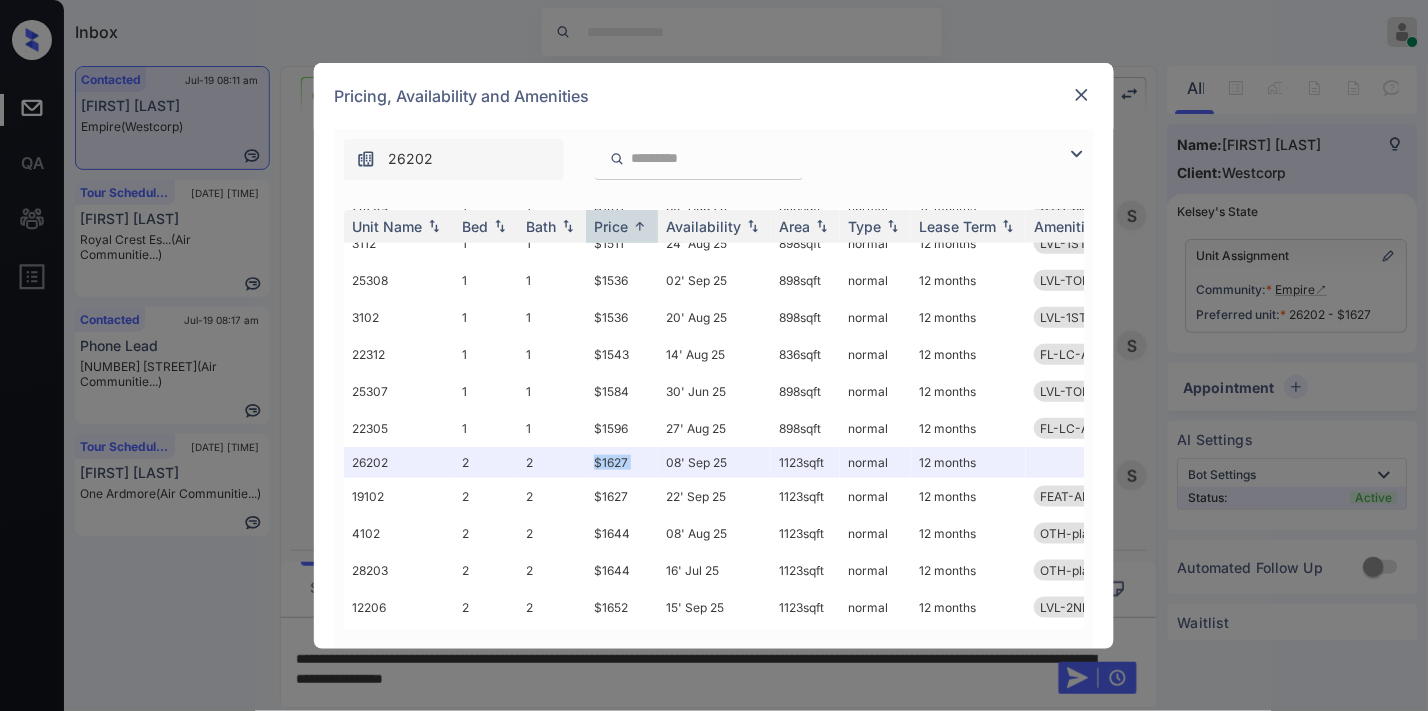 click at bounding box center (1082, 95) 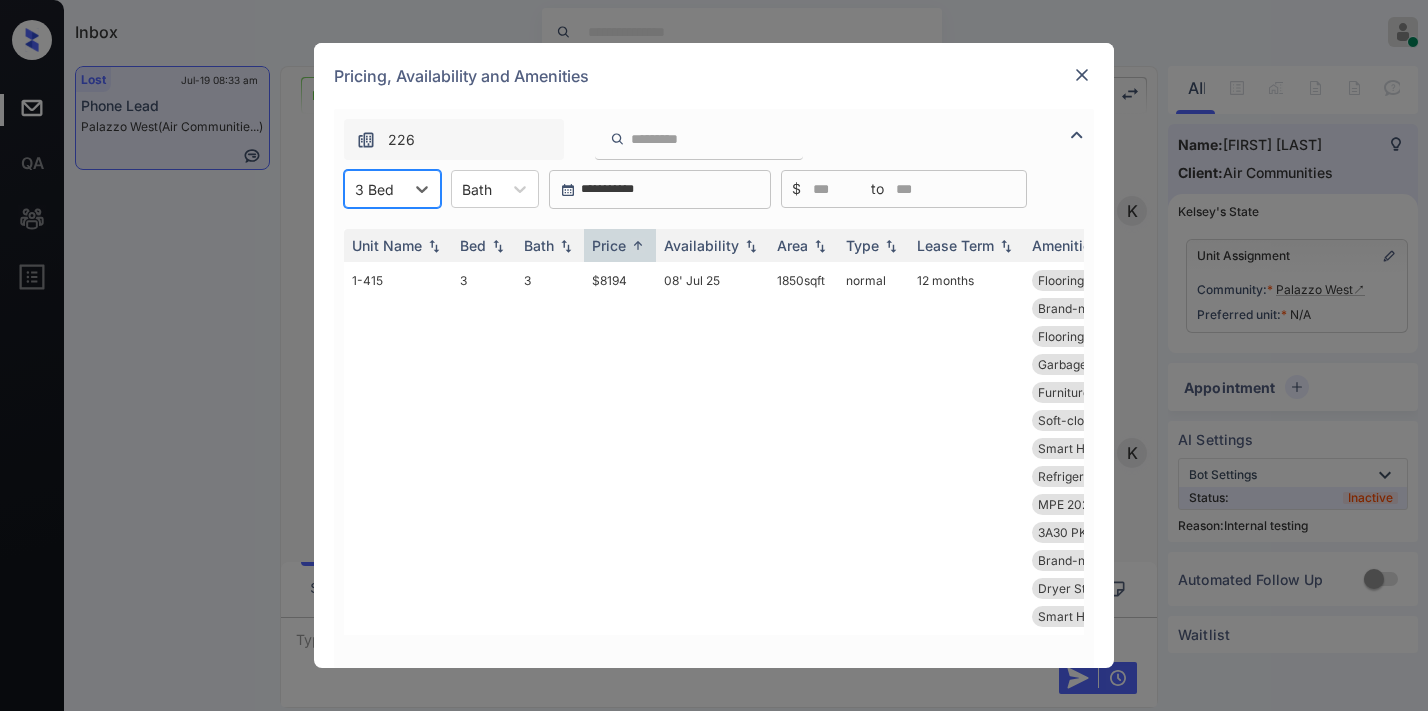 click on "$8194" at bounding box center [620, 448] 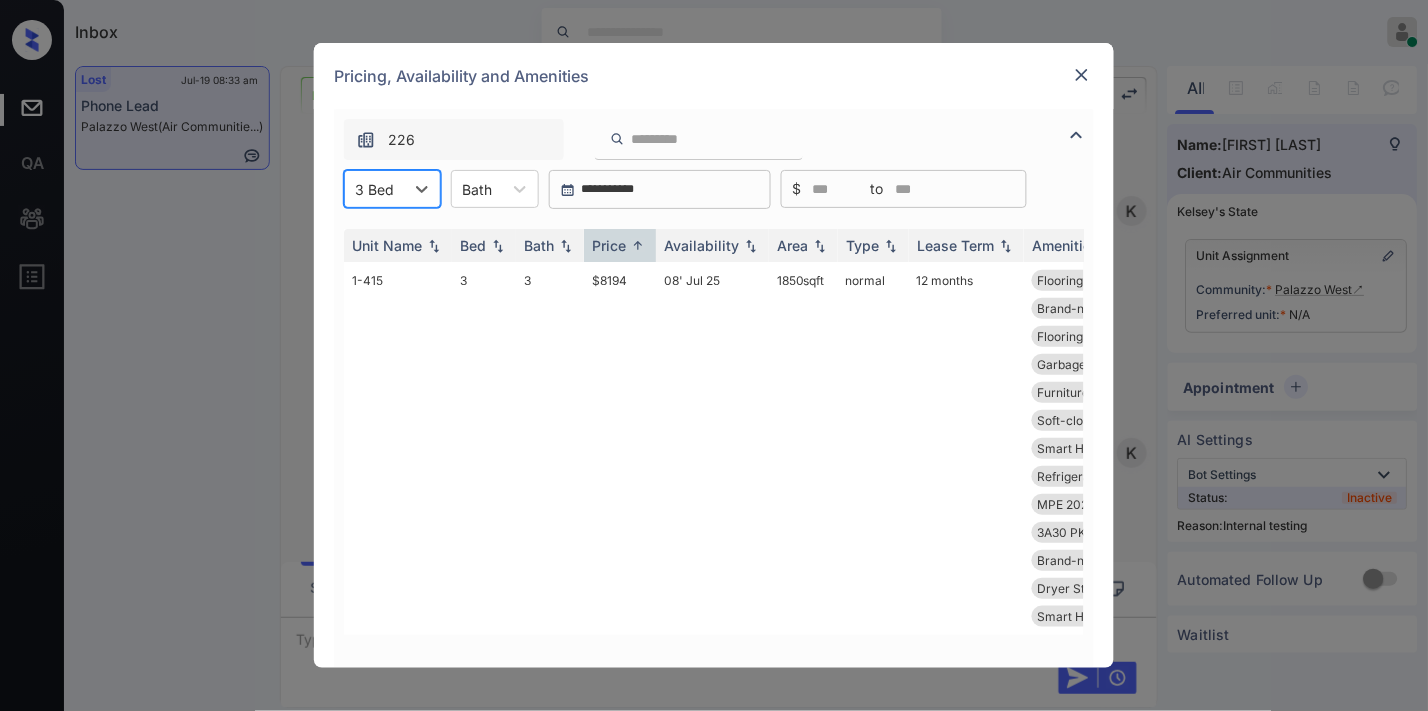 scroll, scrollTop: 9424, scrollLeft: 0, axis: vertical 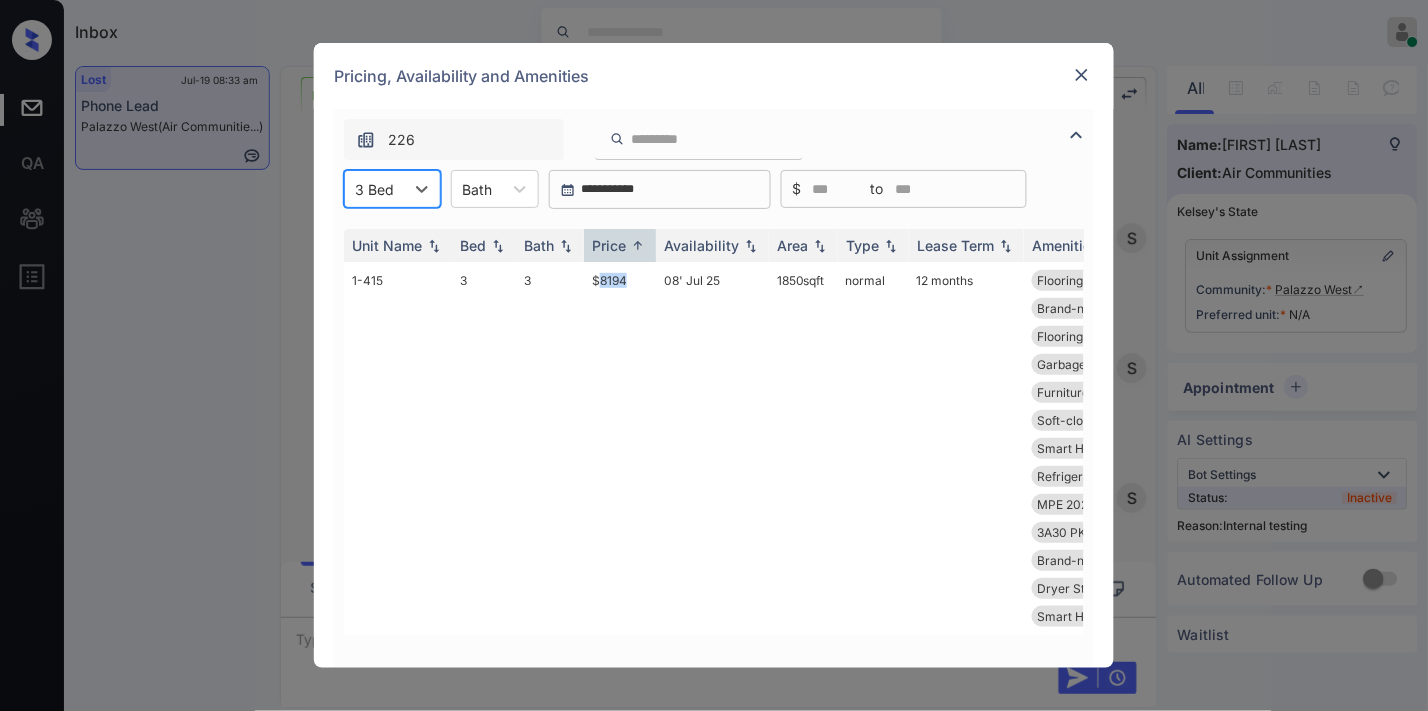 click on "$8194" at bounding box center (620, 448) 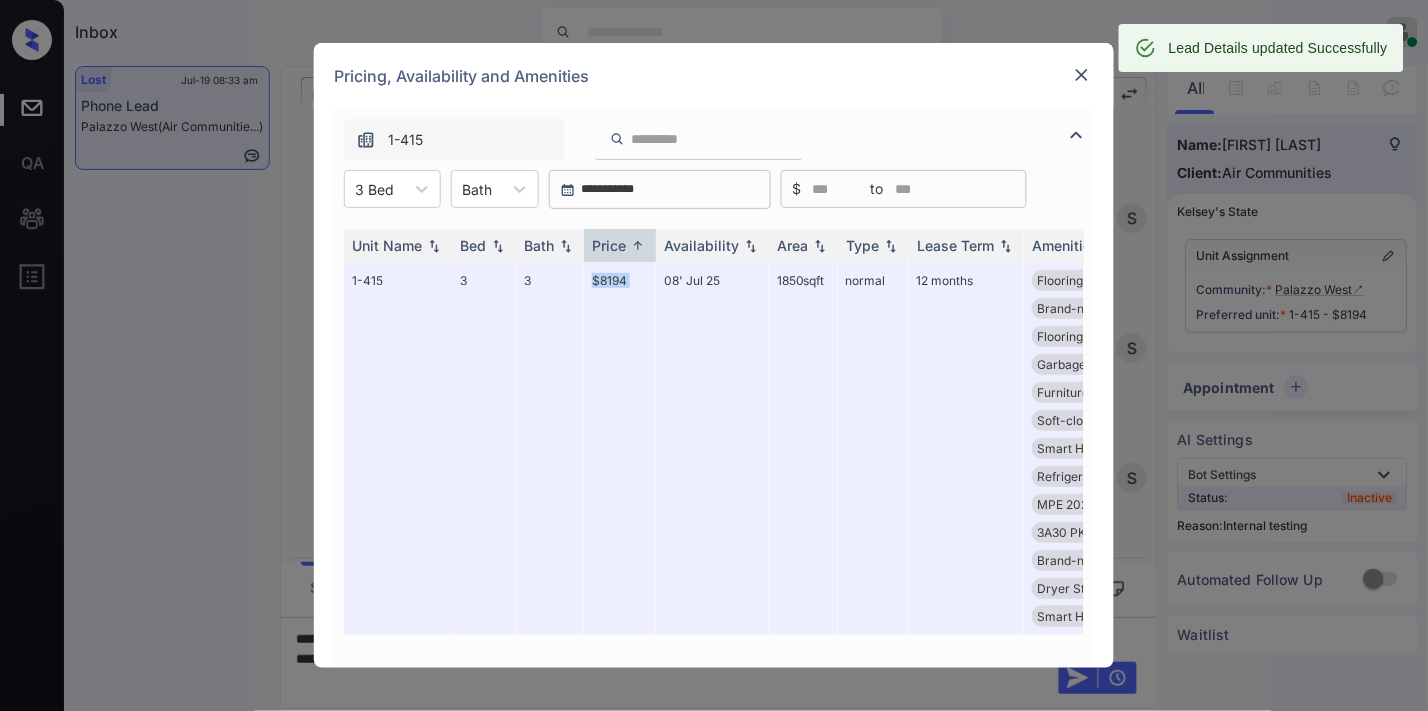 click at bounding box center (1082, 75) 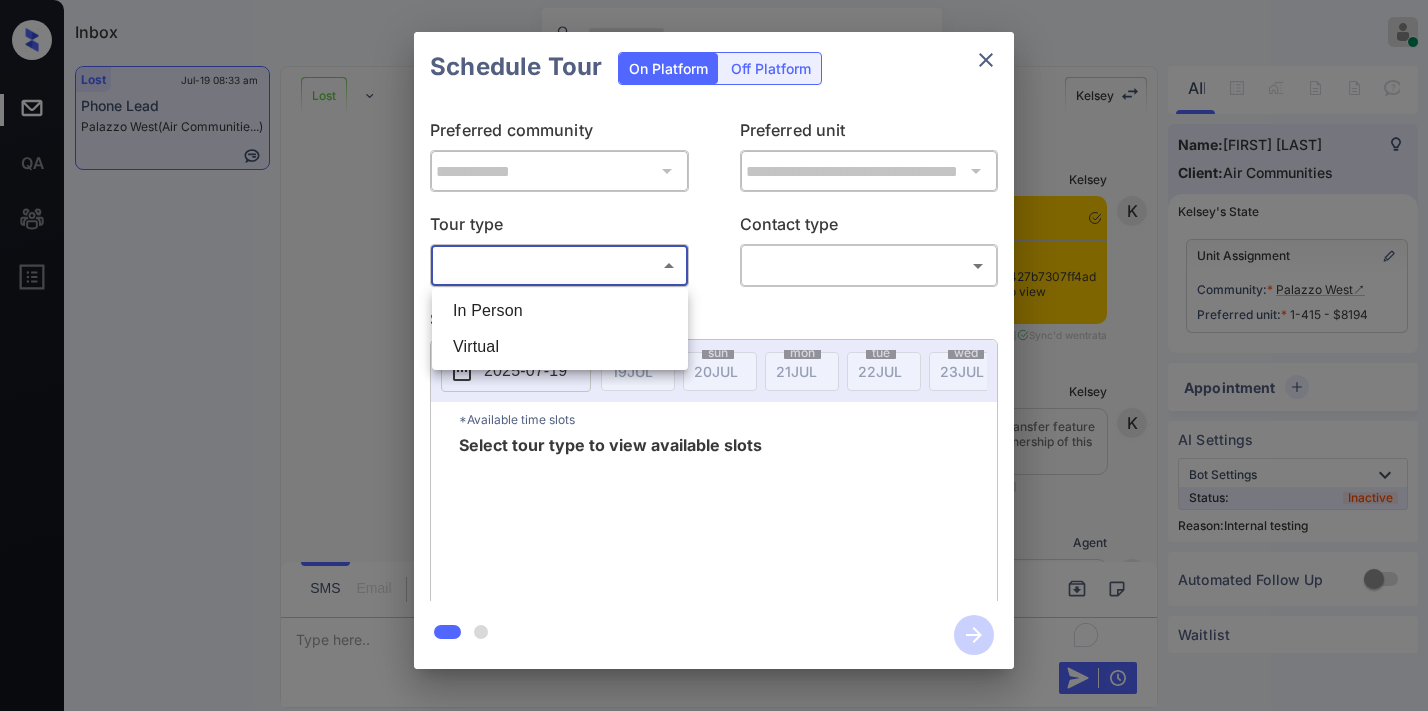 click on "In Person" at bounding box center (560, 311) 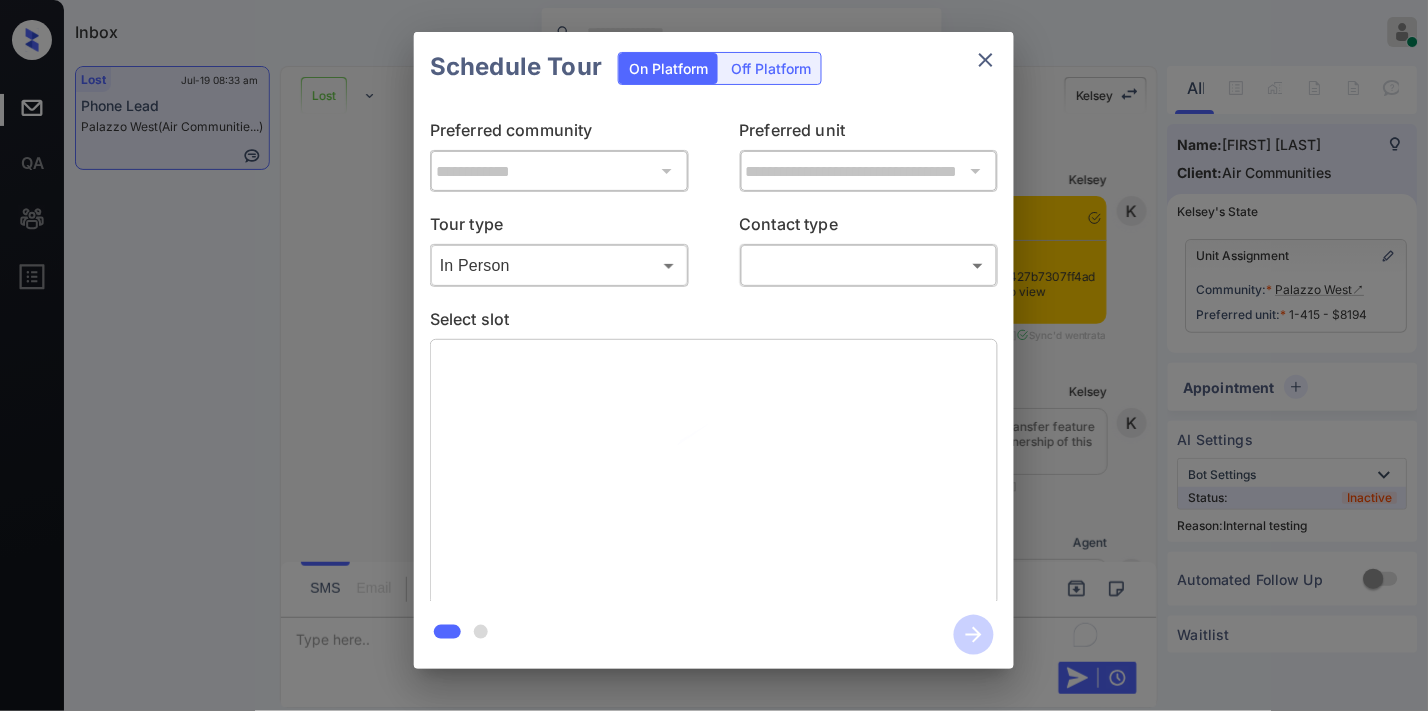 scroll, scrollTop: 8000, scrollLeft: 0, axis: vertical 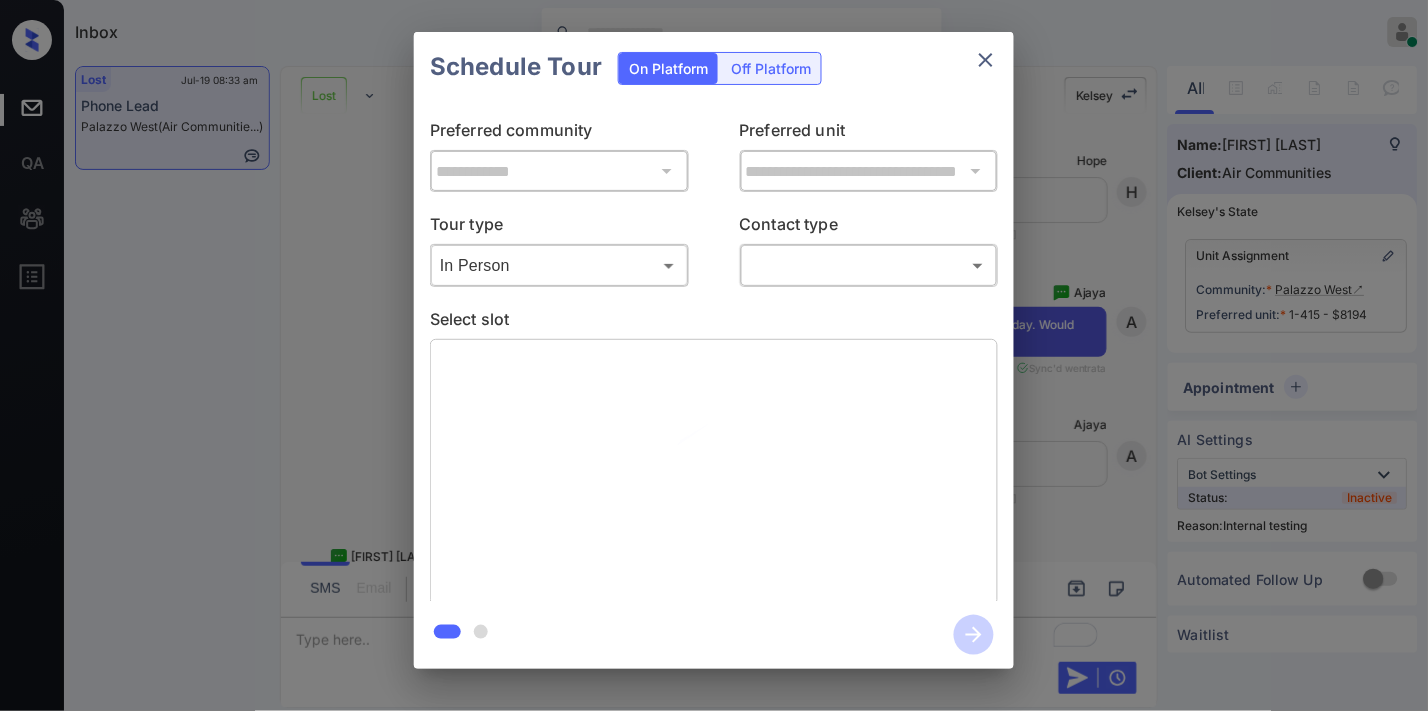 click on "Inbox [NAME] Online Set yourself   offline Set yourself   on break Profile Switch to  dark  mode Sign out Lost [MONTH]-[DAY] [TIME]   Phone Lead Palazzo West  (Air Communitie...) Lost Lead Sentiment: Angry Upon sliding the acknowledgement:  Lead will move to lost stage. * ​ SMS and call option will be set to opt out. AFM will be turned off for the lead. [NAME] New Message [NAME] Notes Note: https://conversation.getzuma.com/687af3427b7307ff4ad324cb - Paste this link into your browser to view [NAME]’s conversation with the prospect [MONTH] [DAY], [YEAR] [HOUR]:[MINUTE]  Sync'd w  entrata [NAME] New Message [NAME] Due to the activation of disableLeadTransfer feature flag, [NAME] will no longer transfer ownership of this CRM guest card [MONTH] [DAY], [YEAR] [HOUR]:[MINUTE] [NAME] New Message Agent Lead created because they indicated they are interested in leasing via Zuma IVR. [MONTH] [DAY], [YEAR] [HOUR]:[MINUTE] [NAME] New Message Zuma Lead transferred to leasing agent: [NAME] [NAME] New Message [NAME]" at bounding box center [714, 355] 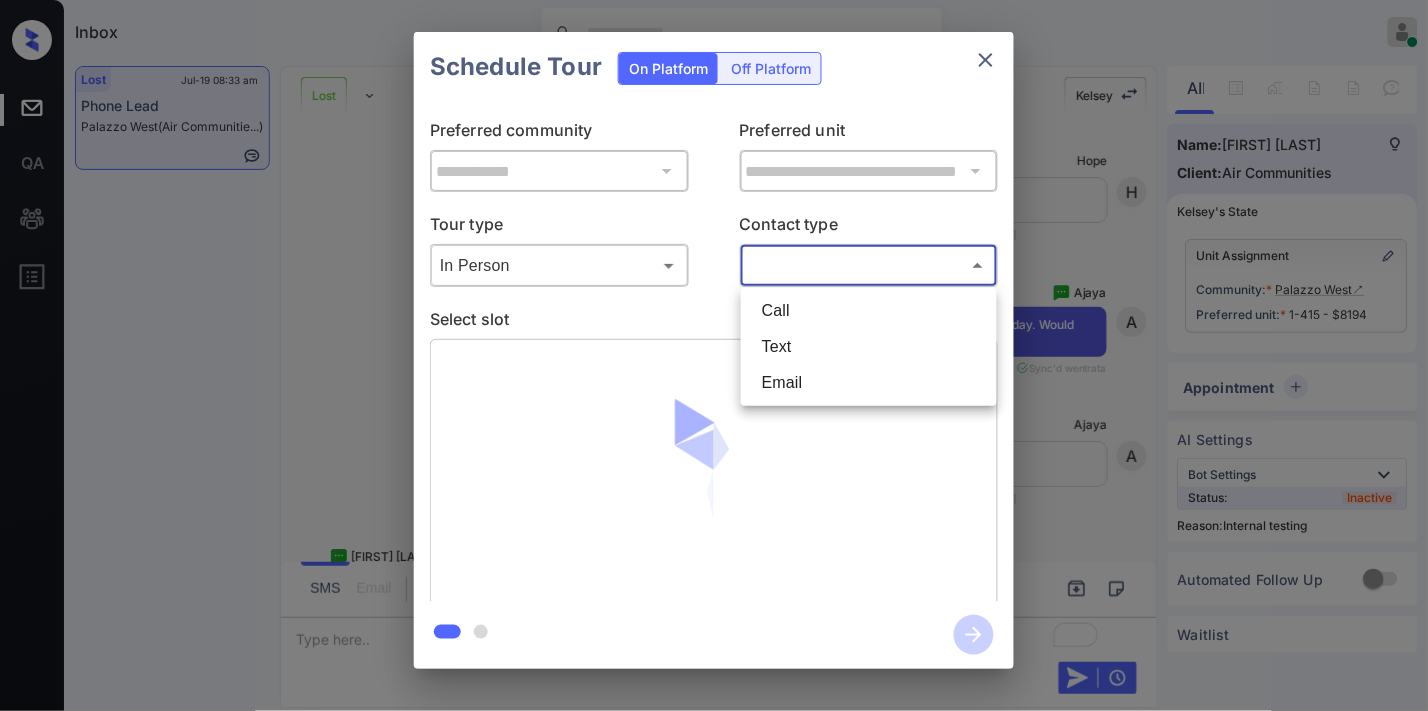 click on "Text" at bounding box center (869, 347) 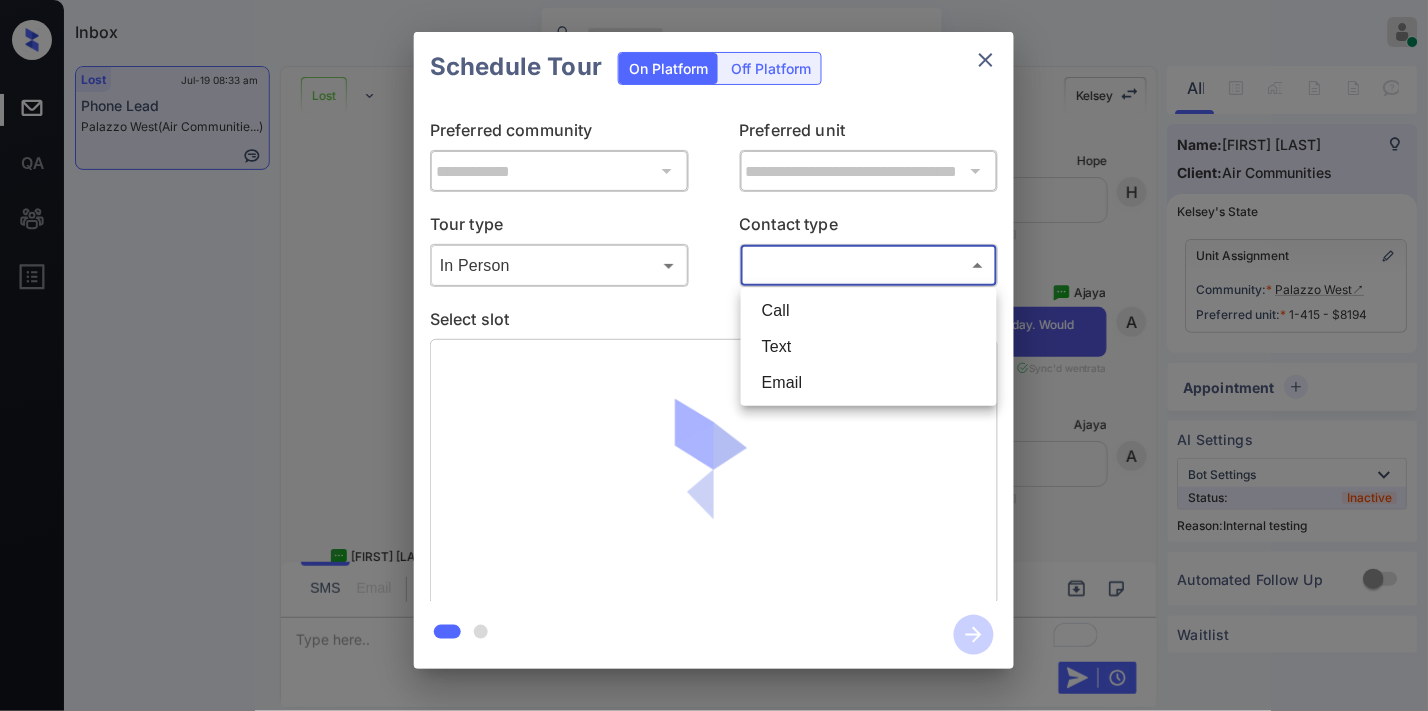 type on "****" 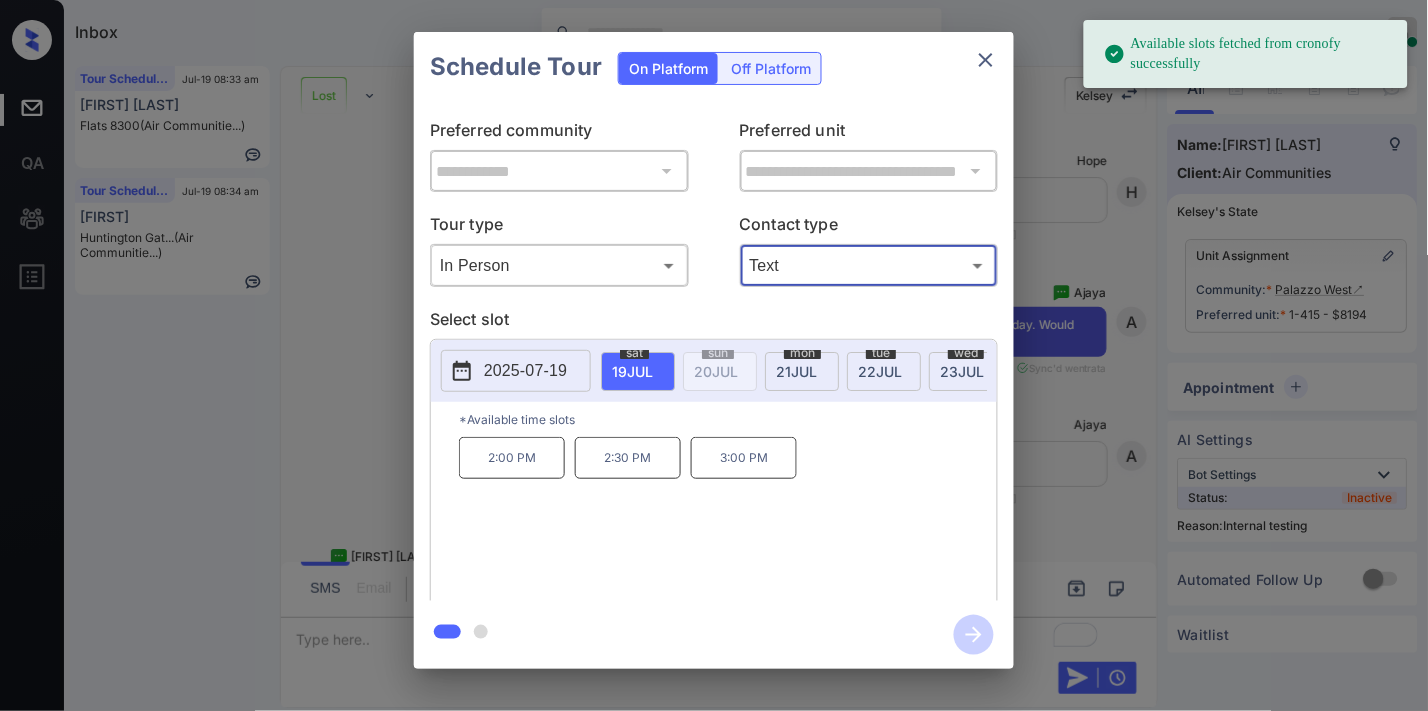 click on "3:00 PM" at bounding box center [744, 458] 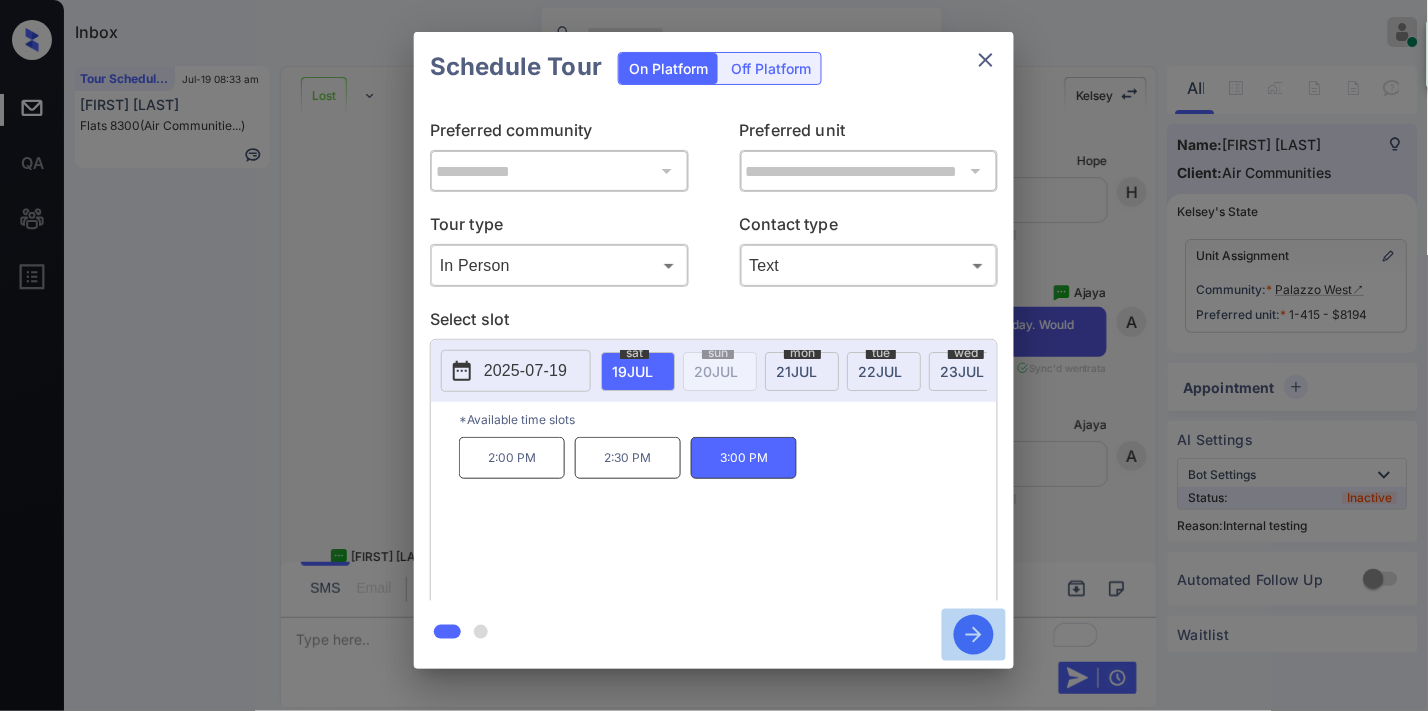 click 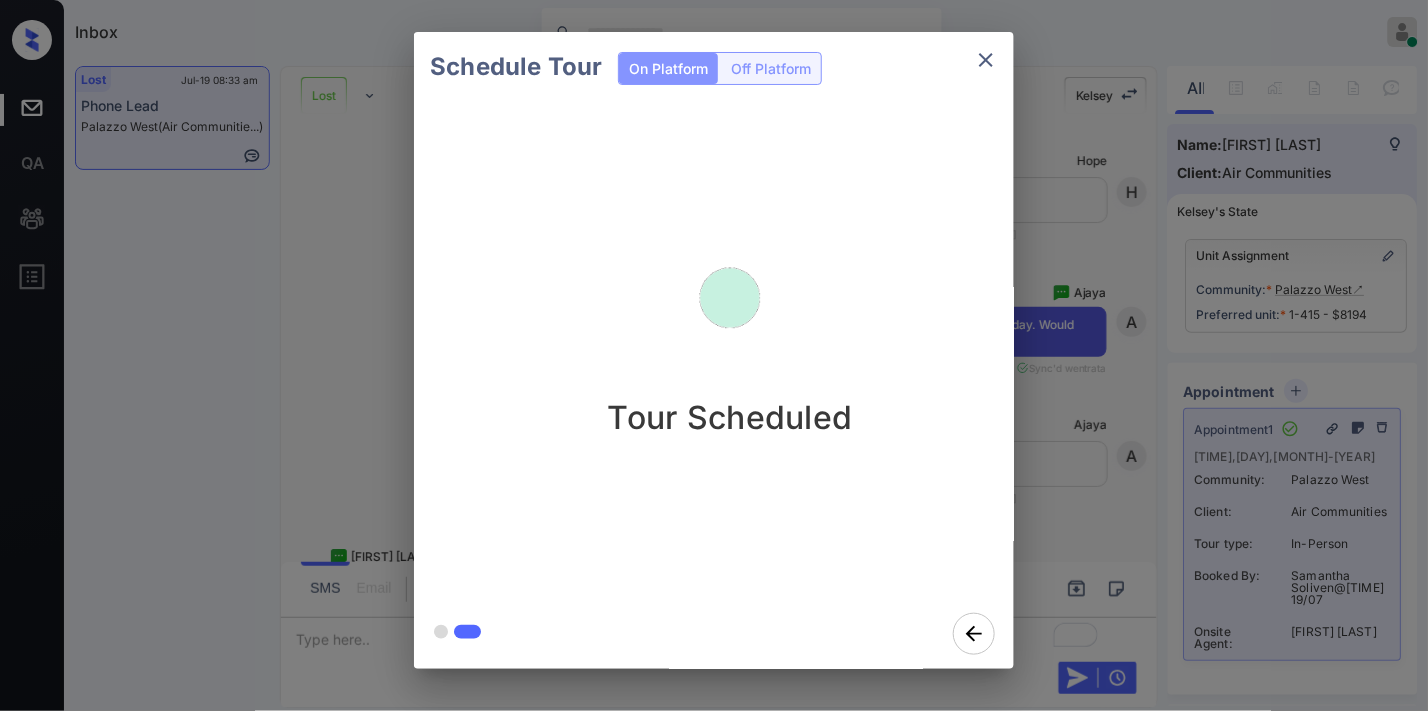 click 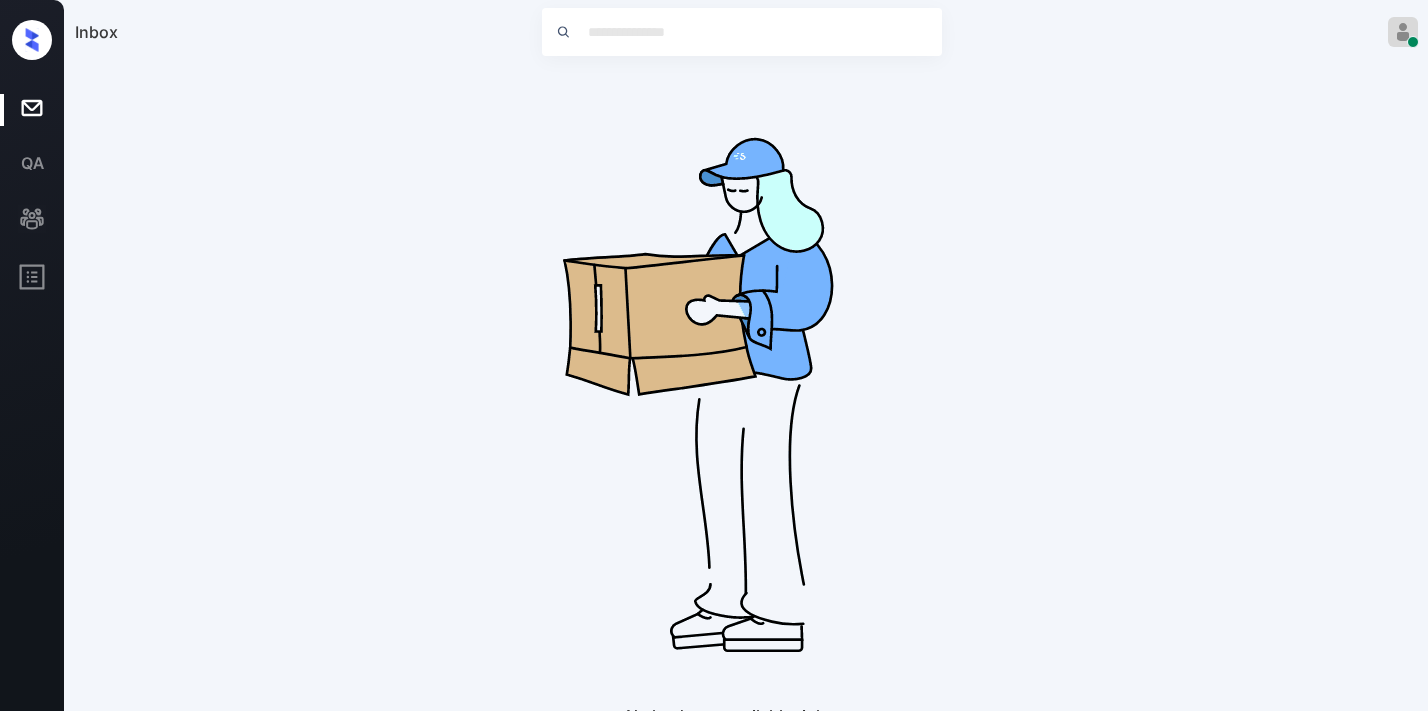 scroll, scrollTop: 0, scrollLeft: 0, axis: both 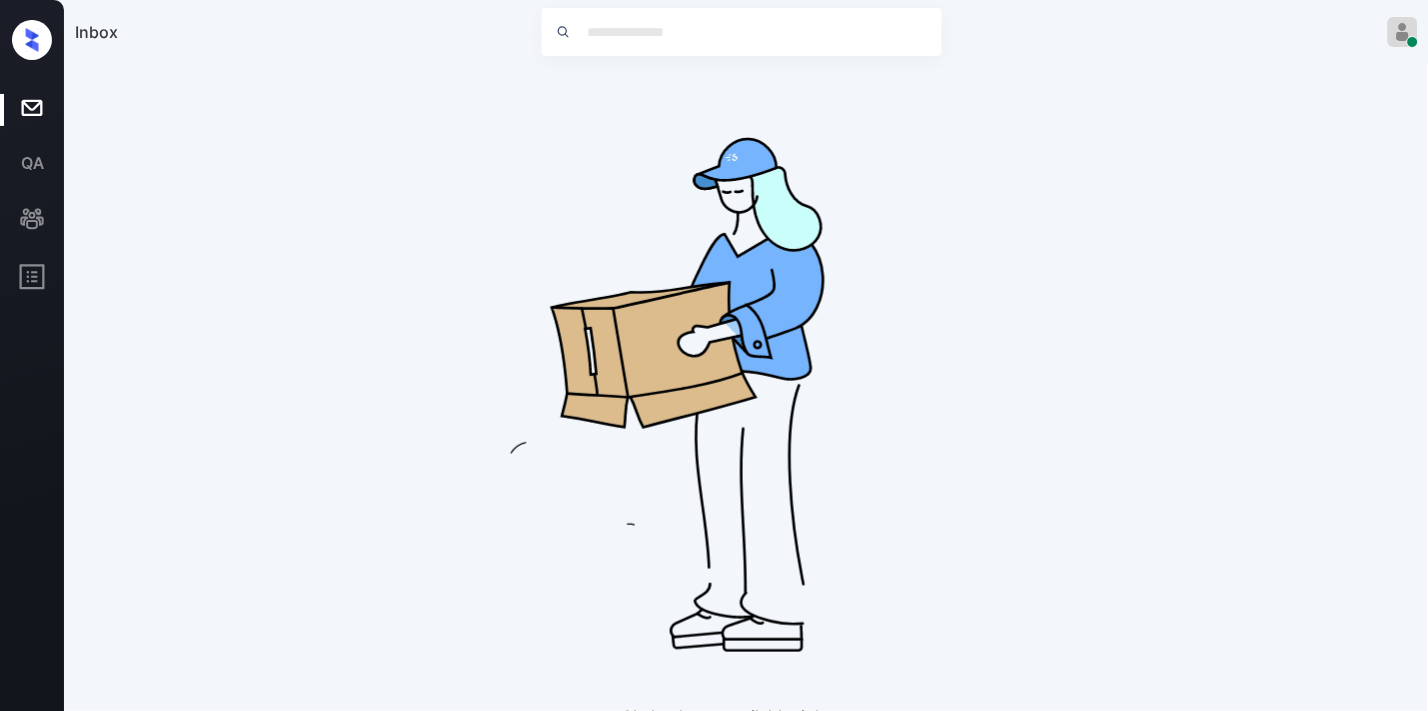 click at bounding box center (763, 32) 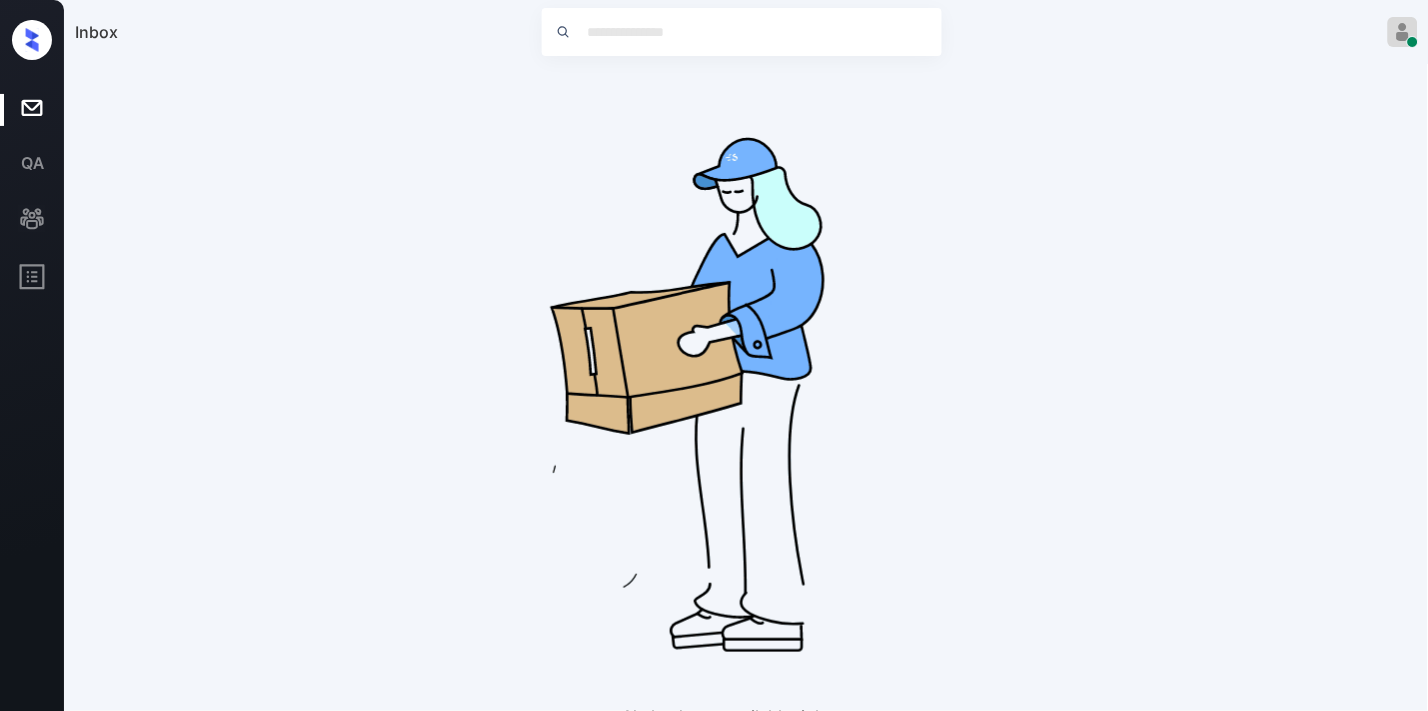 paste on "**********" 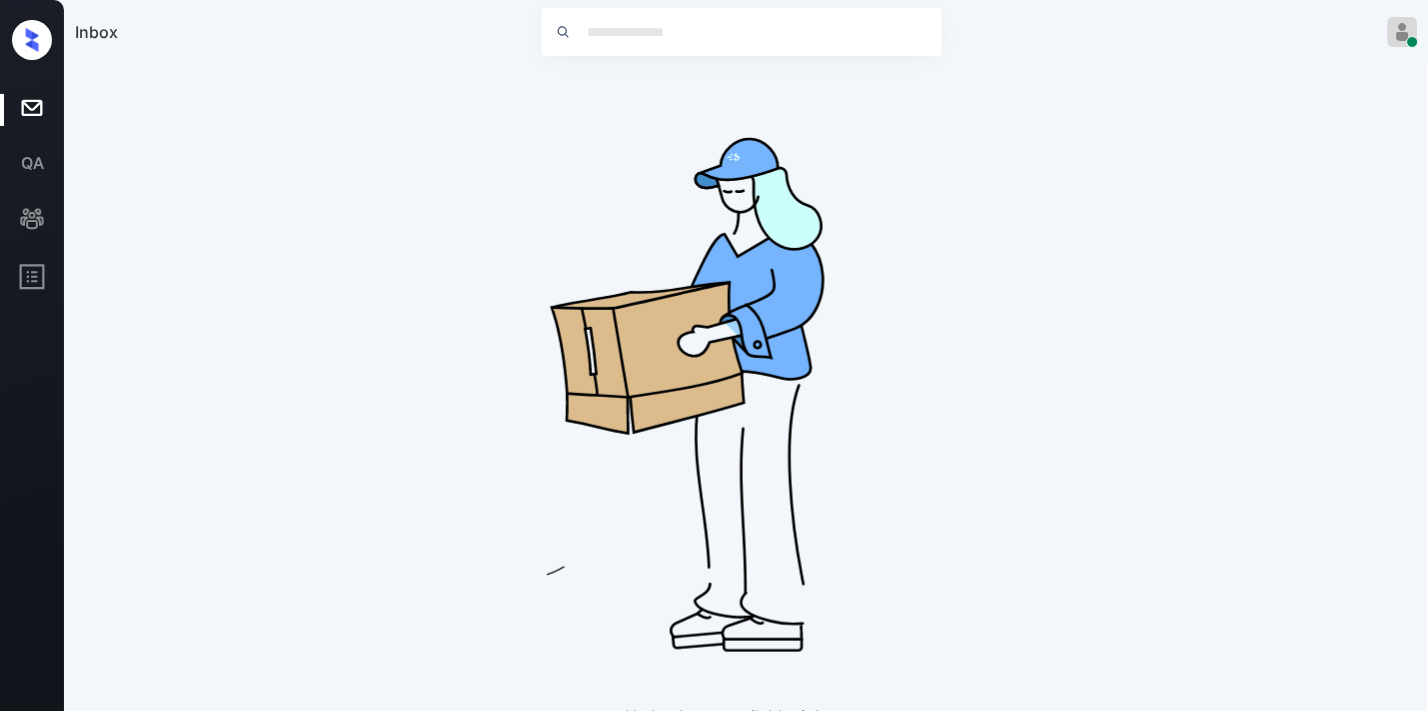 type on "**********" 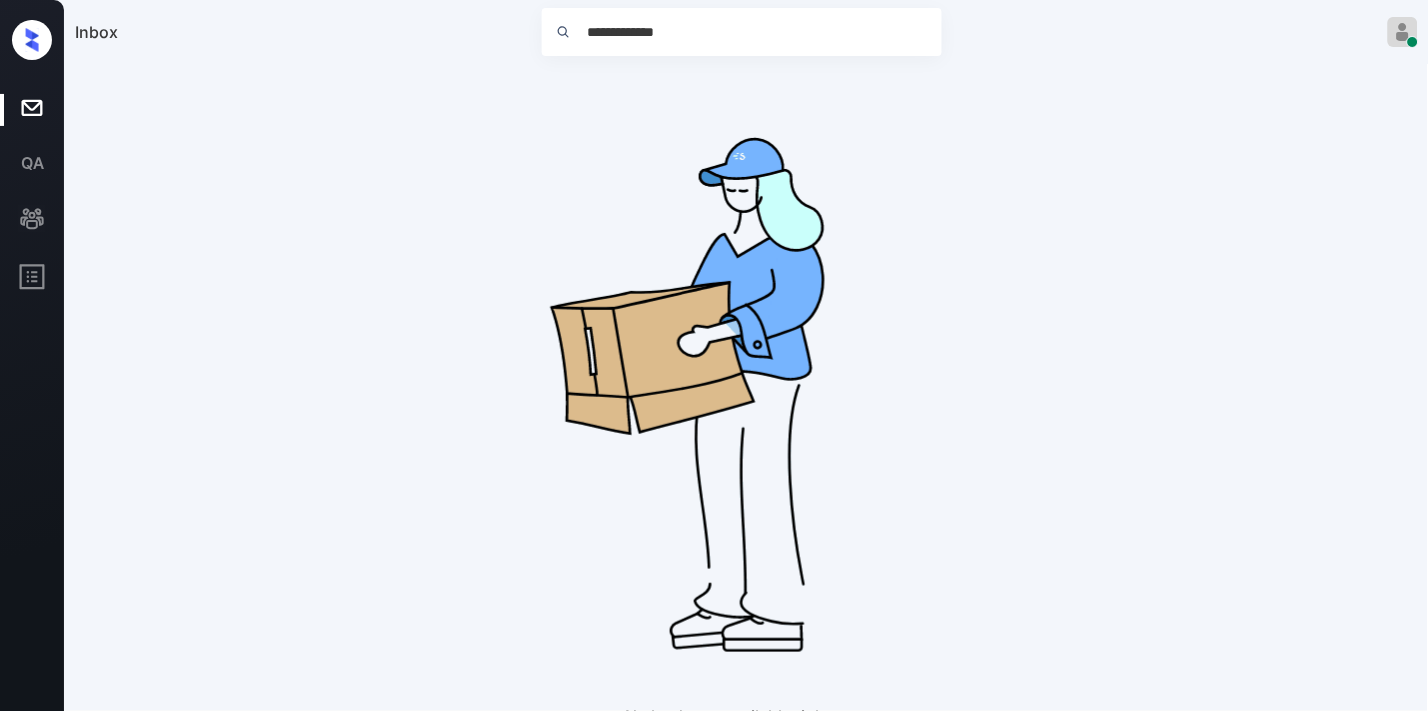 click on "**********" at bounding box center (763, 32) 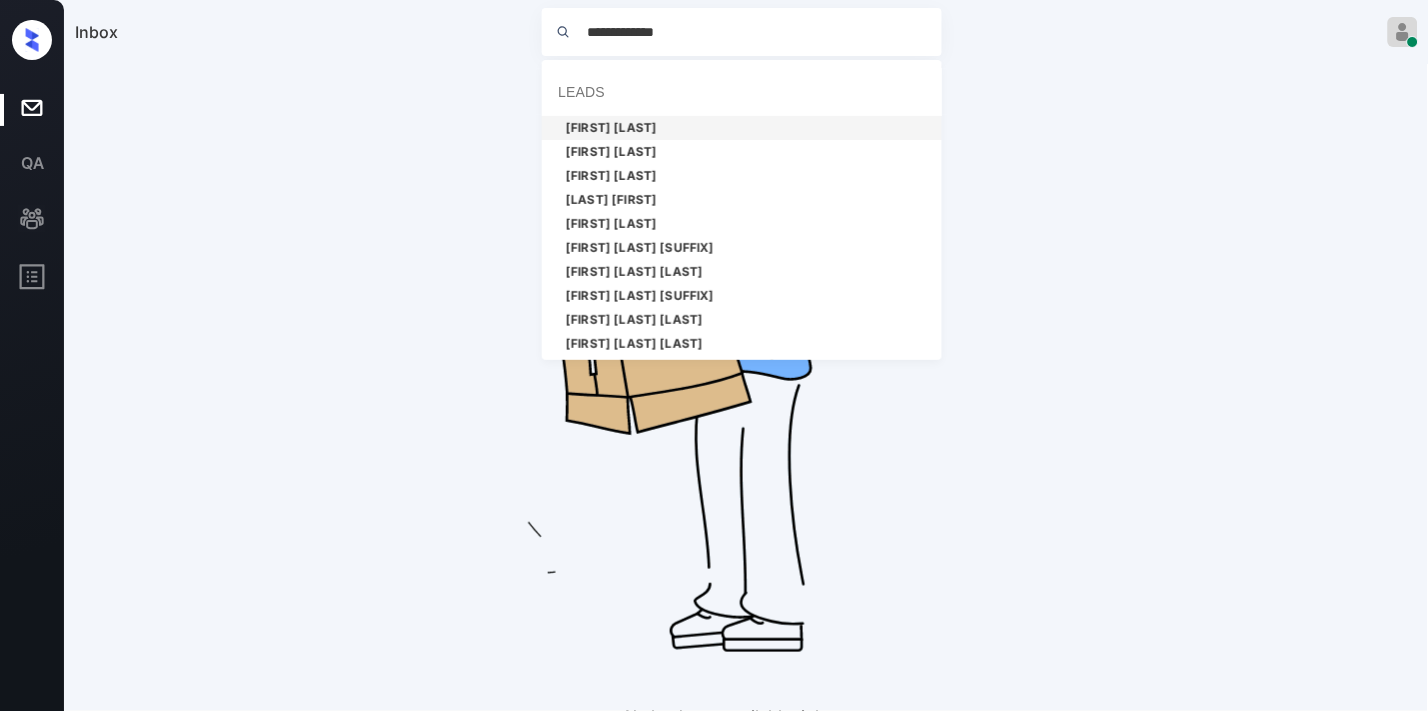 click on "[FIRST] [LAST]" at bounding box center (742, 128) 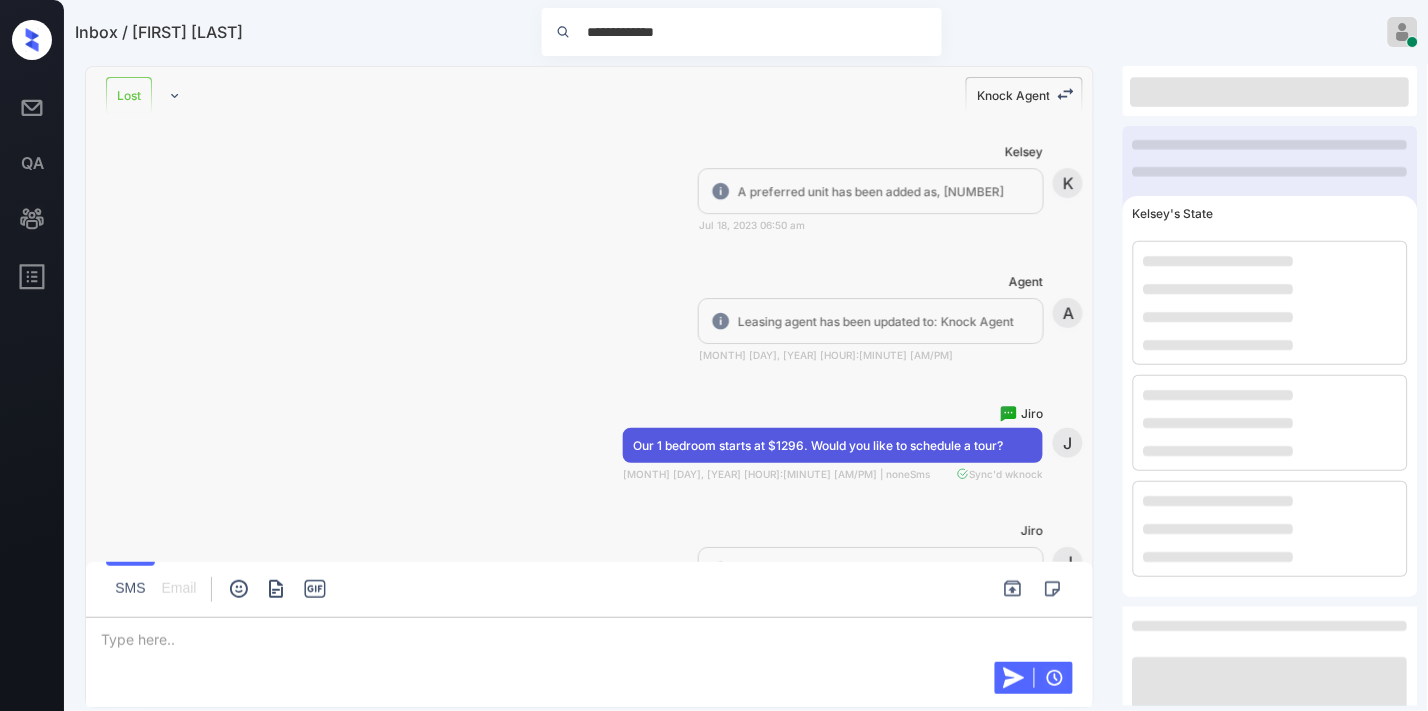 scroll, scrollTop: 1688, scrollLeft: 0, axis: vertical 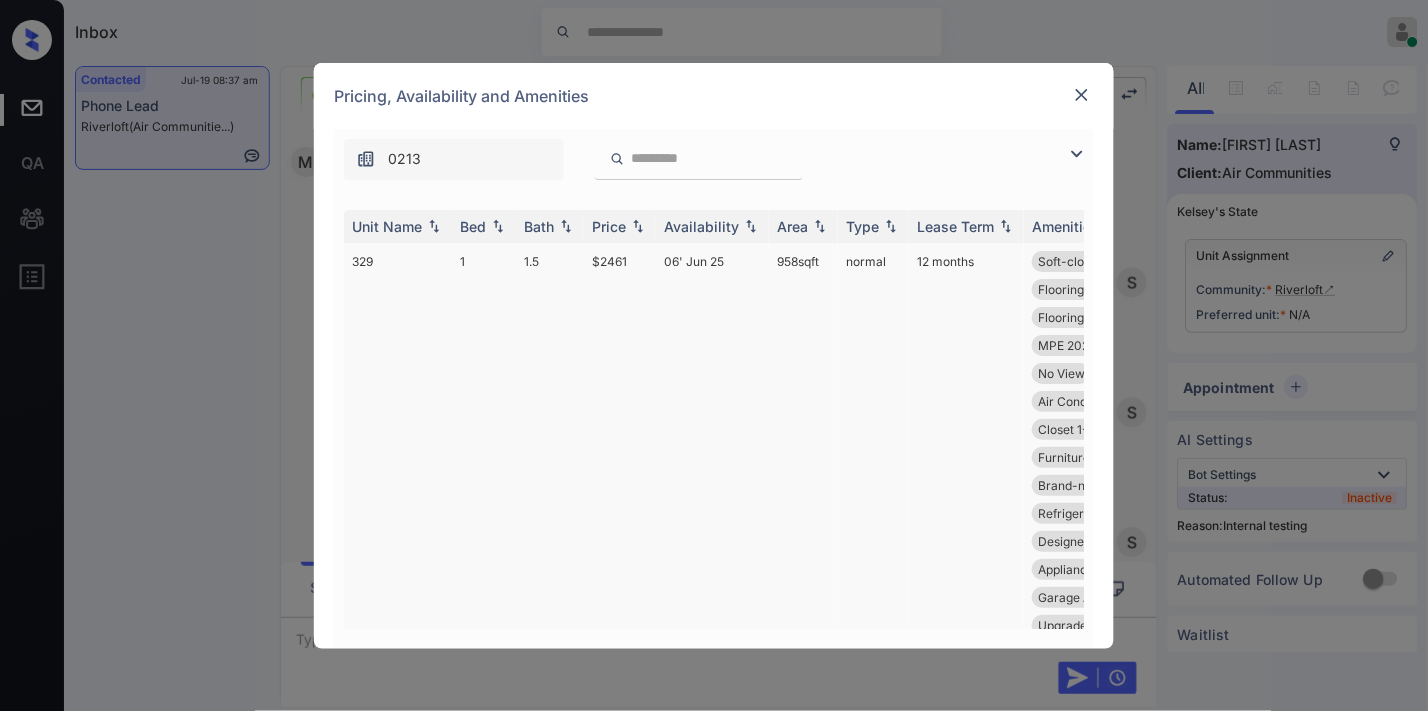 click on "$2461" at bounding box center [620, 457] 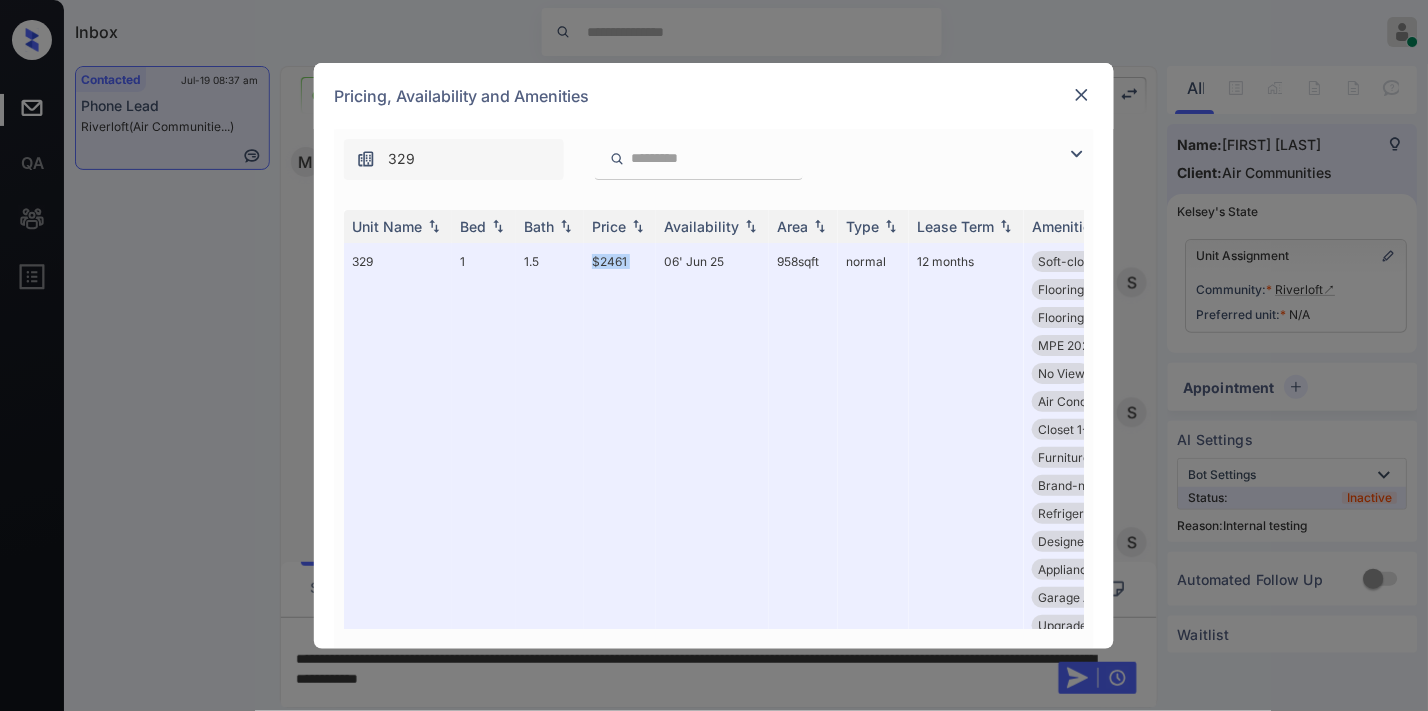 click at bounding box center [1082, 95] 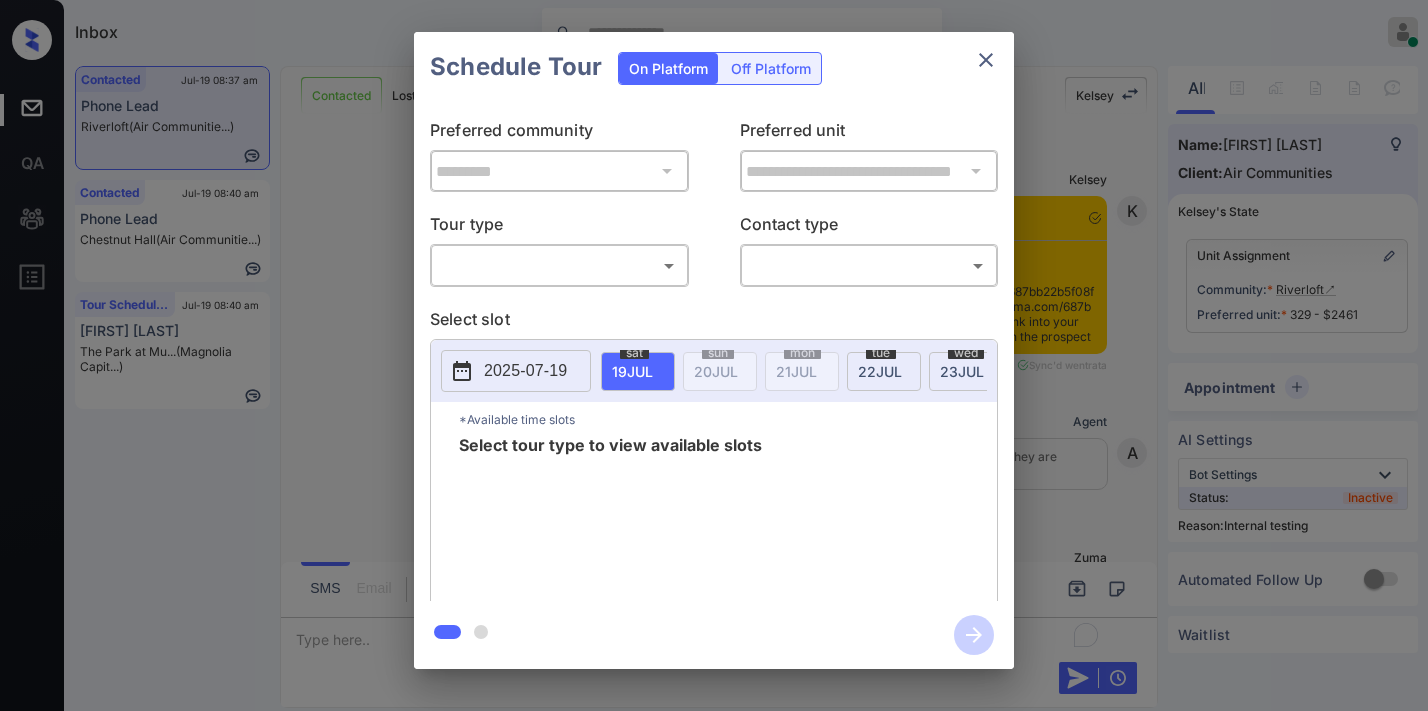 click on "Inbox Samantha Soliven Online Set yourself   offline Set yourself   on break Profile Switch to  dark  mode Sign out Contacted Jul-19 08:37 am   Phone Lead Riverloft  (Air Communitie...) Contacted Jul-19 08:40 am   Phone Lead Chestnut Hall  (Air Communitie...) Tour Scheduled Jul-19 08:40 am   Julia Fuller The Park at Mu...  (Magnolia Capit...) Contacted Lost Lead Sentiment: Angry Upon sliding the acknowledgement:  Lead will move to lost stage. * ​ SMS and call option will be set to opt out. AFM will be turned off for the lead. Kelsey New Message Kelsey Notes Note: <a href="https://conversation.getzuma.com/687bb22b5f08fc99db092bca">https://conversation.getzuma.com/687bb22b5f08fc99db092bca</a> - Paste this link into your browser to view Kelsey’s conversation with the prospect Jul 19, 2025 07:56 am  Sync'd w  entrata K New Message Agent Lead created because they indicated they are interested in leasing via Zuma IVR. Jul 19, 2025 07:56 am A New Message Zuma Lead transferred to leasing agent: kelsey Z Kelsey K" at bounding box center [714, 355] 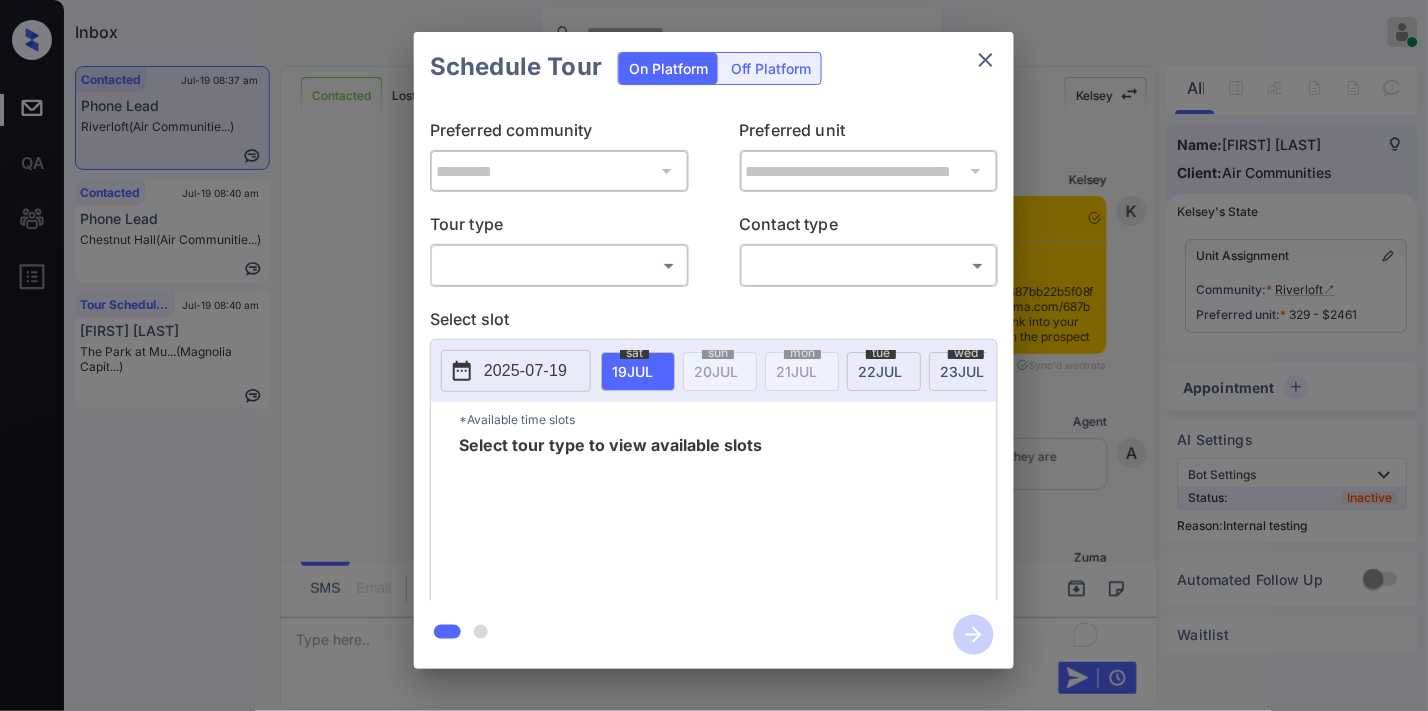 scroll, scrollTop: 3012, scrollLeft: 0, axis: vertical 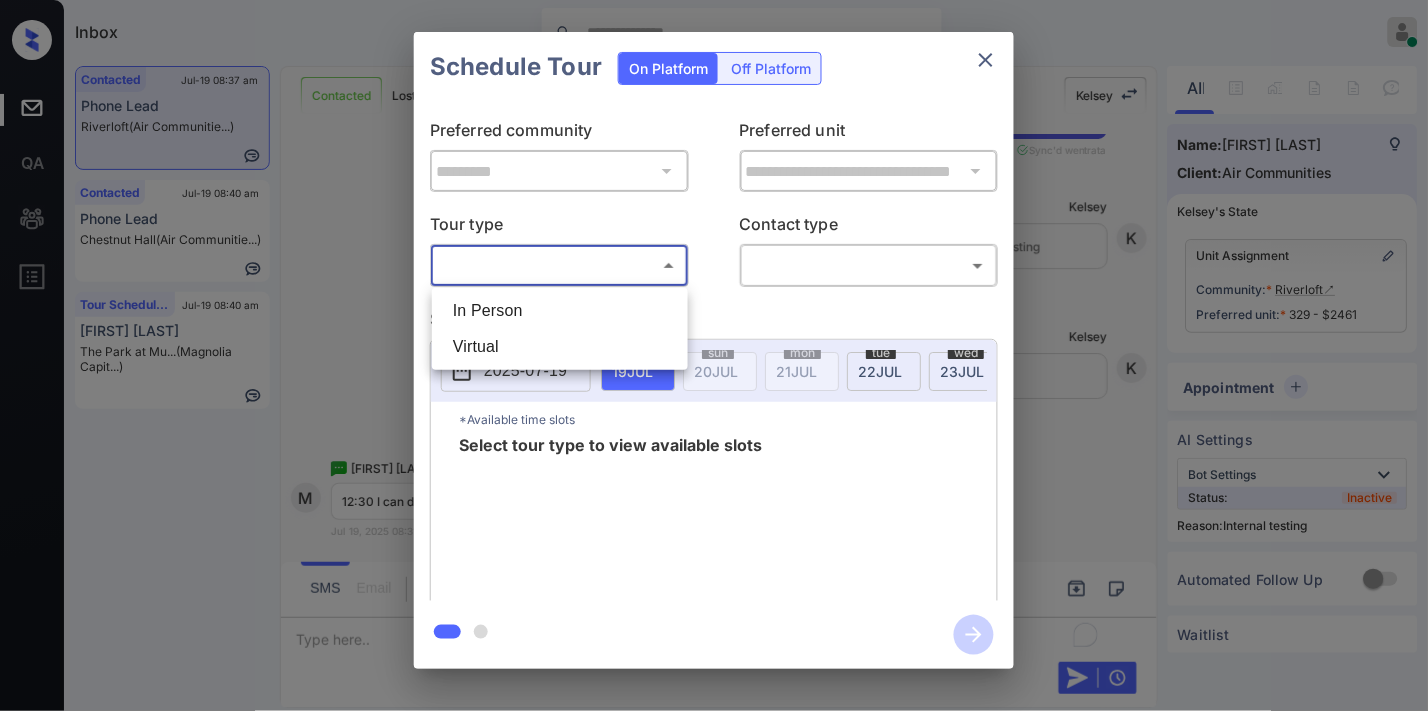 click on "In Person" at bounding box center [560, 311] 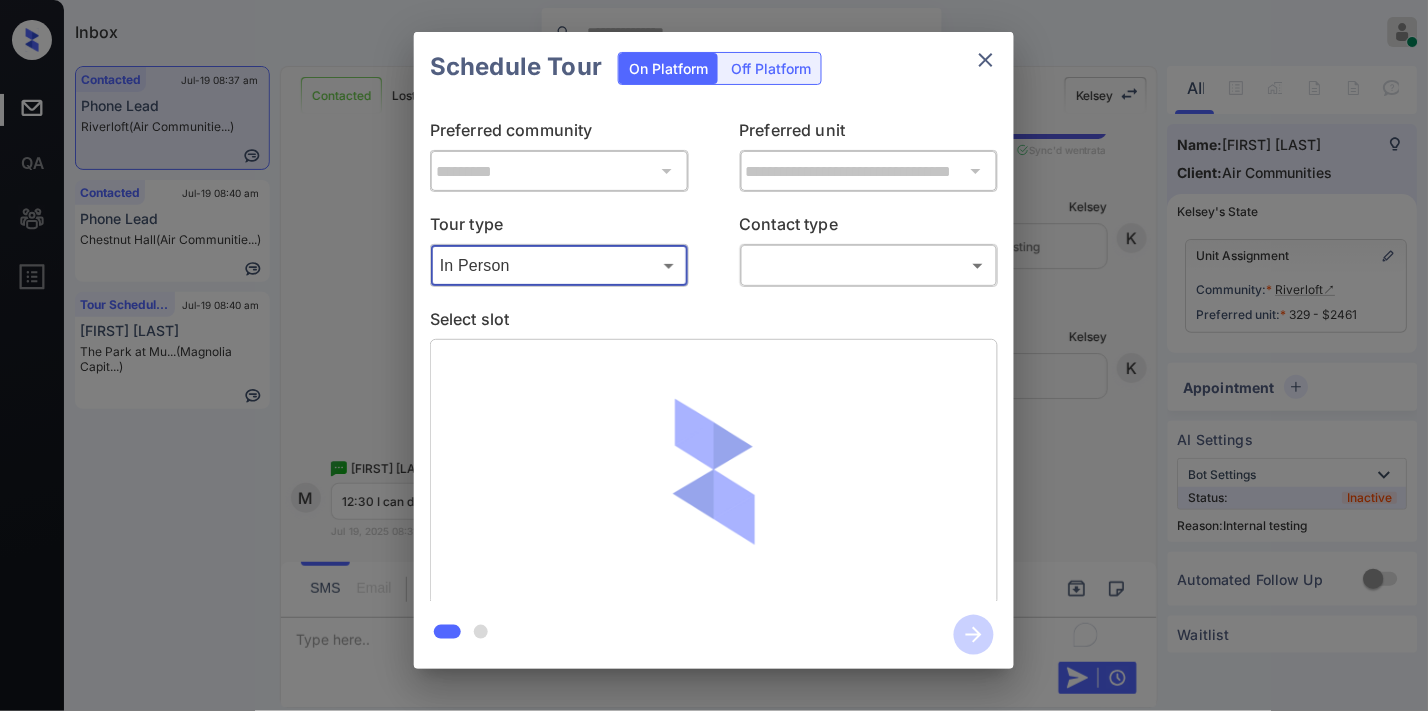 click on "Inbox Samantha Soliven Online Set yourself   offline Set yourself   on break Profile Switch to  dark  mode Sign out Contacted Jul-19 08:37 am   Phone Lead Riverloft  (Air Communitie...) Contacted Jul-19 08:40 am   Phone Lead Chestnut Hall  (Air Communitie...) Tour Scheduled Jul-19 08:40 am   Julia Fuller The Park at Mu...  (Magnolia Capit...) Contacted Lost Lead Sentiment: Angry Upon sliding the acknowledgement:  Lead will move to lost stage. * ​ SMS and call option will be set to opt out. AFM will be turned off for the lead. Kelsey New Message Kelsey Notes Note: <a href="https://conversation.getzuma.com/687bb22b5f08fc99db092bca">https://conversation.getzuma.com/687bb22b5f08fc99db092bca</a> - Paste this link into your browser to view Kelsey’s conversation with the prospect Jul 19, 2025 07:56 am  Sync'd w  entrata K New Message Agent Lead created because they indicated they are interested in leasing via Zuma IVR. Jul 19, 2025 07:56 am A New Message Zuma Lead transferred to leasing agent: kelsey Z Kelsey K" at bounding box center [714, 355] 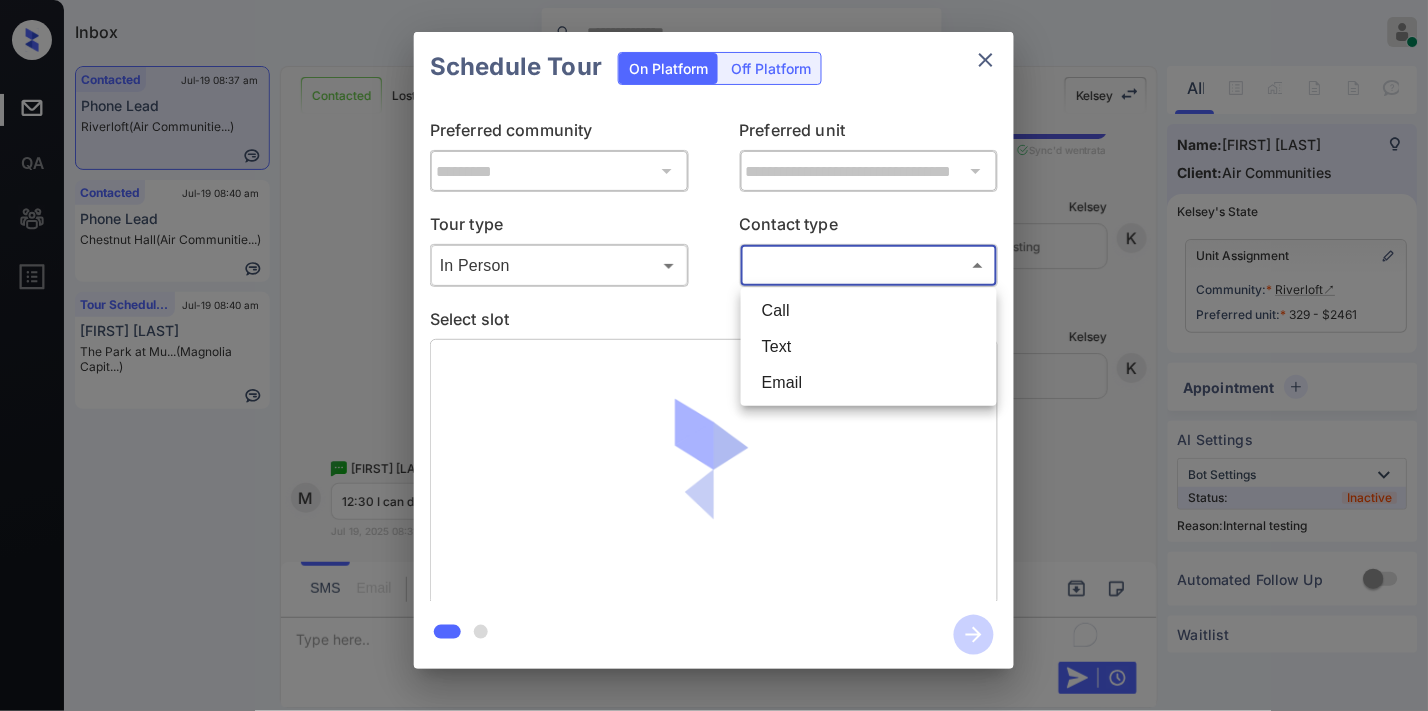 click on "Text" at bounding box center [869, 347] 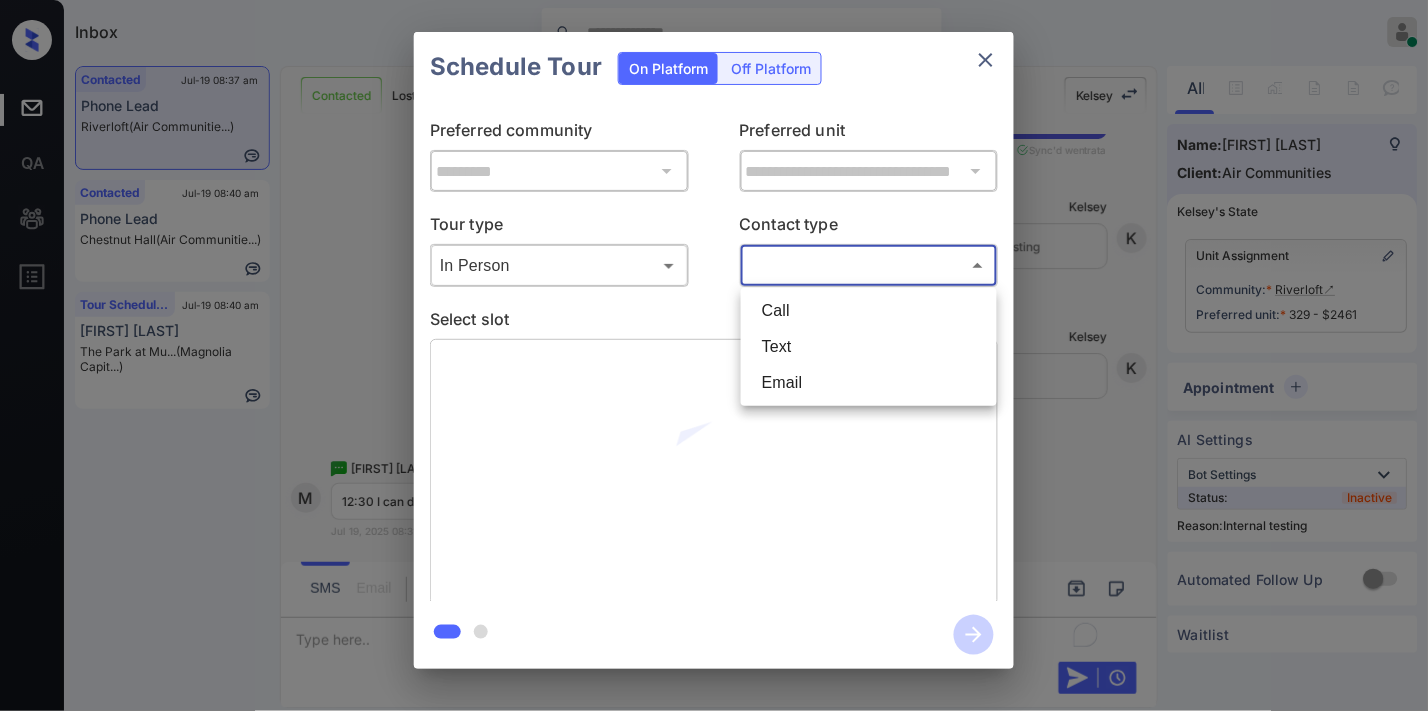 type on "****" 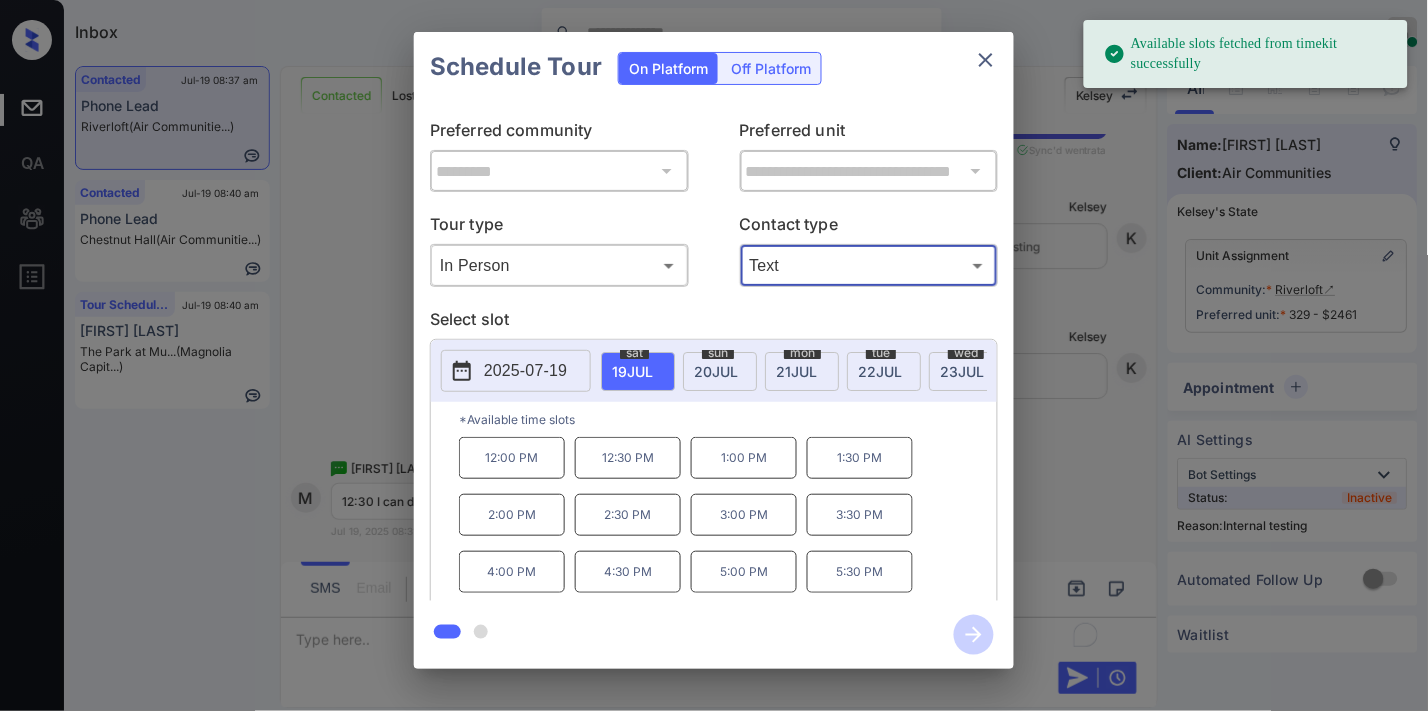 click on "12:30 PM" at bounding box center [628, 458] 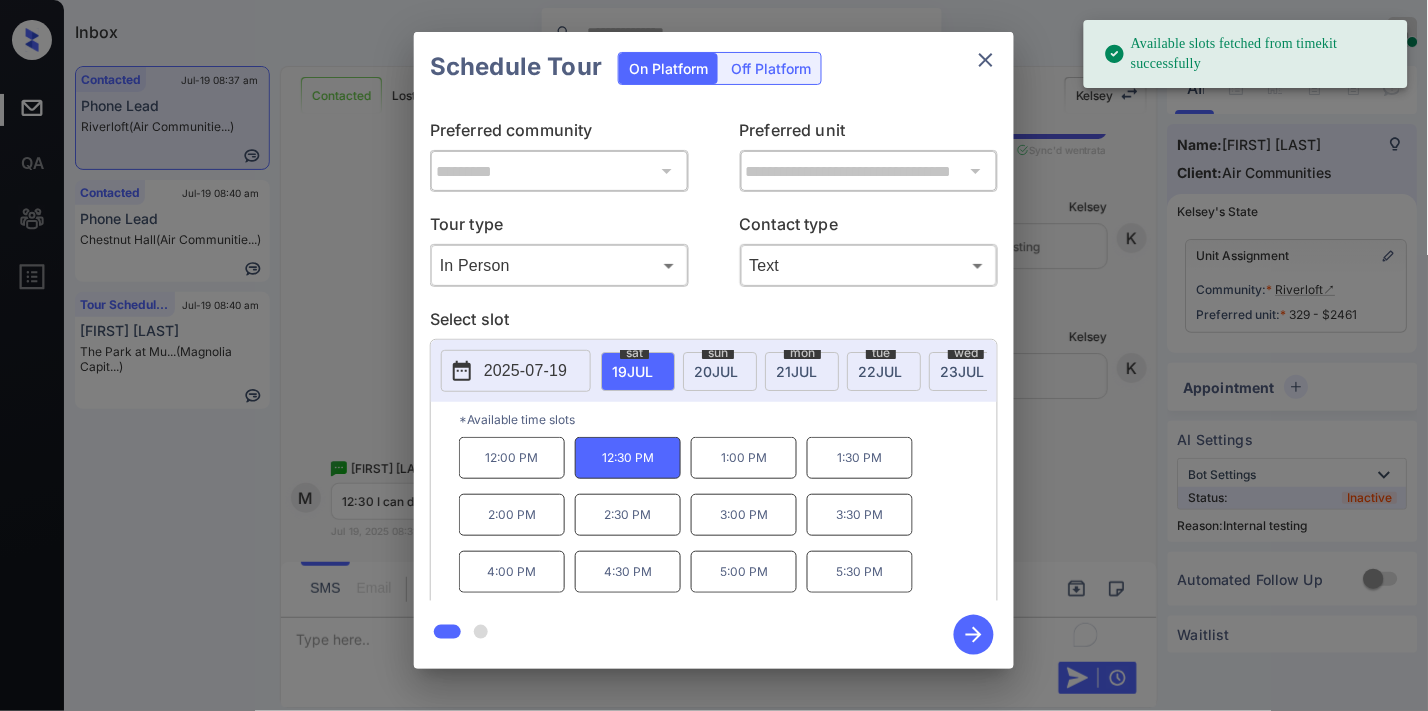 click 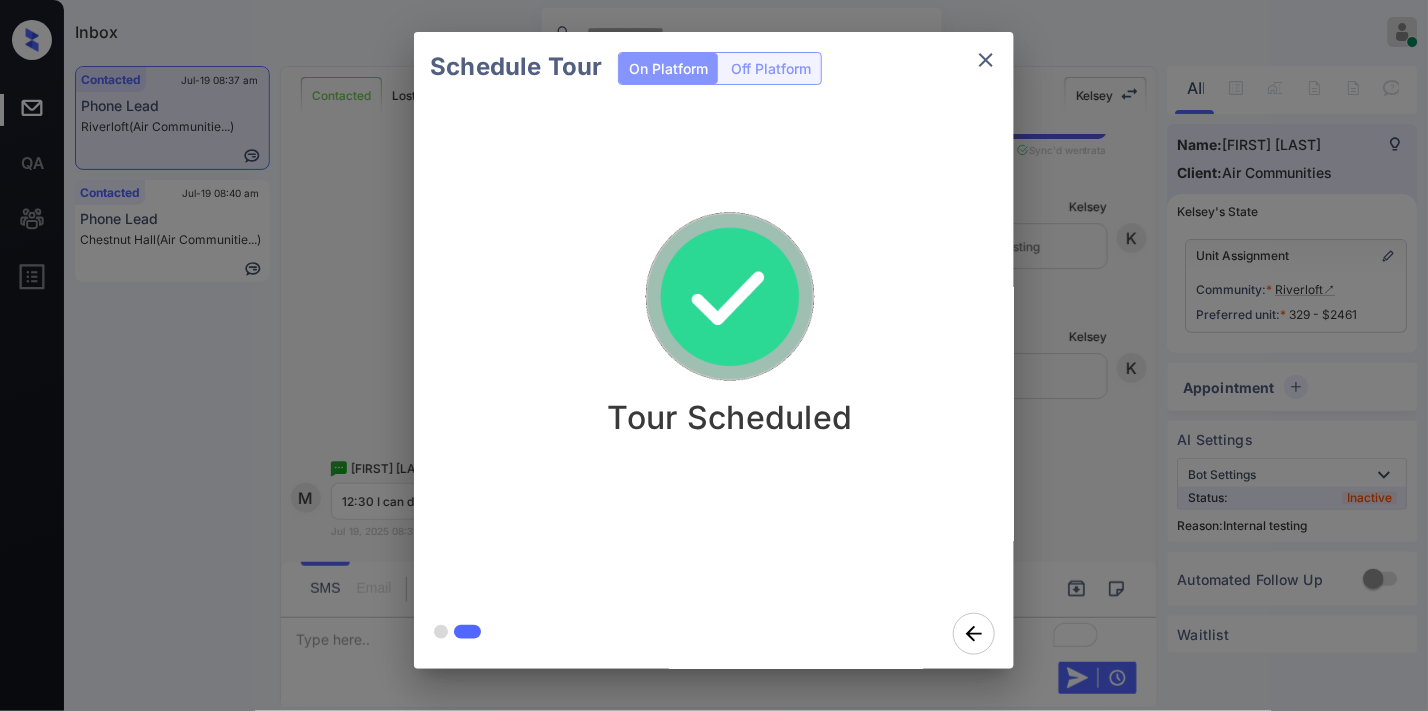 click 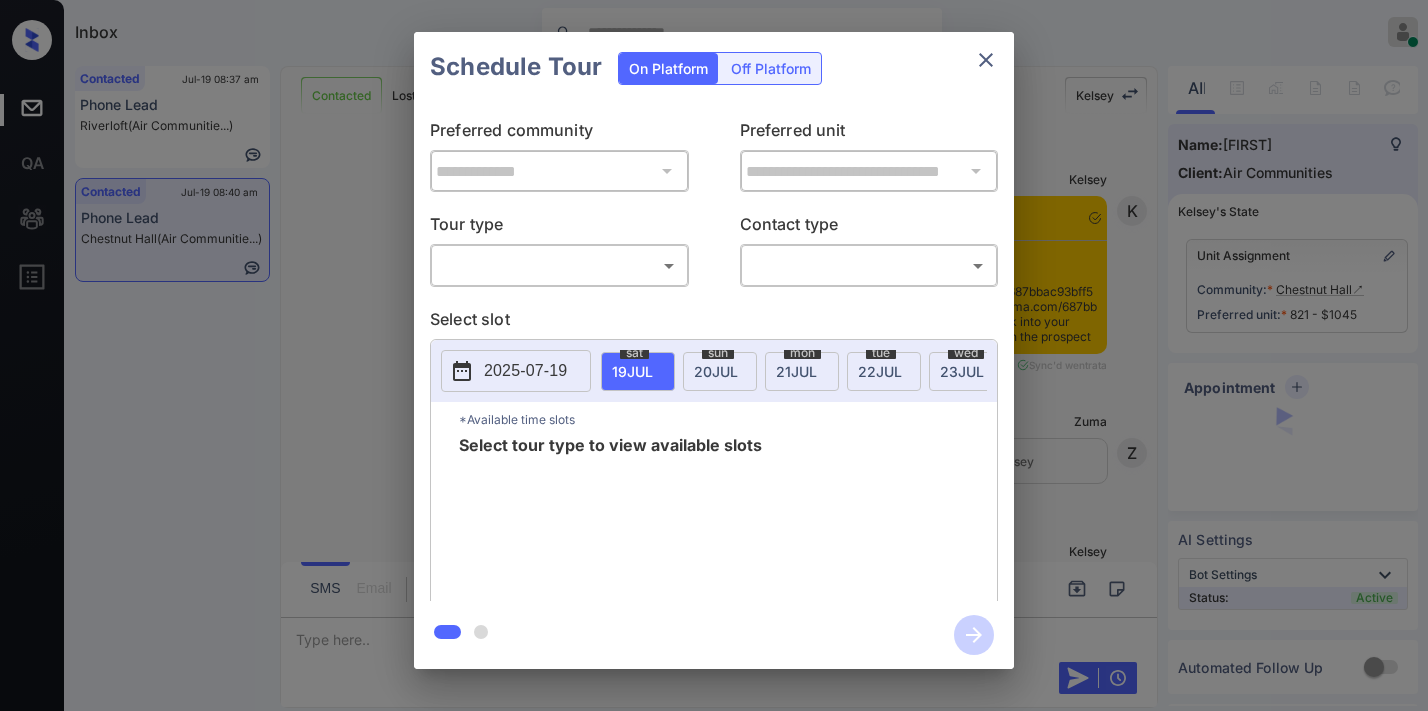 click on "​ ​" at bounding box center [559, 265] 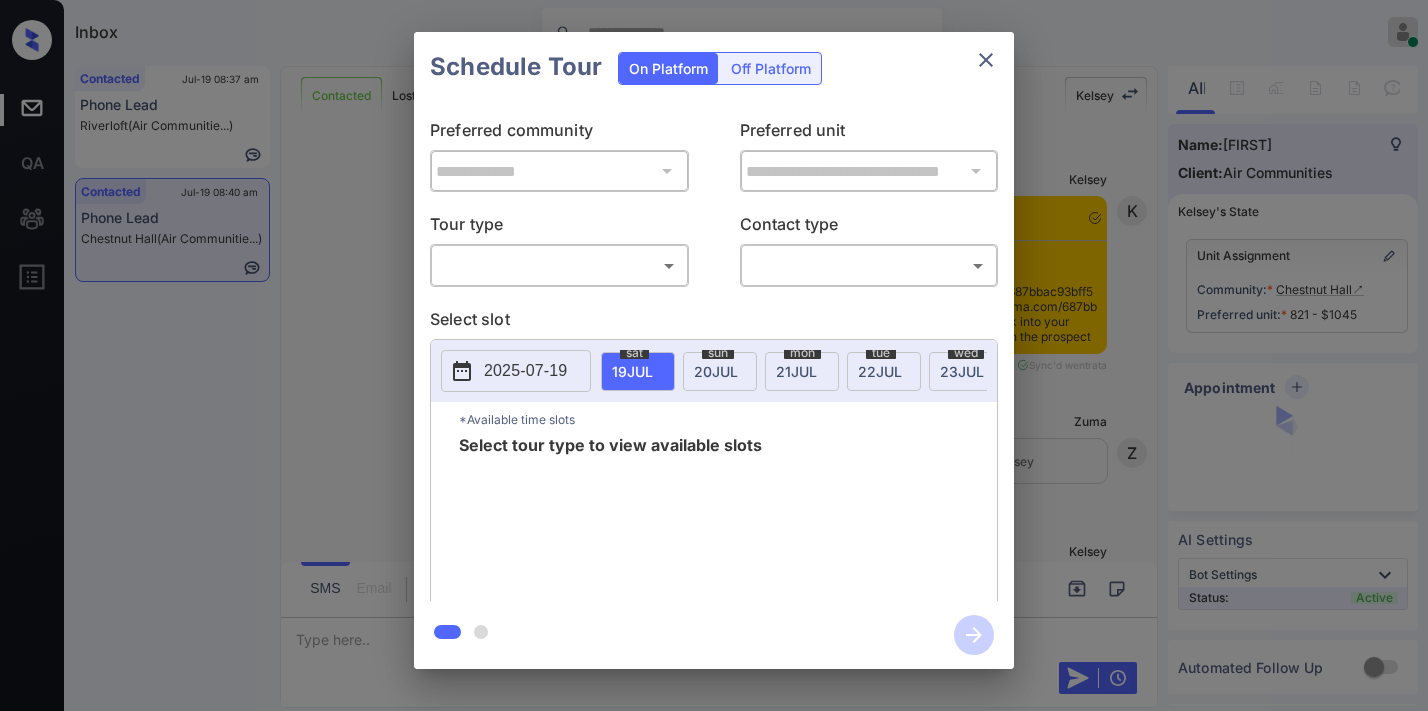 scroll, scrollTop: 0, scrollLeft: 0, axis: both 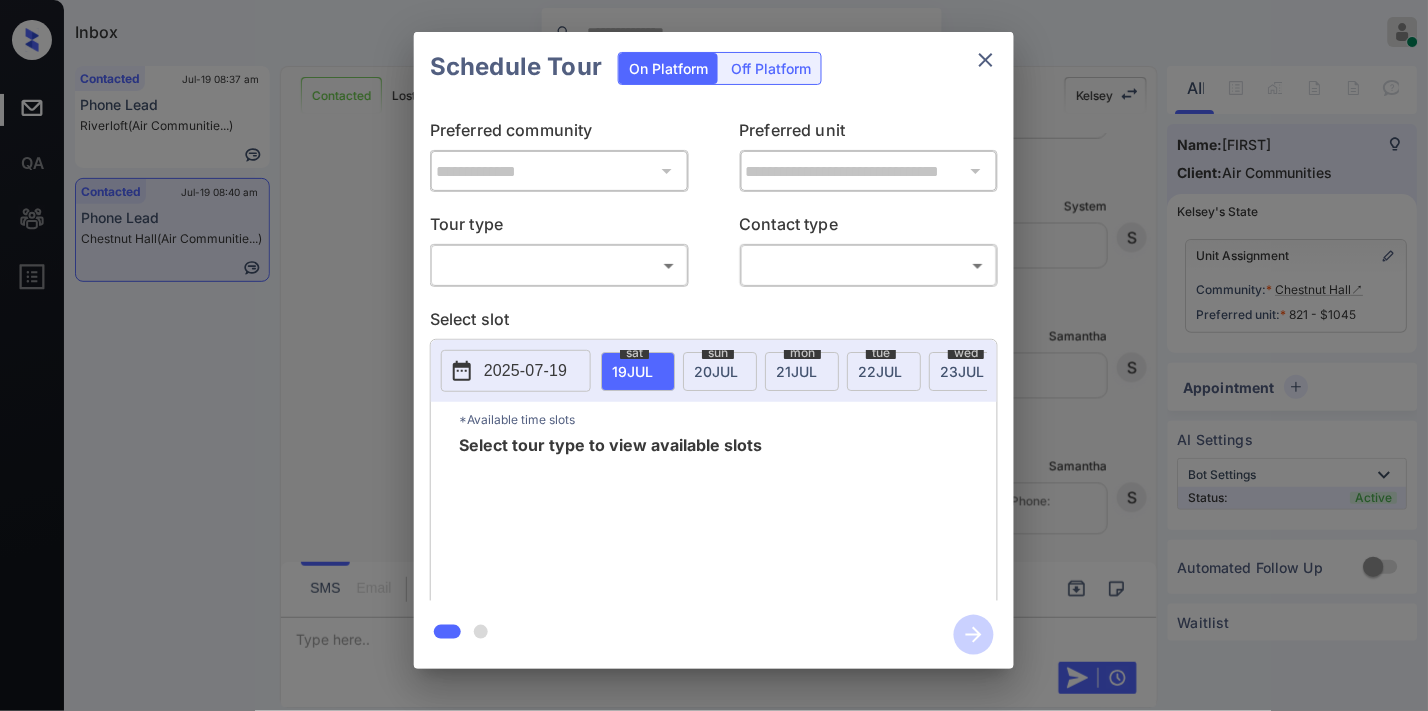 click on "​ ​" at bounding box center (559, 265) 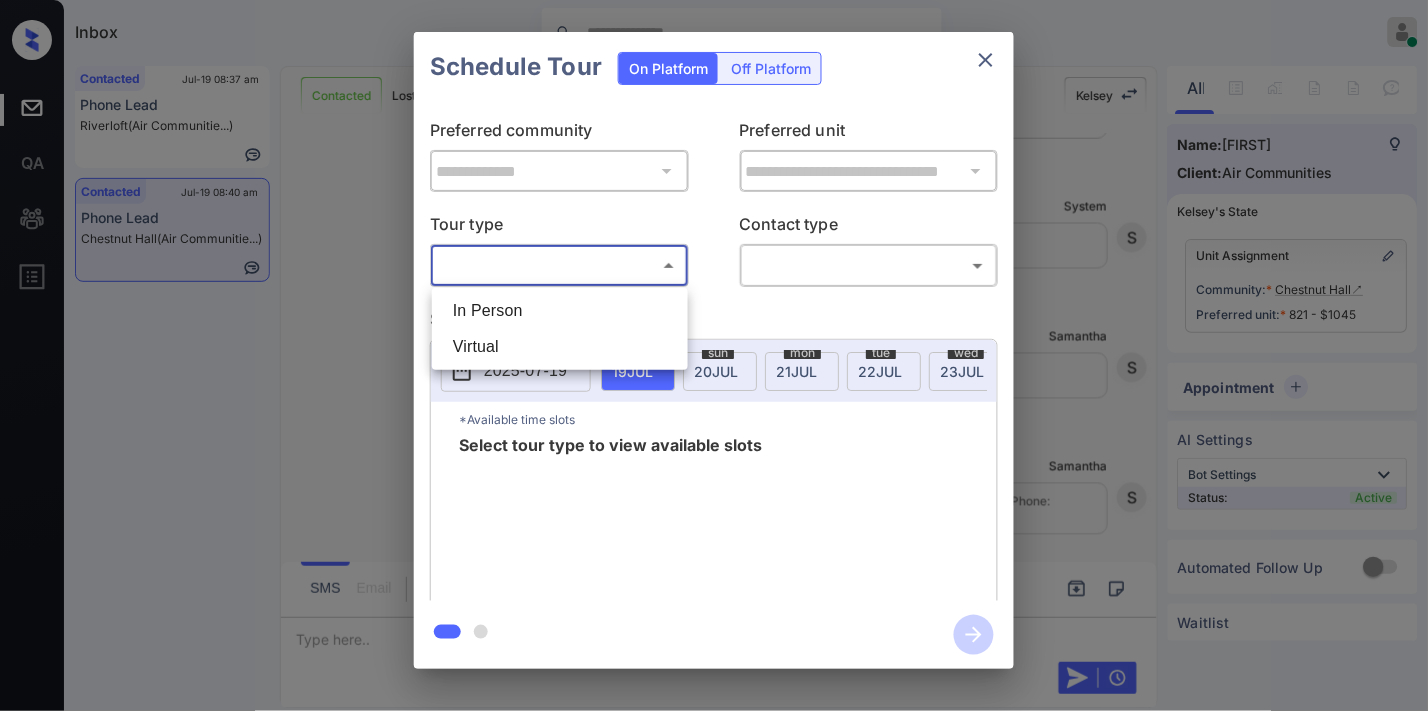 click on "Inbox Samantha Soliven Online Set yourself   offline Set yourself   on break Profile Switch to  dark  mode Sign out Contacted Jul-19 08:37 am   Phone Lead Riverloft  (Air Communitie...) Contacted Jul-19 08:40 am   Phone Lead Chestnut Hall  (Air Communitie...) Contacted Lost Lead Sentiment: Angry Upon sliding the acknowledgement:  Lead will move to lost stage. * ​ SMS and call option will be set to opt out. AFM will be turned off for the lead. Kelsey New Message Kelsey Notes Note: <a href="https://conversation.getzuma.com/687bbac93bff546a465d56d1">https://conversation.getzuma.com/687bbac93bff546a465d56d1</a> - Paste this link into your browser to view Kelsey’s conversation with the prospect Jul 19, 2025 08:33 am  Sync'd w  entrata K New Message Zuma Lead transferred to leasing agent: kelsey Jul 19, 2025 08:33 am Z New Message Kelsey Due to the activation of disableLeadTransfer feature flag, Kelsey will no longer transfer ownership of this CRM guest card Jul 19, 2025 08:33 am K New Message Agent A Agent A A" at bounding box center (714, 355) 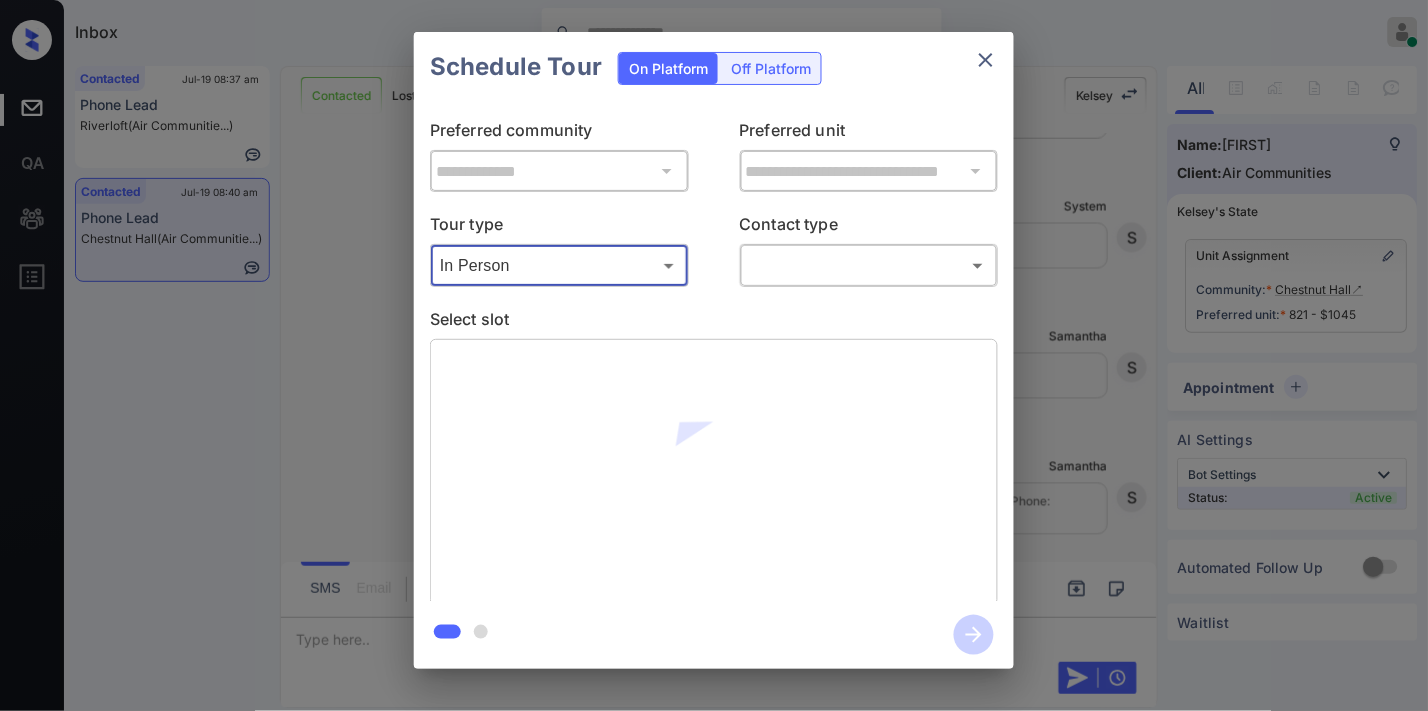 click on "Inbox Samantha Soliven Online Set yourself   offline Set yourself   on break Profile Switch to  dark  mode Sign out Contacted Jul-19 08:37 am   Phone Lead Riverloft  (Air Communitie...) Contacted Jul-19 08:40 am   Phone Lead Chestnut Hall  (Air Communitie...) Contacted Lost Lead Sentiment: Angry Upon sliding the acknowledgement:  Lead will move to lost stage. * ​ SMS and call option will be set to opt out. AFM will be turned off for the lead. Kelsey New Message Kelsey Notes Note: <a href="https://conversation.getzuma.com/687bbac93bff546a465d56d1">https://conversation.getzuma.com/687bbac93bff546a465d56d1</a> - Paste this link into your browser to view Kelsey’s conversation with the prospect Jul 19, 2025 08:33 am  Sync'd w  entrata K New Message Zuma Lead transferred to leasing agent: kelsey Jul 19, 2025 08:33 am Z New Message Kelsey Due to the activation of disableLeadTransfer feature flag, Kelsey will no longer transfer ownership of this CRM guest card Jul 19, 2025 08:33 am K New Message Agent A Agent A A" at bounding box center [714, 355] 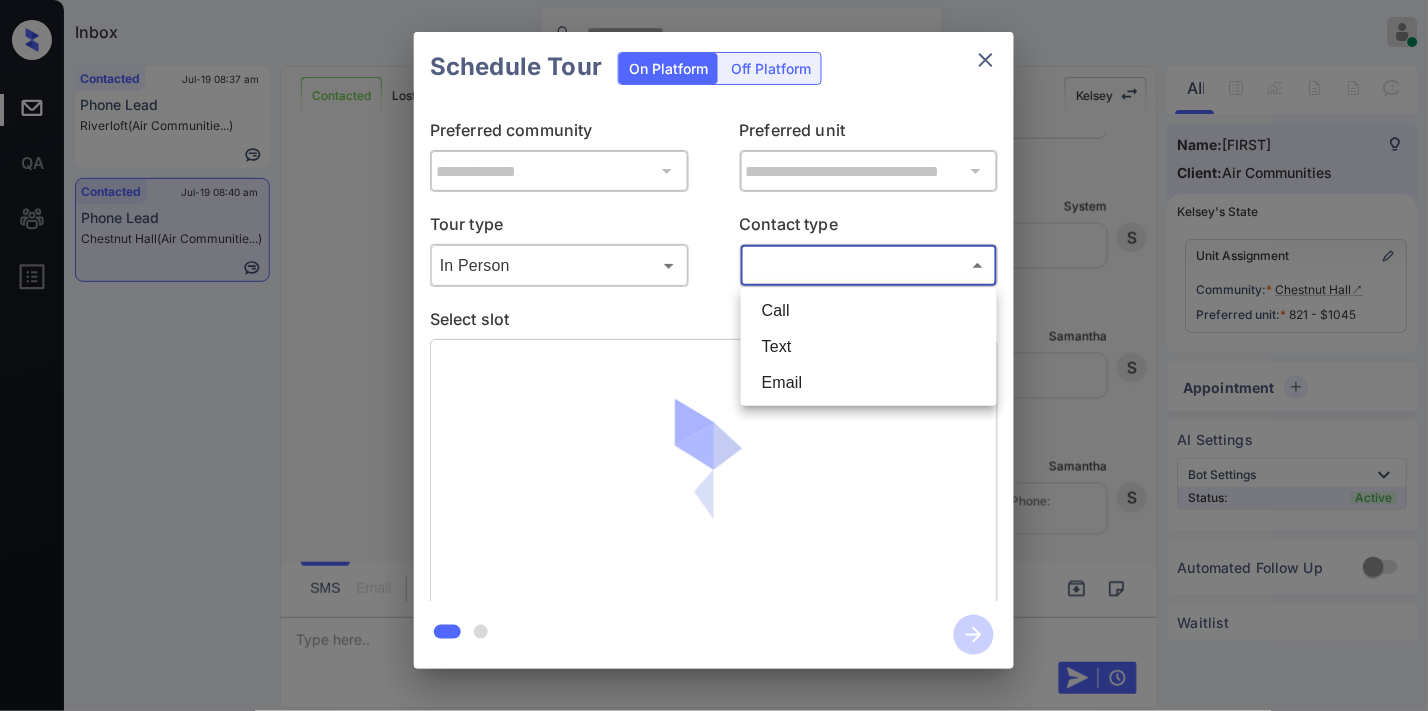 click on "Text" at bounding box center [869, 347] 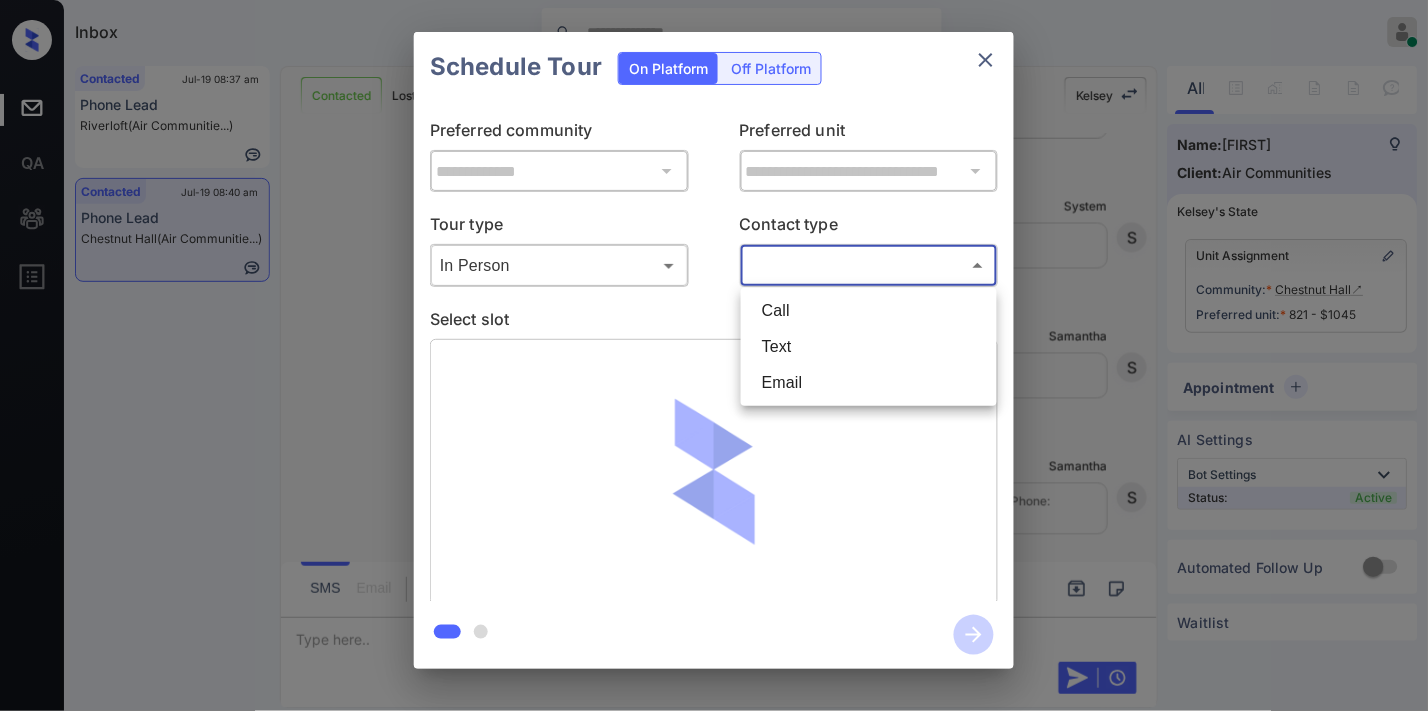 type on "****" 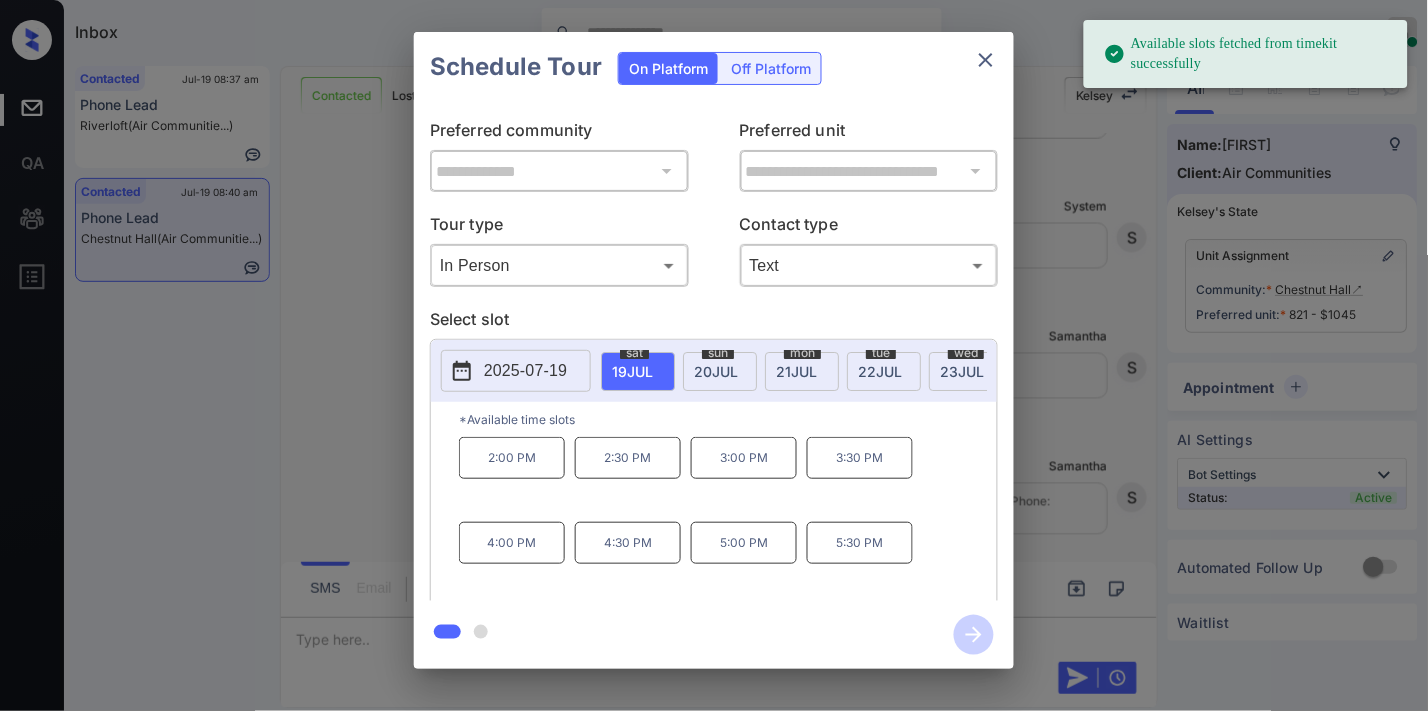 drag, startPoint x: 735, startPoint y: 463, endPoint x: 824, endPoint y: 534, distance: 113.85078 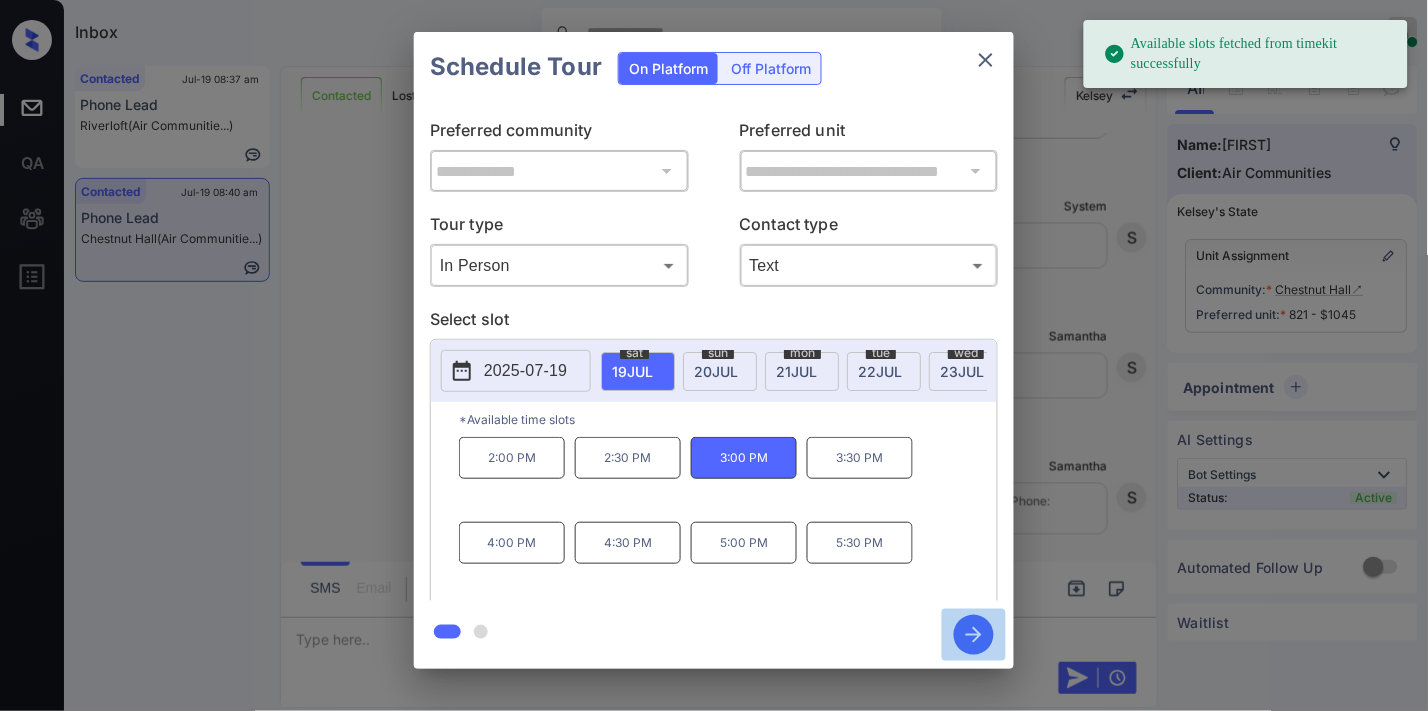 click 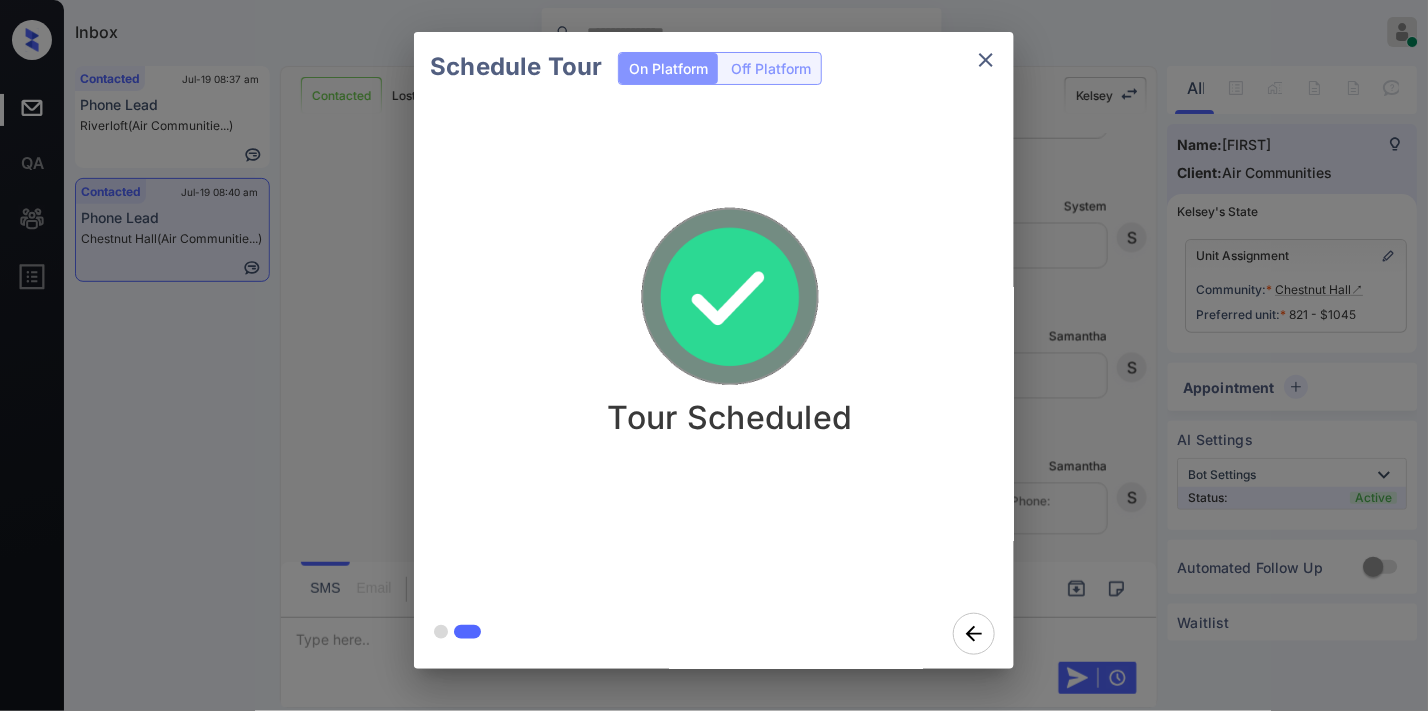 click on "Schedule Tour On Platform Off Platform Tour Scheduled" at bounding box center [714, 350] 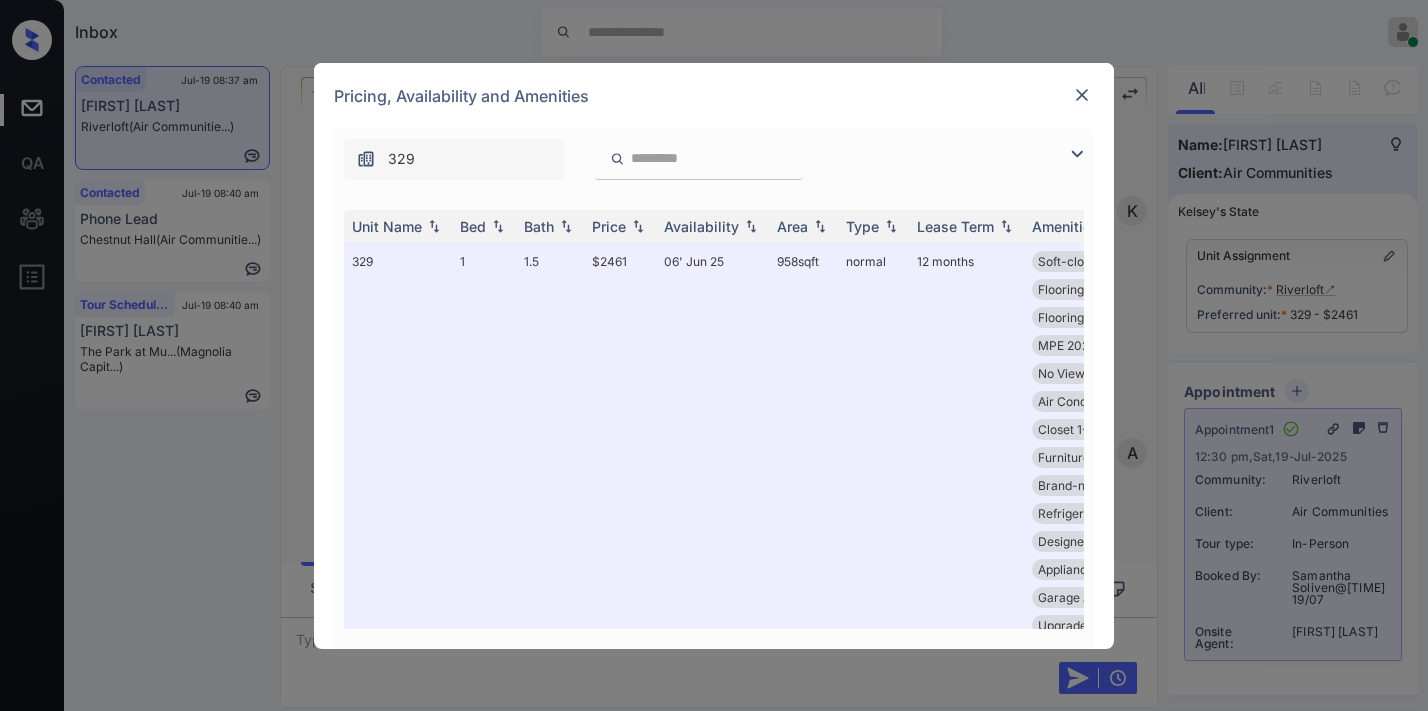 scroll, scrollTop: 0, scrollLeft: 0, axis: both 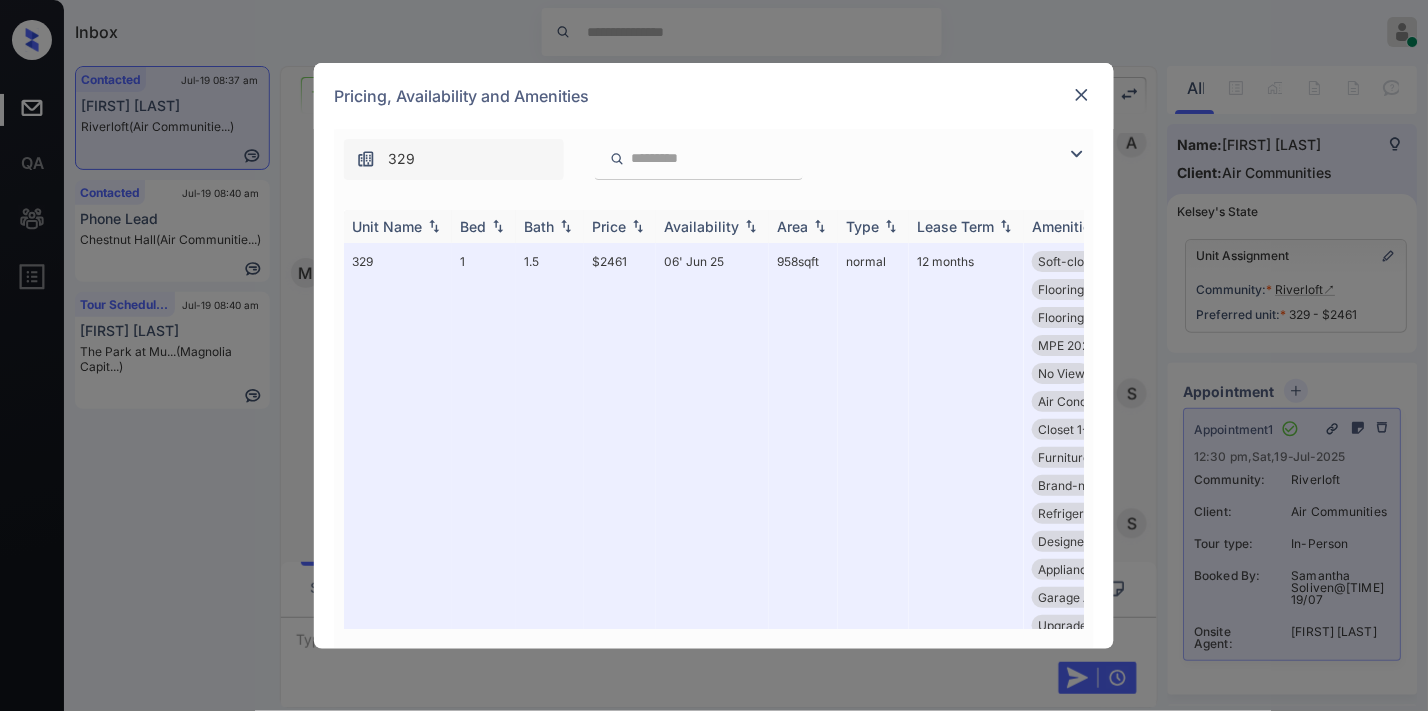 click on "Price" at bounding box center (609, 226) 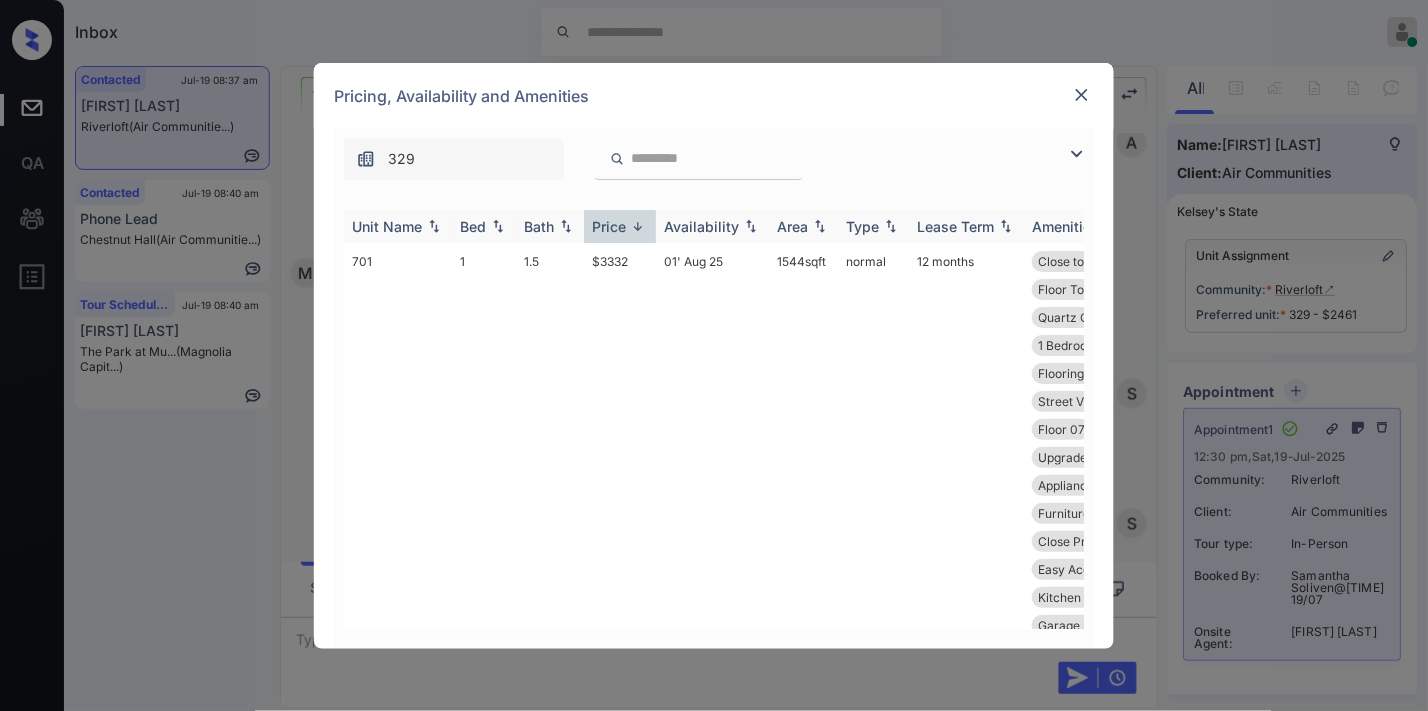click on "Price" at bounding box center (609, 226) 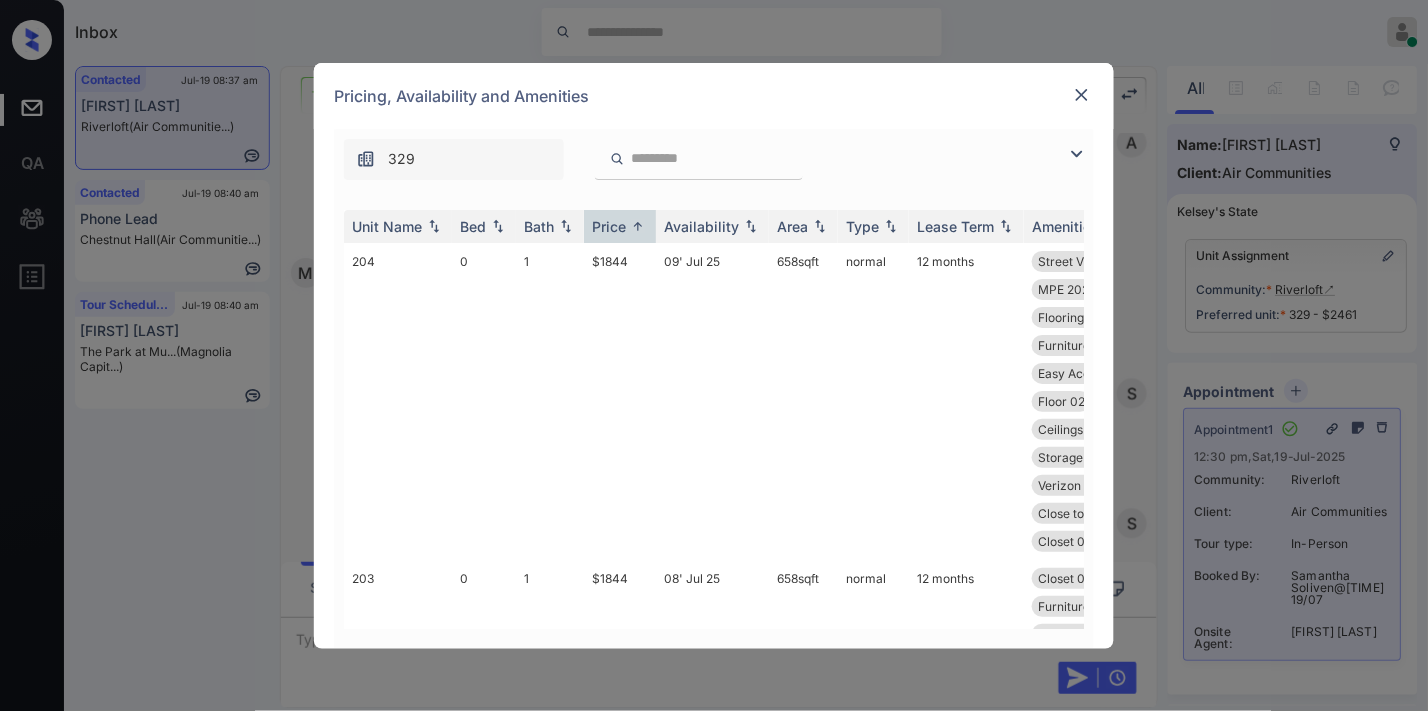 click at bounding box center [1077, 154] 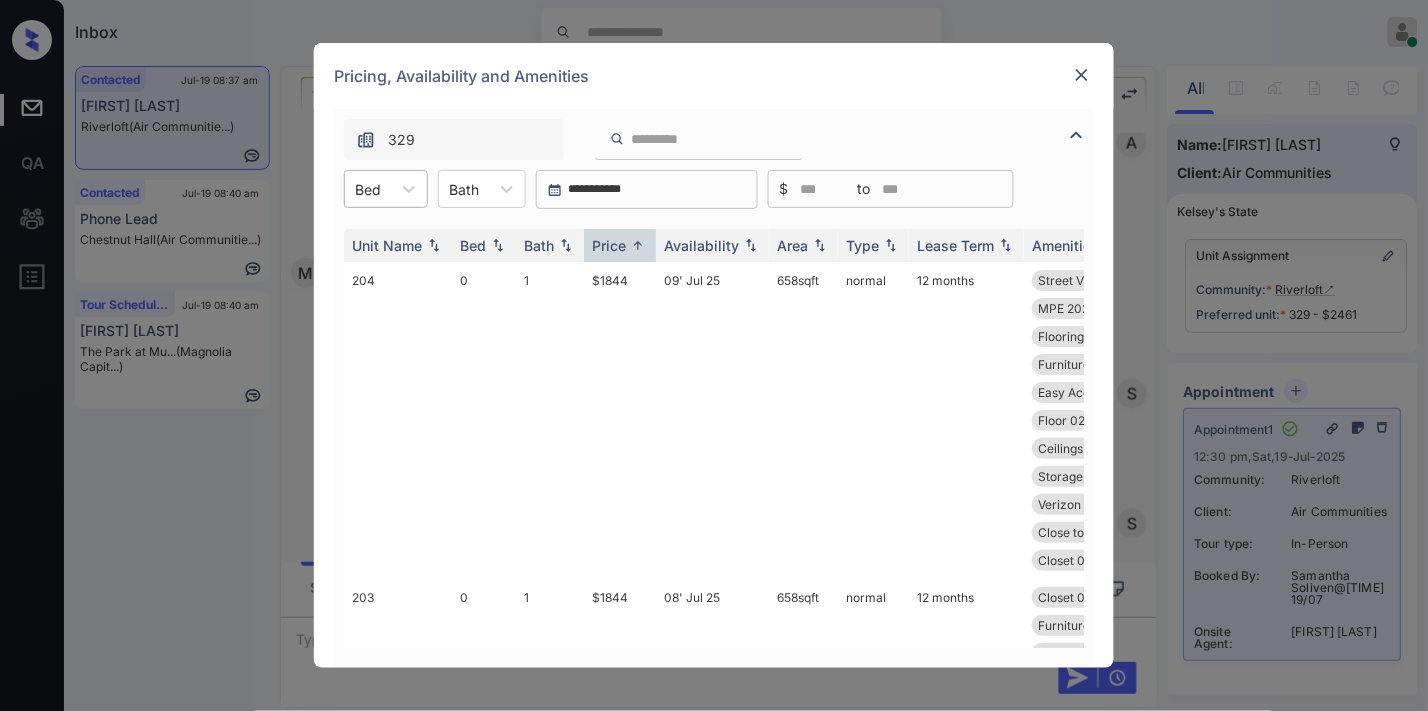 click on "Bed" at bounding box center (368, 189) 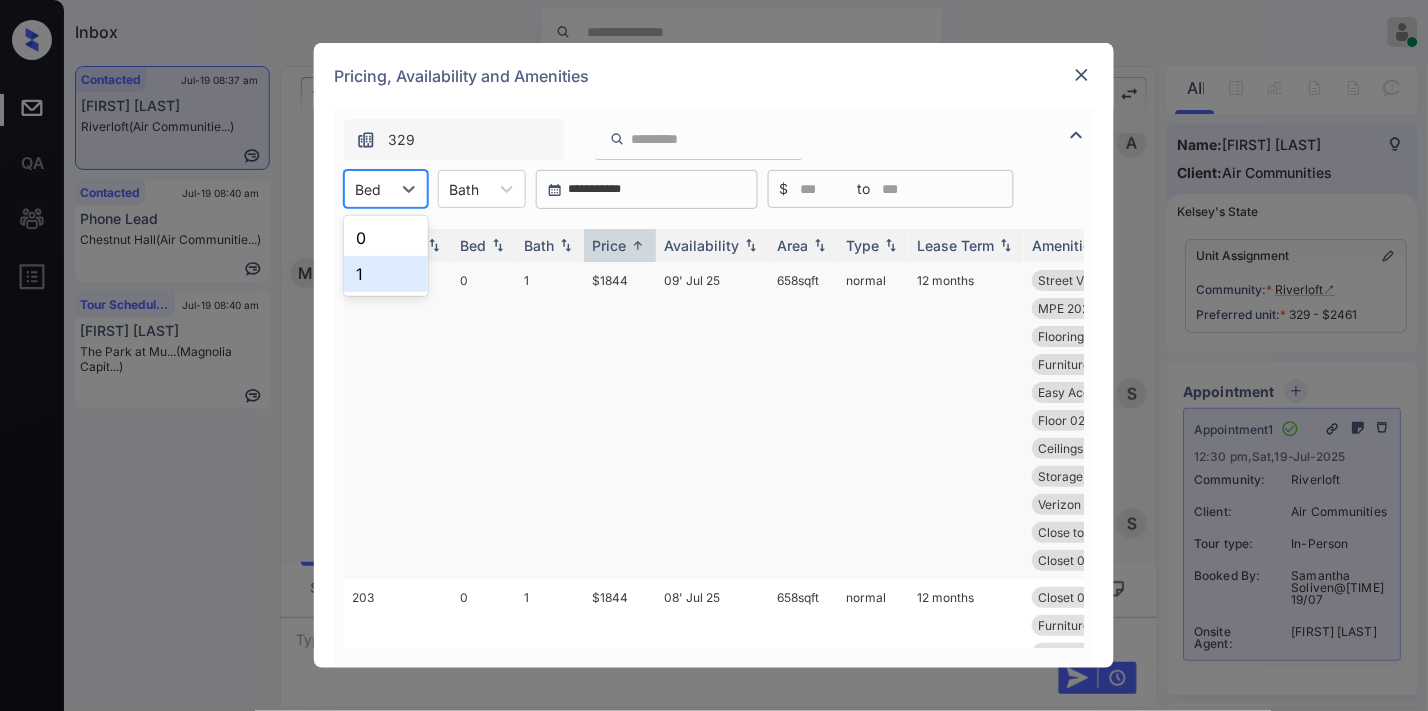 click on "1" at bounding box center (386, 274) 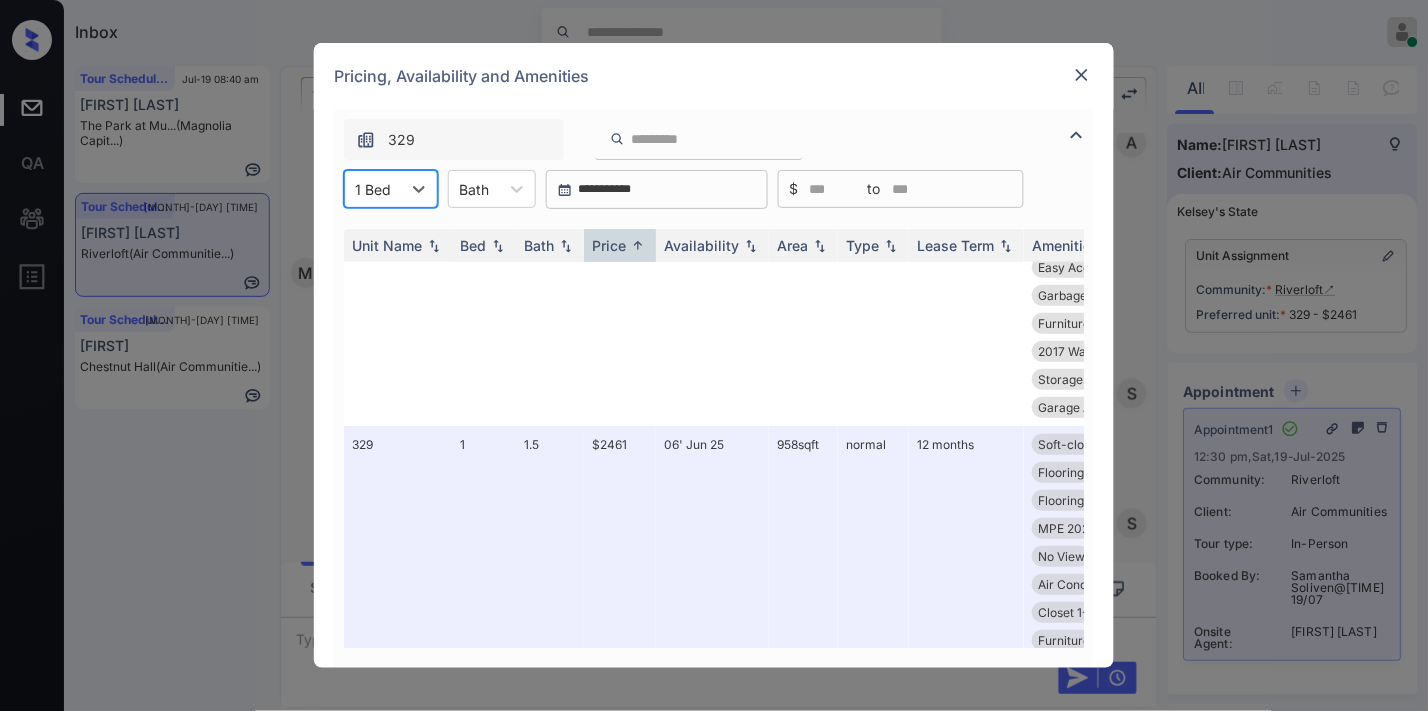 scroll, scrollTop: 295, scrollLeft: 0, axis: vertical 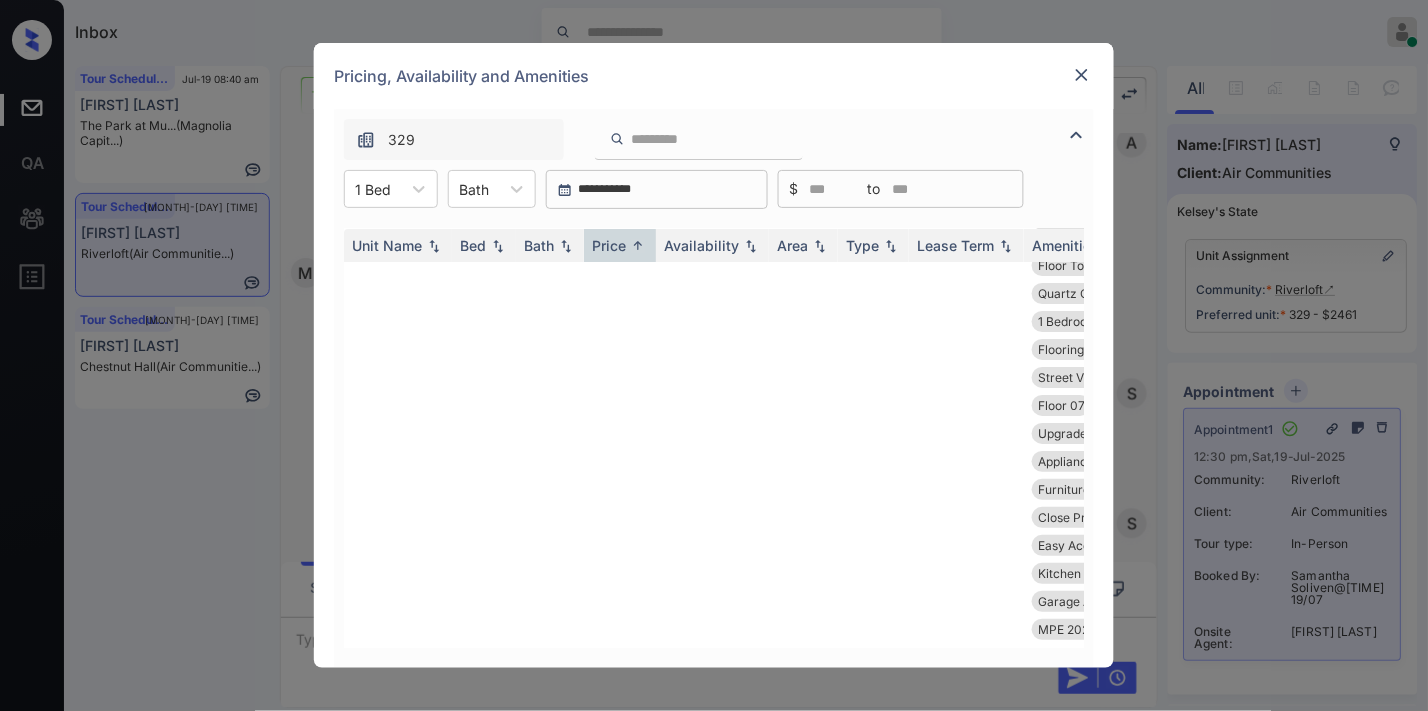 click at bounding box center (1082, 75) 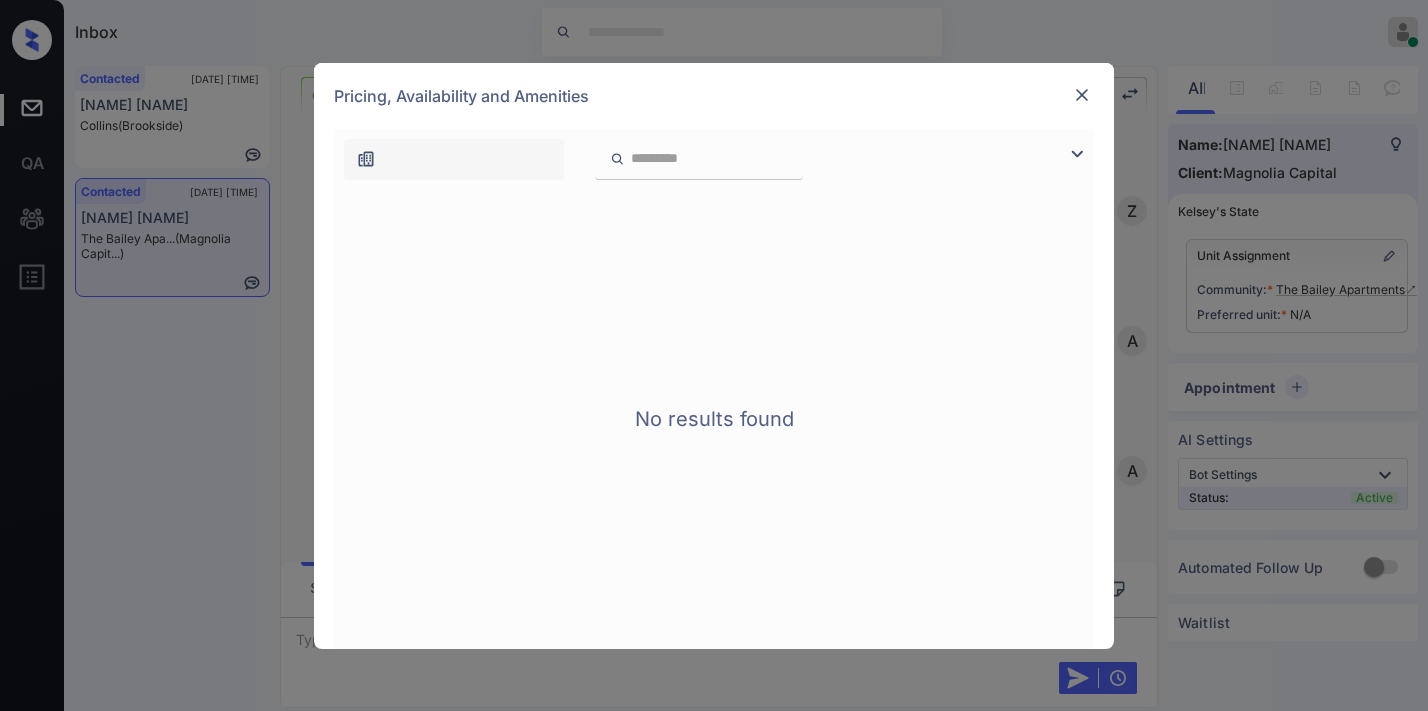 scroll, scrollTop: 0, scrollLeft: 0, axis: both 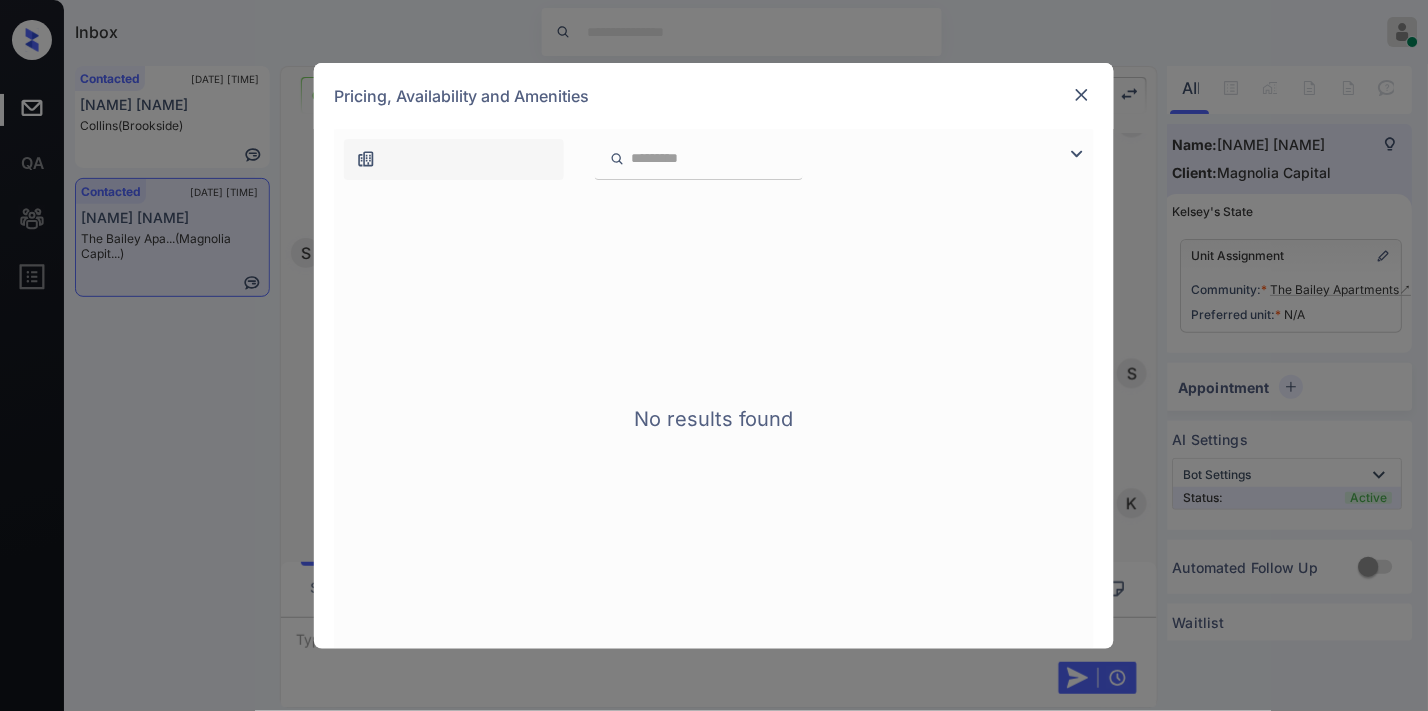 click at bounding box center [1082, 95] 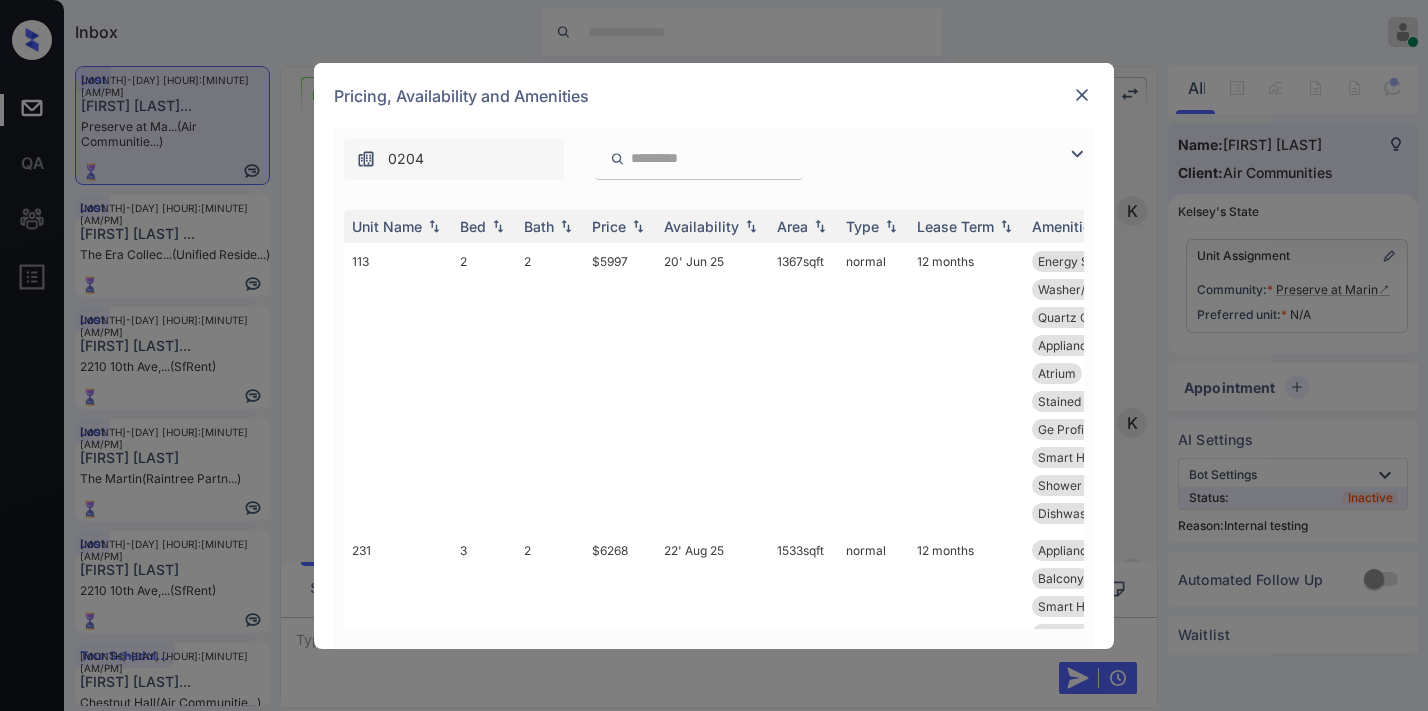 scroll, scrollTop: 0, scrollLeft: 0, axis: both 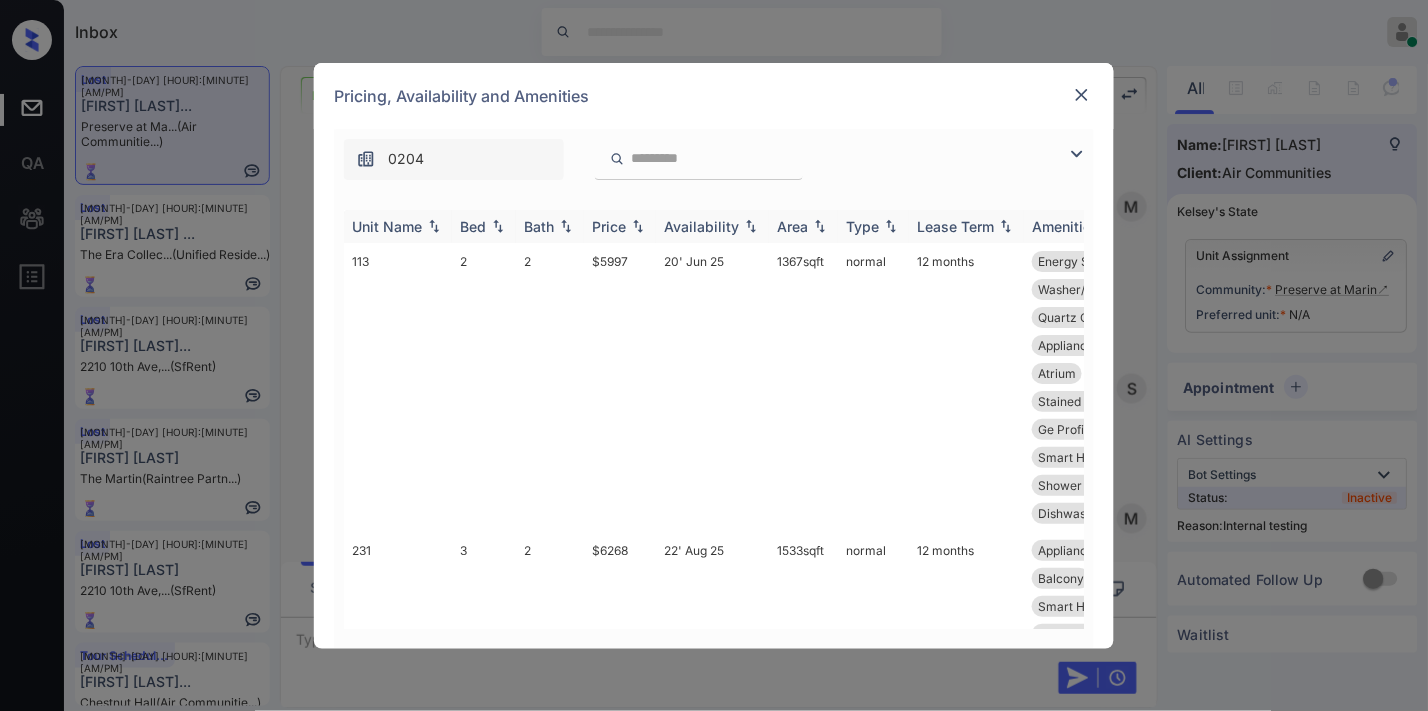 click on "Price" at bounding box center [620, 226] 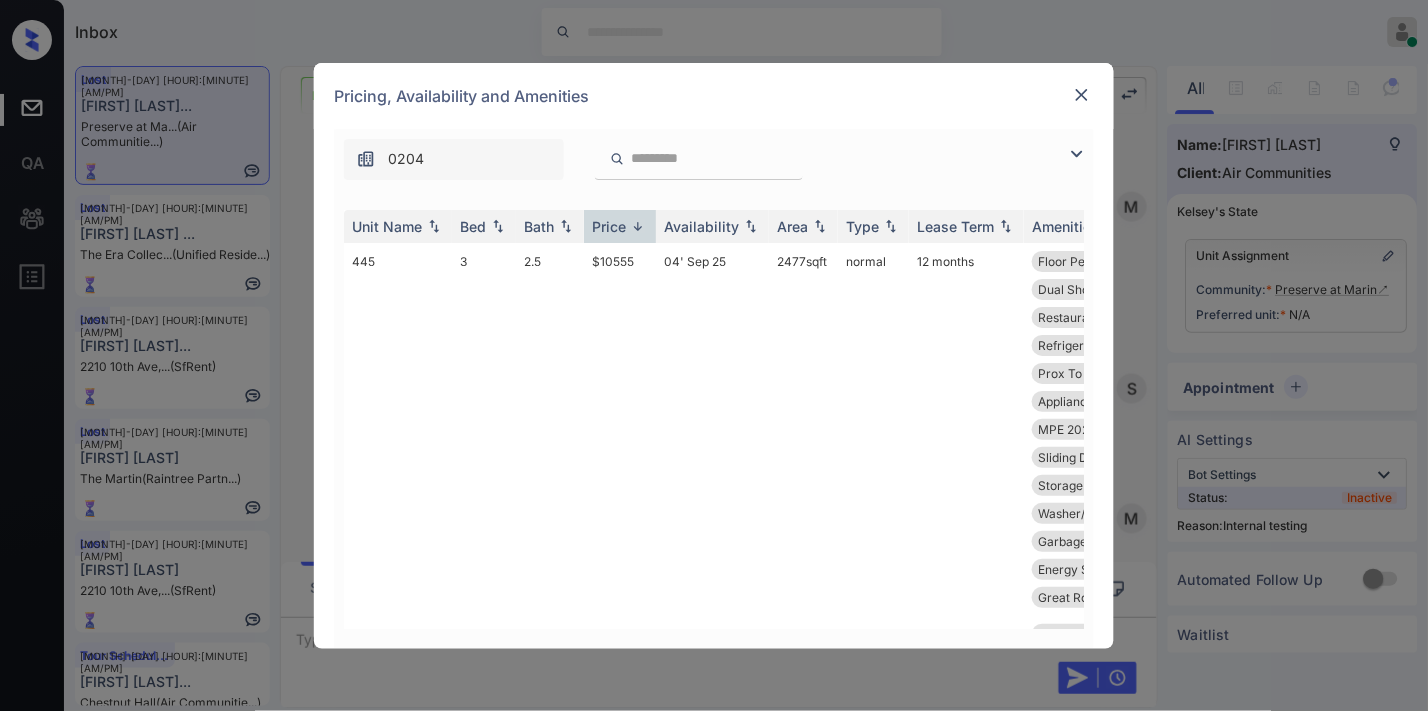 click at bounding box center [1082, 95] 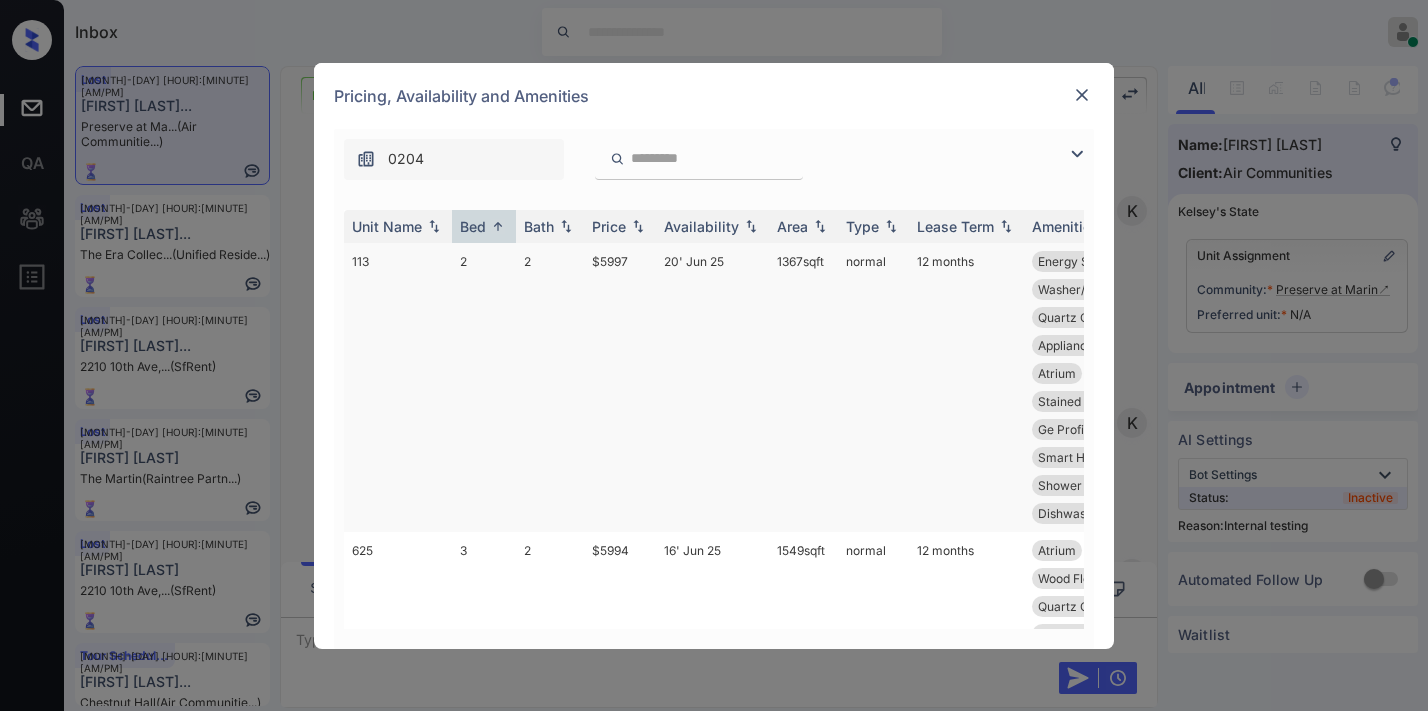 scroll, scrollTop: 0, scrollLeft: 0, axis: both 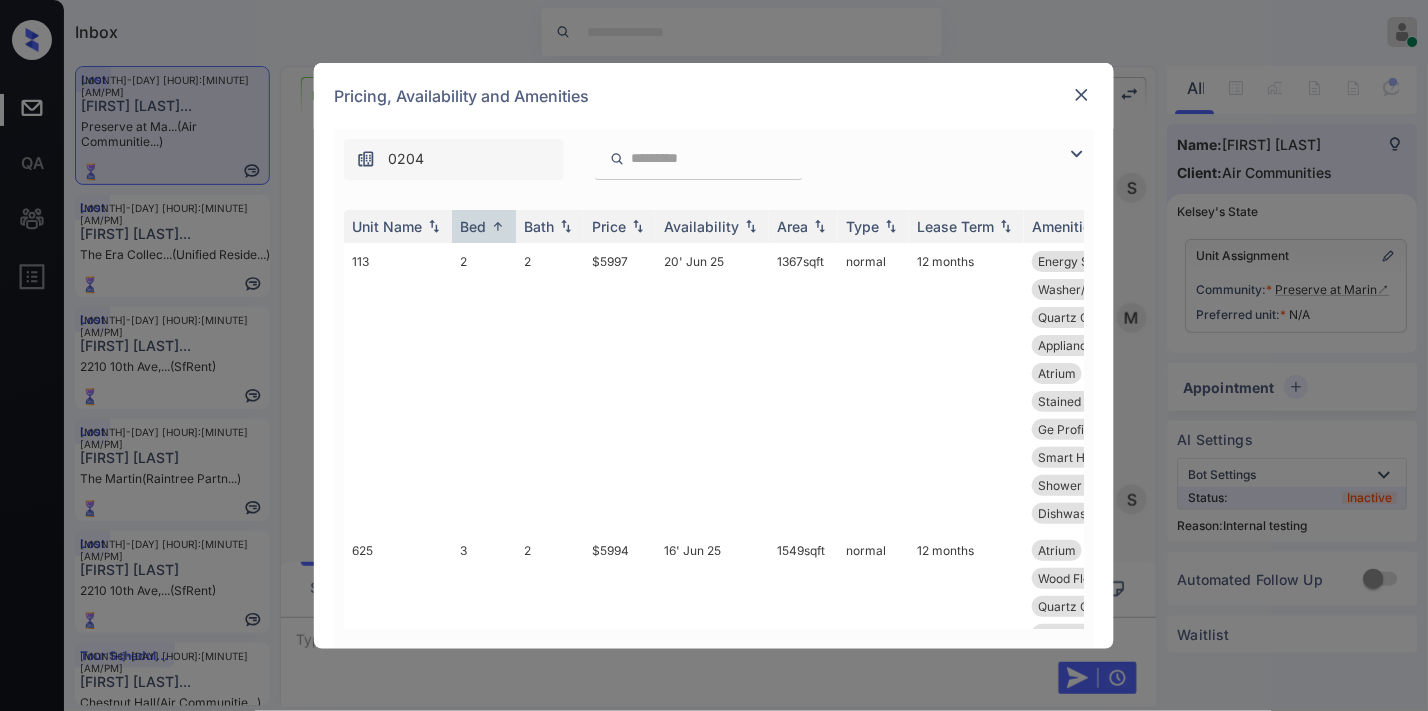 click at bounding box center (1077, 154) 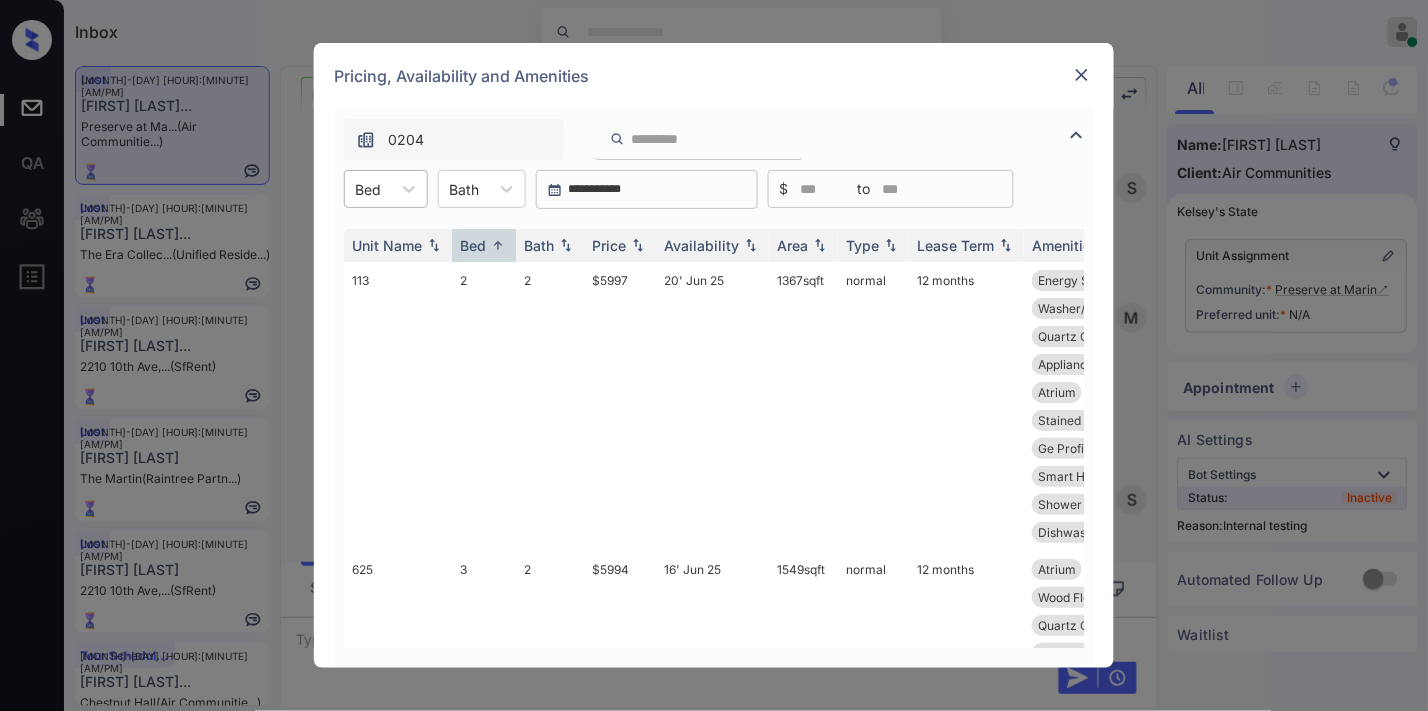 click on "Bed" at bounding box center [368, 189] 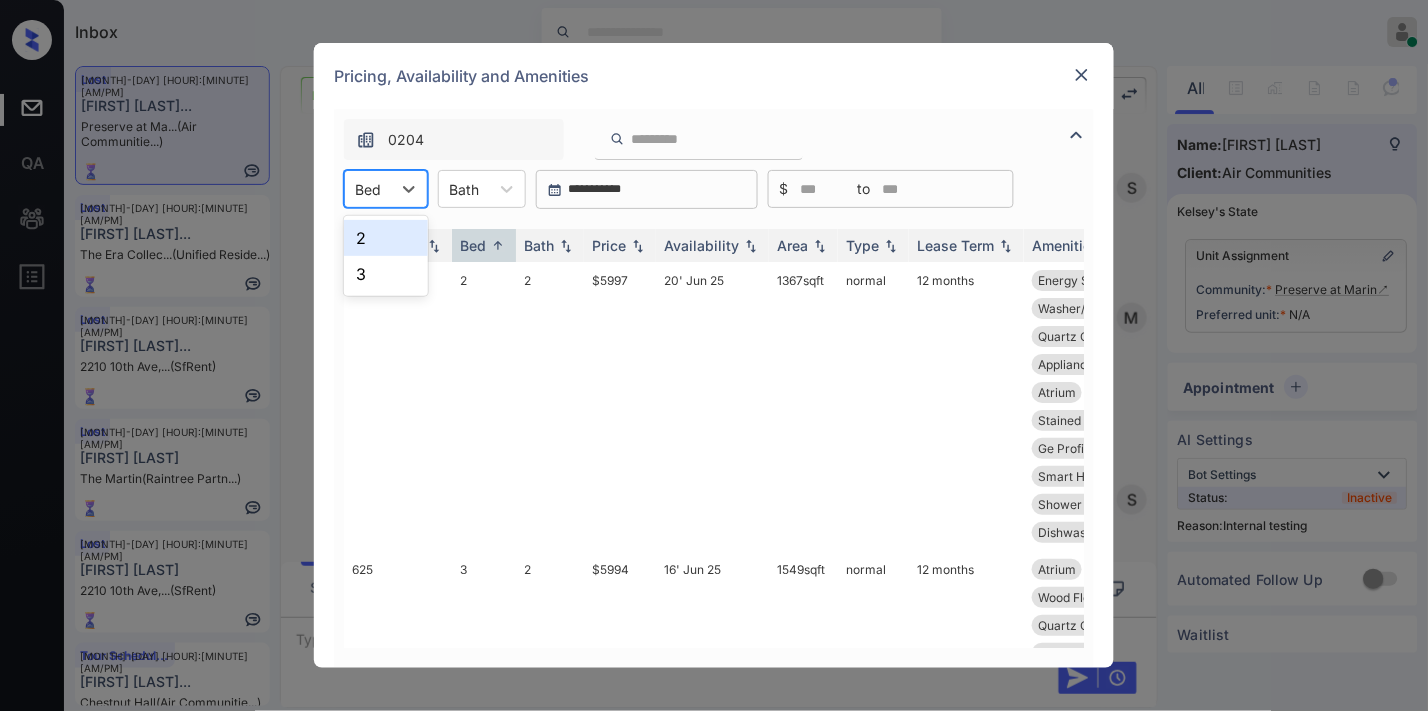 click at bounding box center [1082, 75] 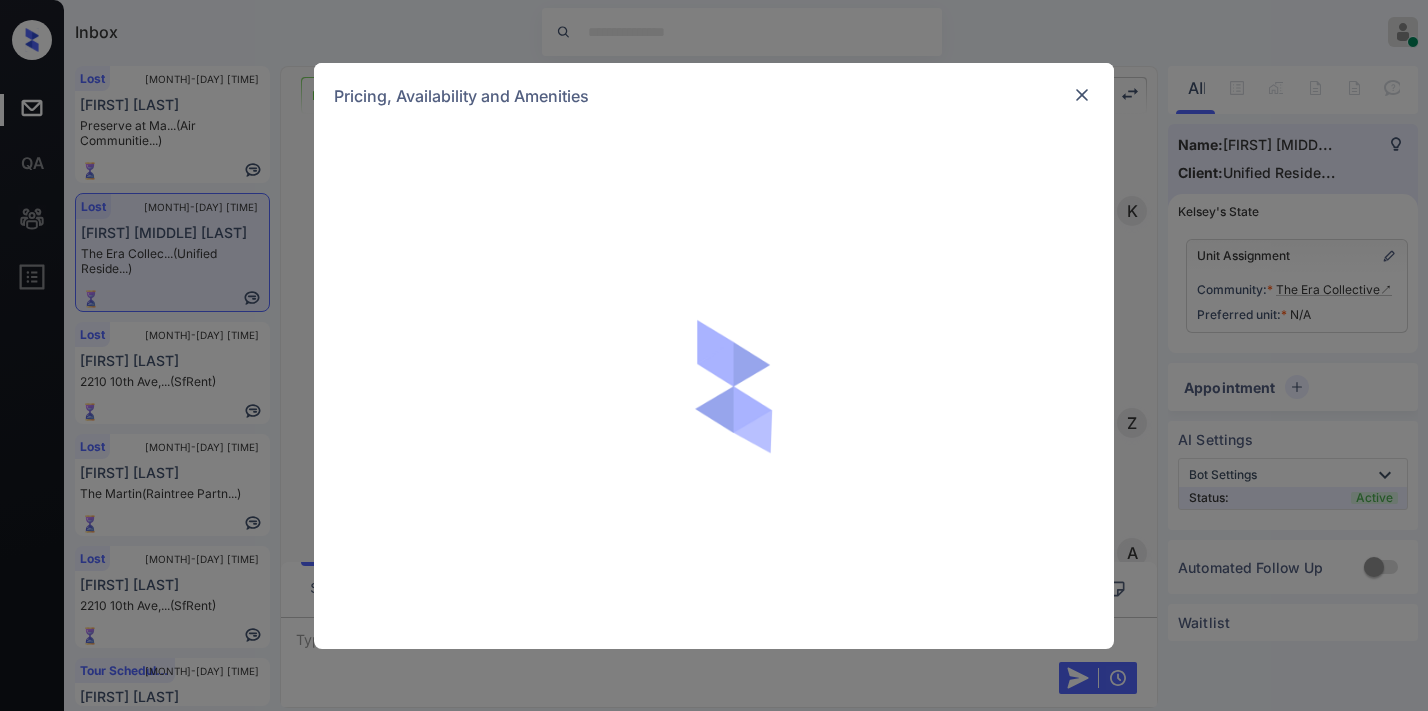 scroll, scrollTop: 0, scrollLeft: 0, axis: both 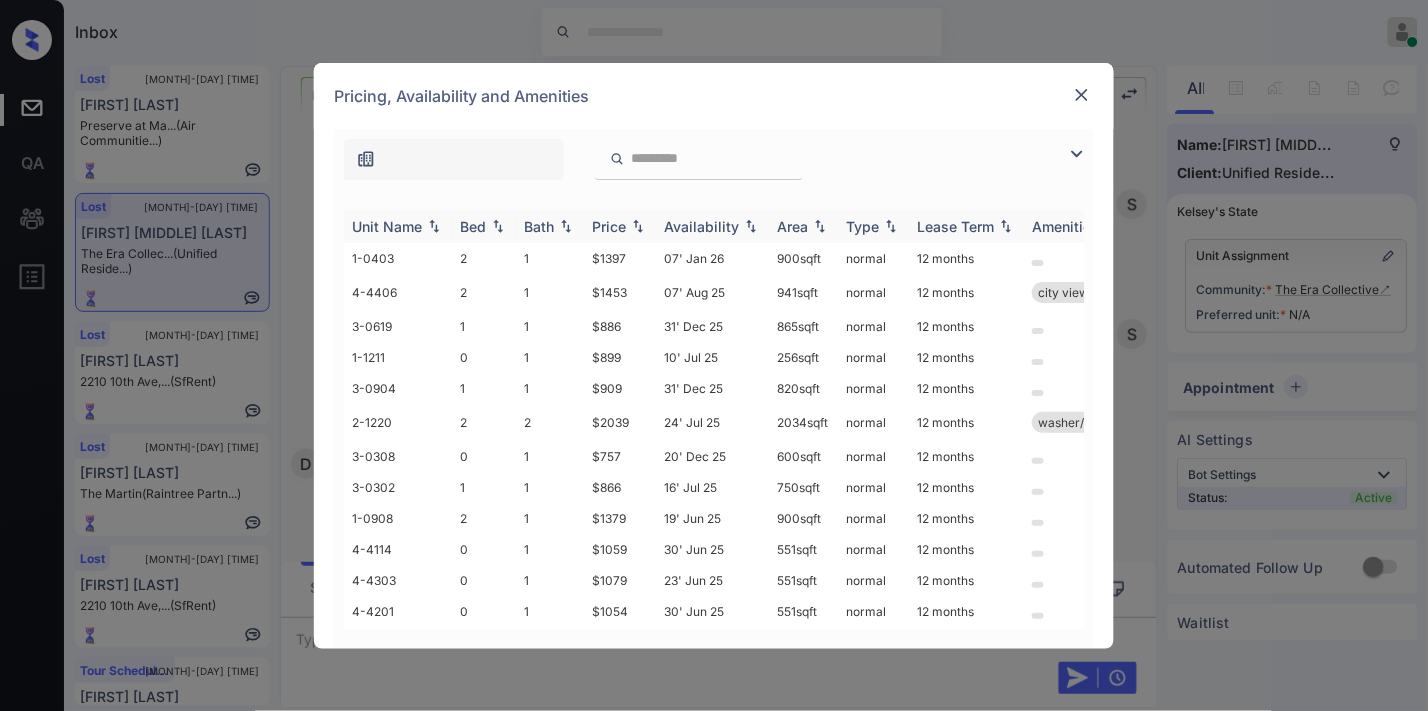 click on "Price" at bounding box center (609, 226) 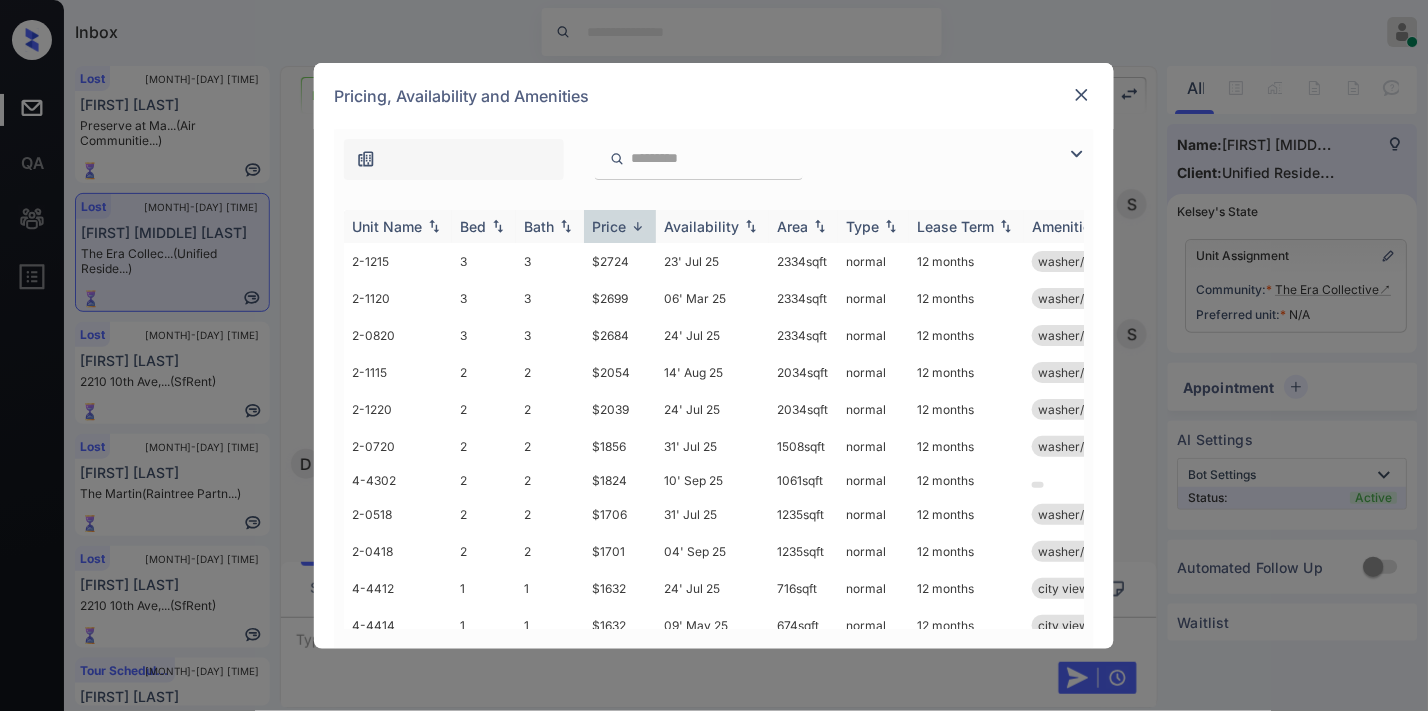 click on "Price" at bounding box center (609, 226) 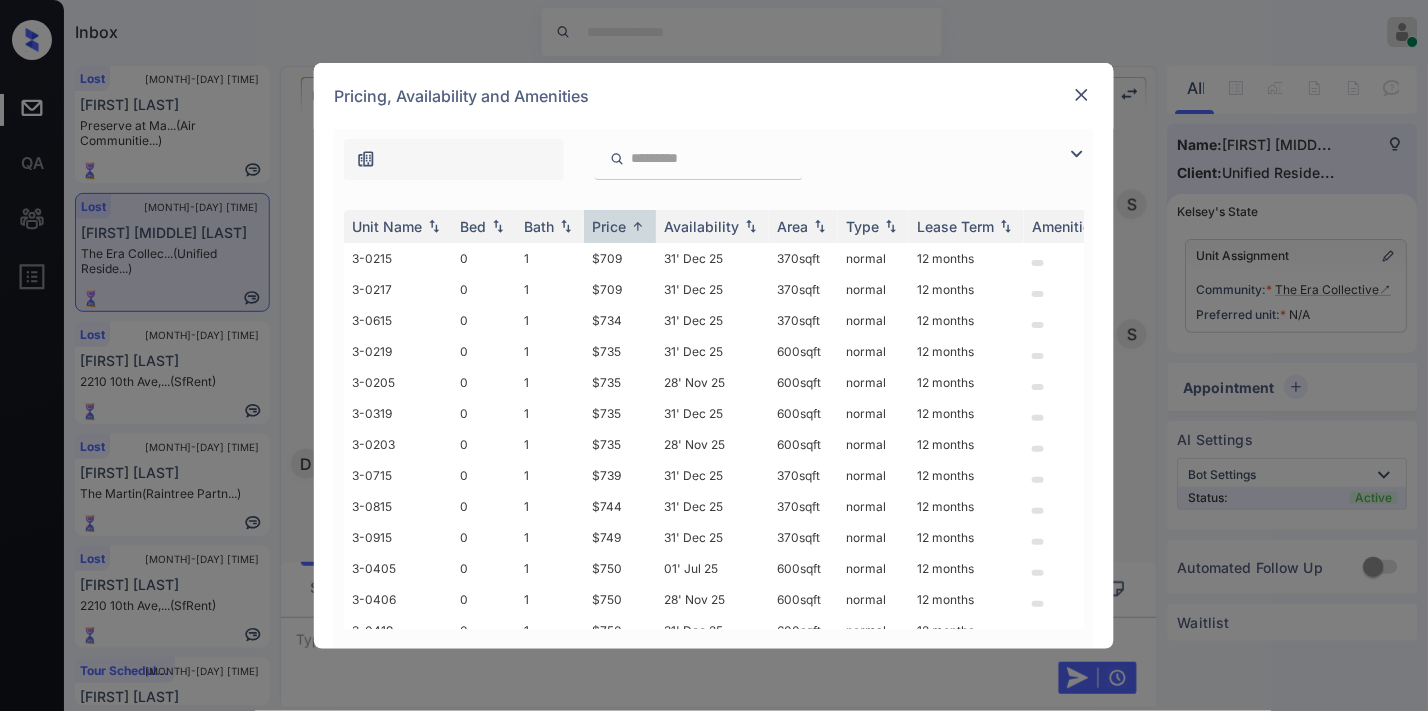 click at bounding box center (1082, 95) 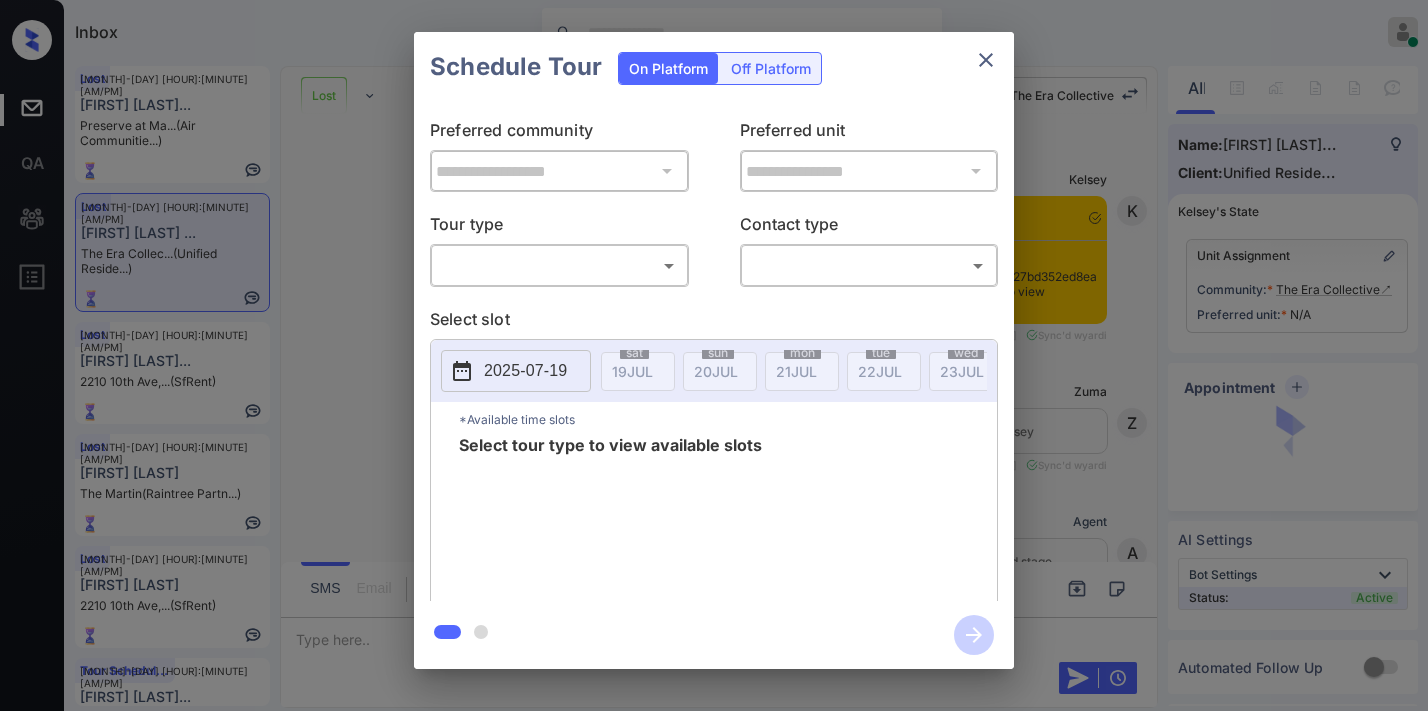 scroll, scrollTop: 0, scrollLeft: 0, axis: both 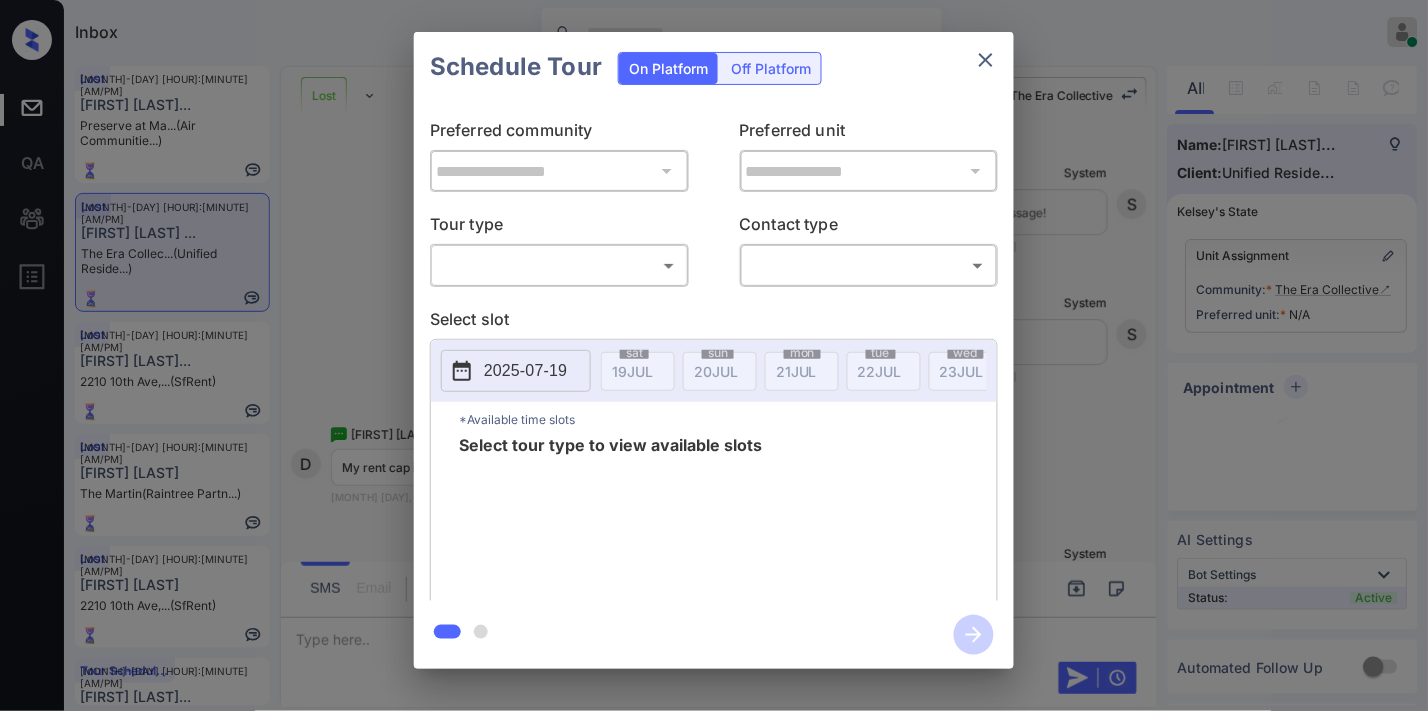click on "Inbox Samantha Soliven Online Set yourself   offline Set yourself   on break Profile Switch to  dark  mode Sign out Lost Jul-05 11:13 am   Patrice Unknow... Preserve at Ma...  (Air Communitie...) Lost Jul-08 05:52 am   David Michael ... The Era Collec...  (Unified Reside...) Lost Jul-08 07:50 am   Denise Morelan... 2210 10th Ave,...  (SfRent) Lost Jul-10 10:20 am   Caroline Cohen The Martin  (Raintree Partn...) Lost Jul-11 09:47 am   AJai Bergess 2210 10th Ave,...  (SfRent) Tour Scheduled Jul-19 09:33 am   Iyatunde Majek... Chestnut Hall  (Air Communitie...) Lost Lead Sentiment: Angry Upon sliding the acknowledgement:  Lead will move to lost stage. * ​ SMS and call option will be set to opt out. AFM will be turned off for the lead. The Era Collective New Message Kelsey Notes Note: https://conversation.getzuma.com/686ced27bd352ed8eaf06fd1 - Paste this link into your browser to view Kelsey’s conversation with the prospect Jul 08, 2025 03:04 am  Sync'd w  yardi K New Message Zuma Jul 08, 2025 03:04 am yardi" at bounding box center [714, 355] 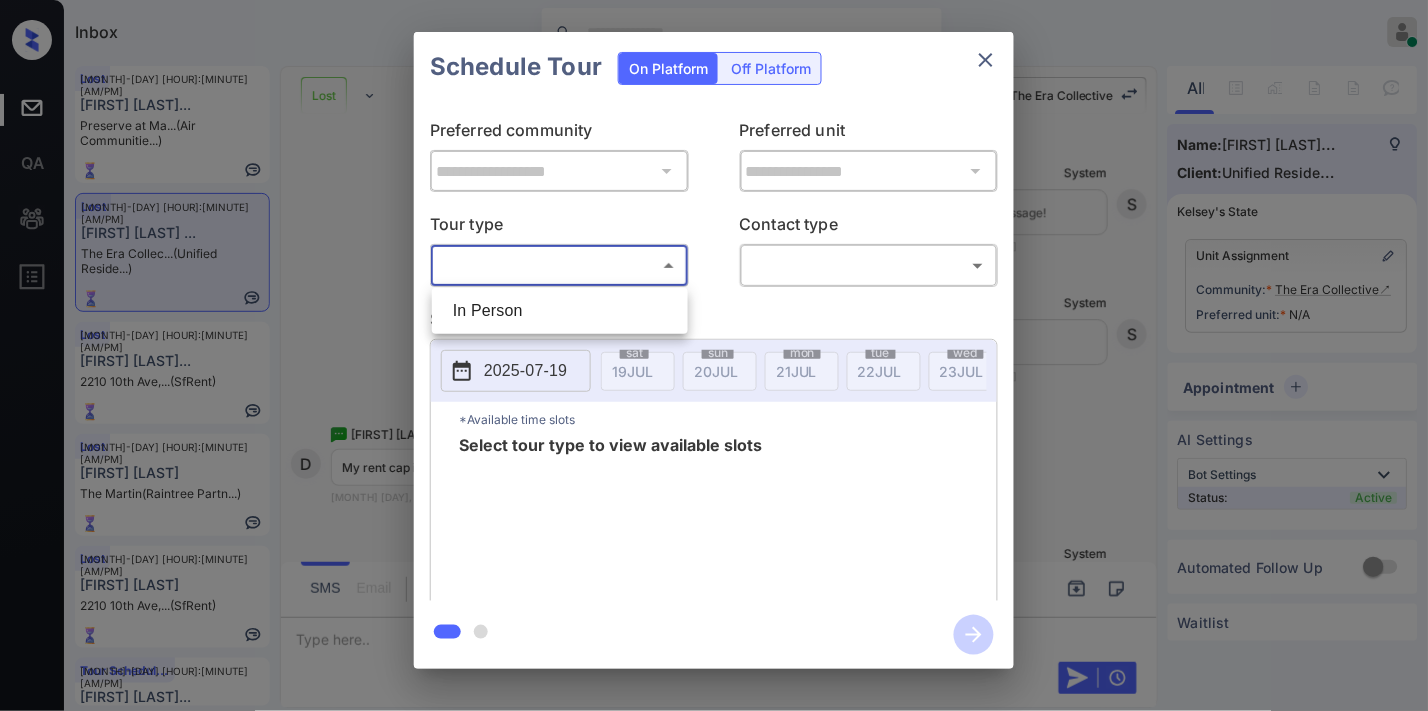 click on "In Person" at bounding box center (560, 311) 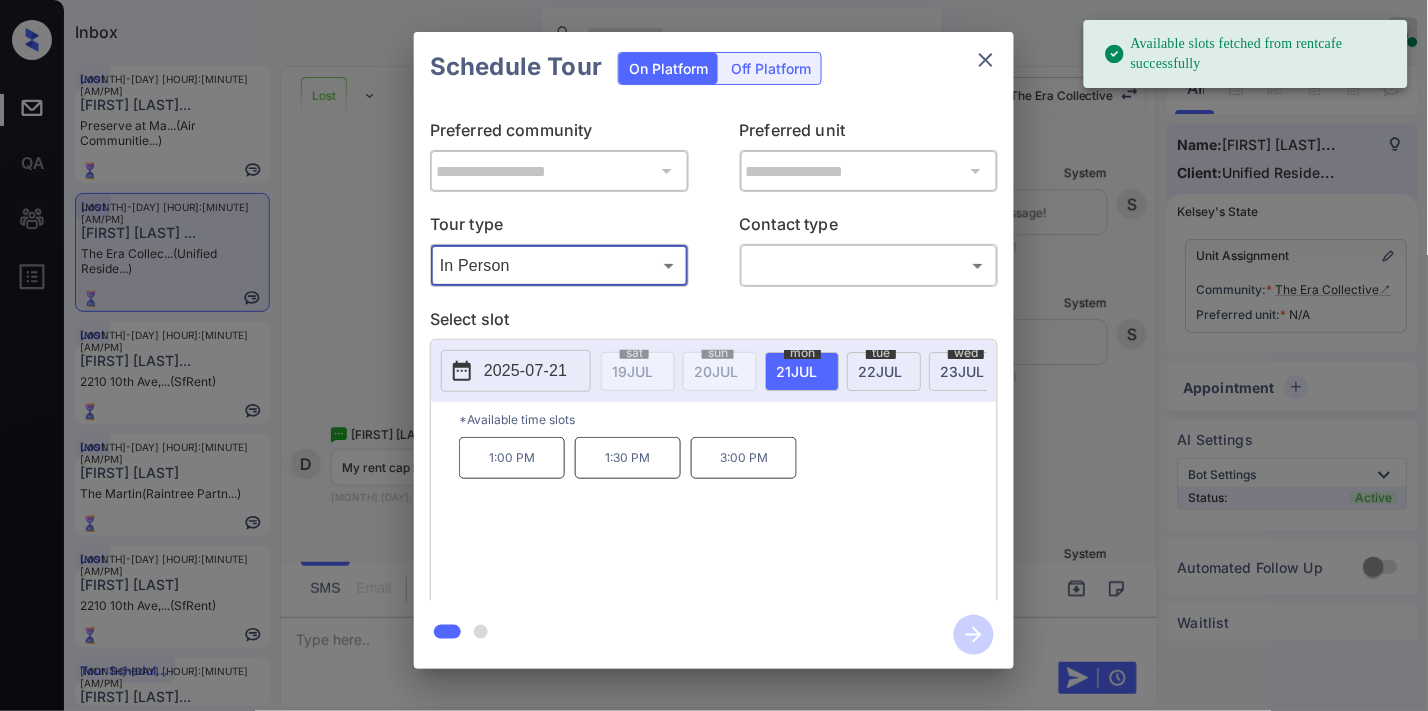 click 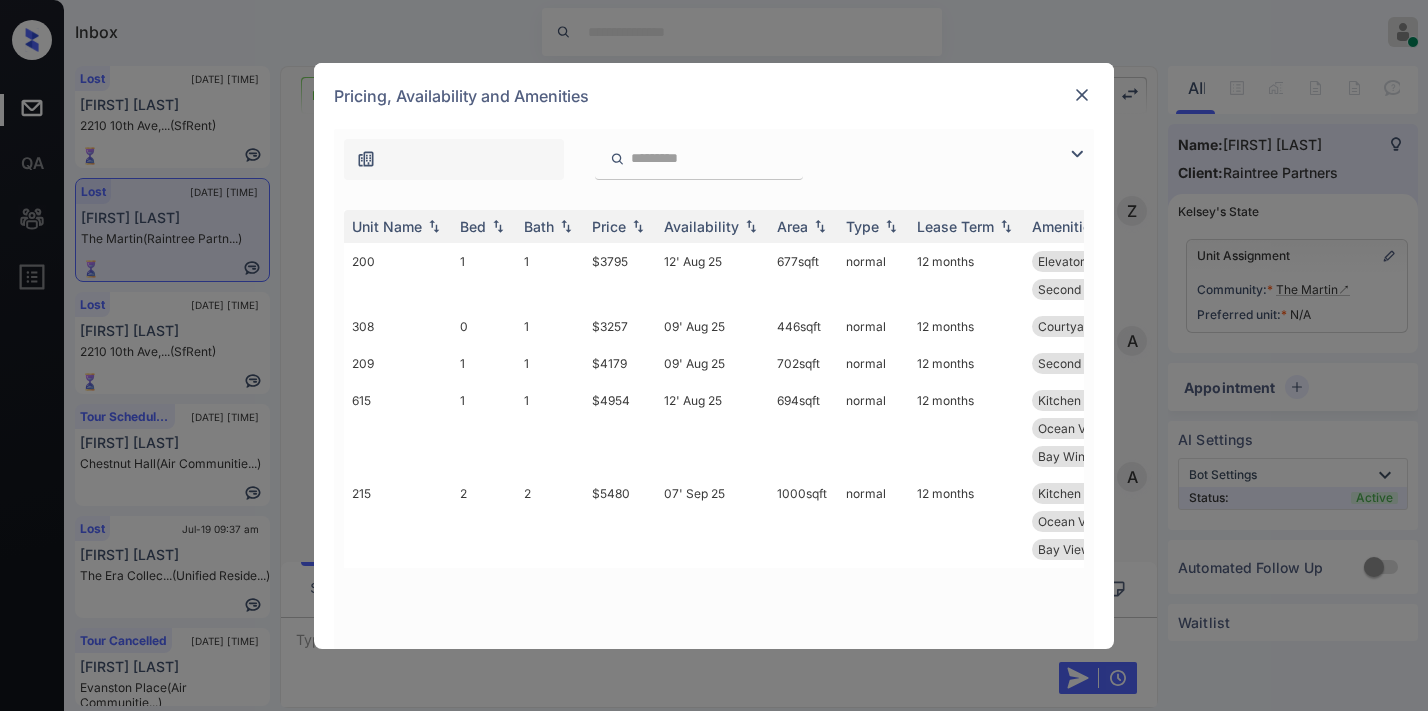 scroll, scrollTop: 0, scrollLeft: 0, axis: both 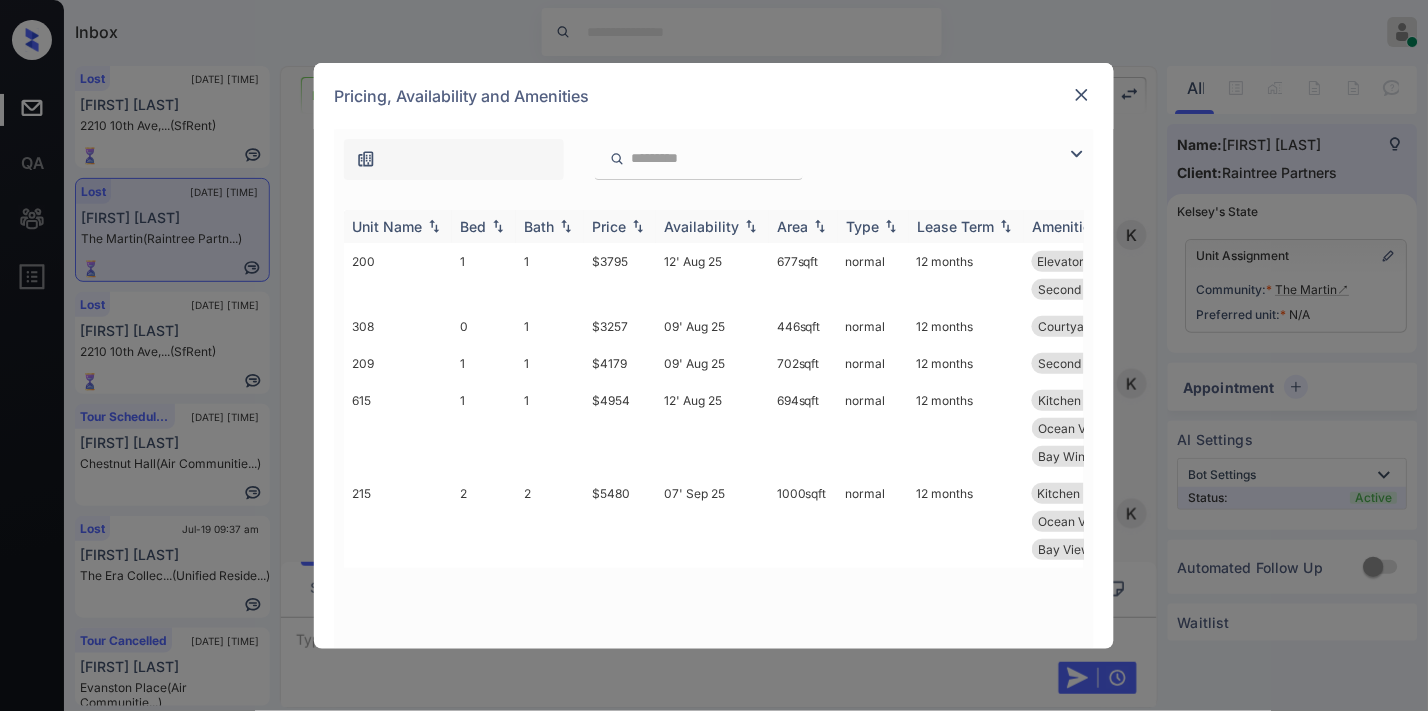 click on "Price" at bounding box center [609, 226] 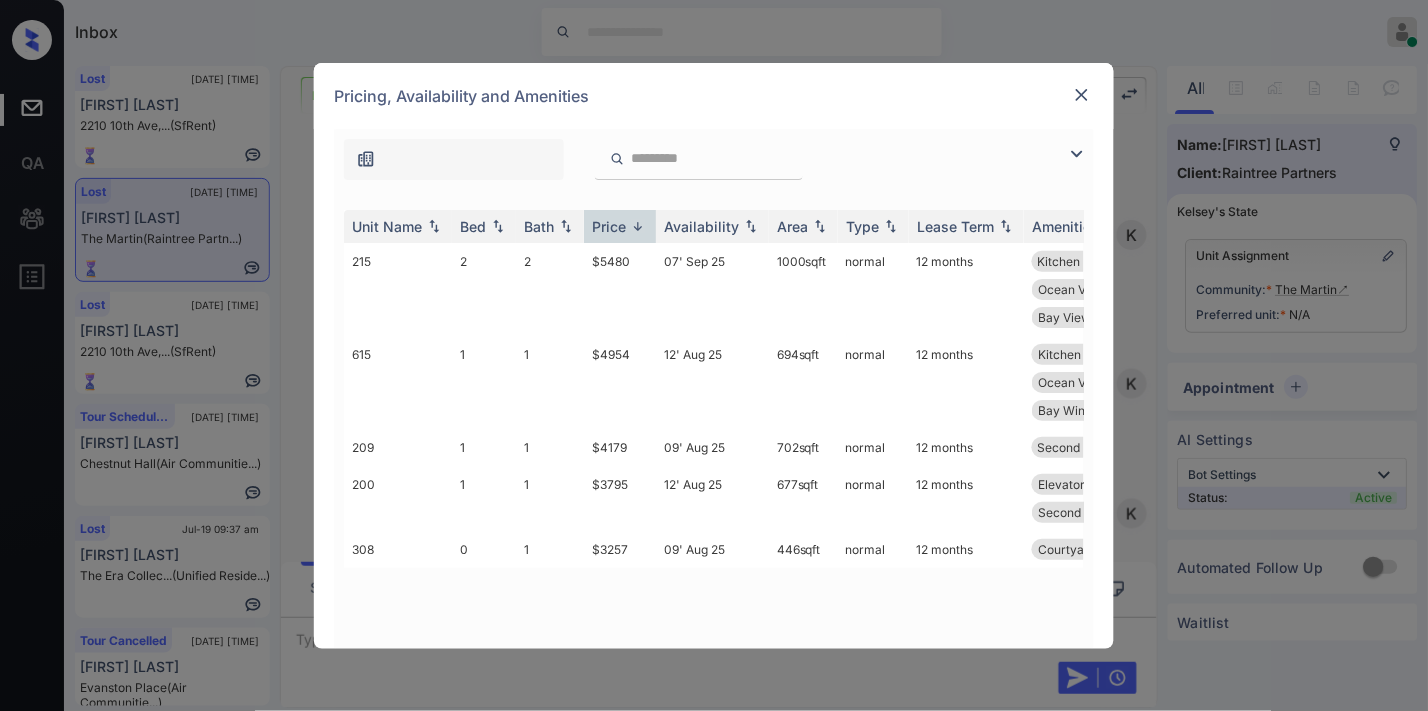 click at bounding box center (1082, 95) 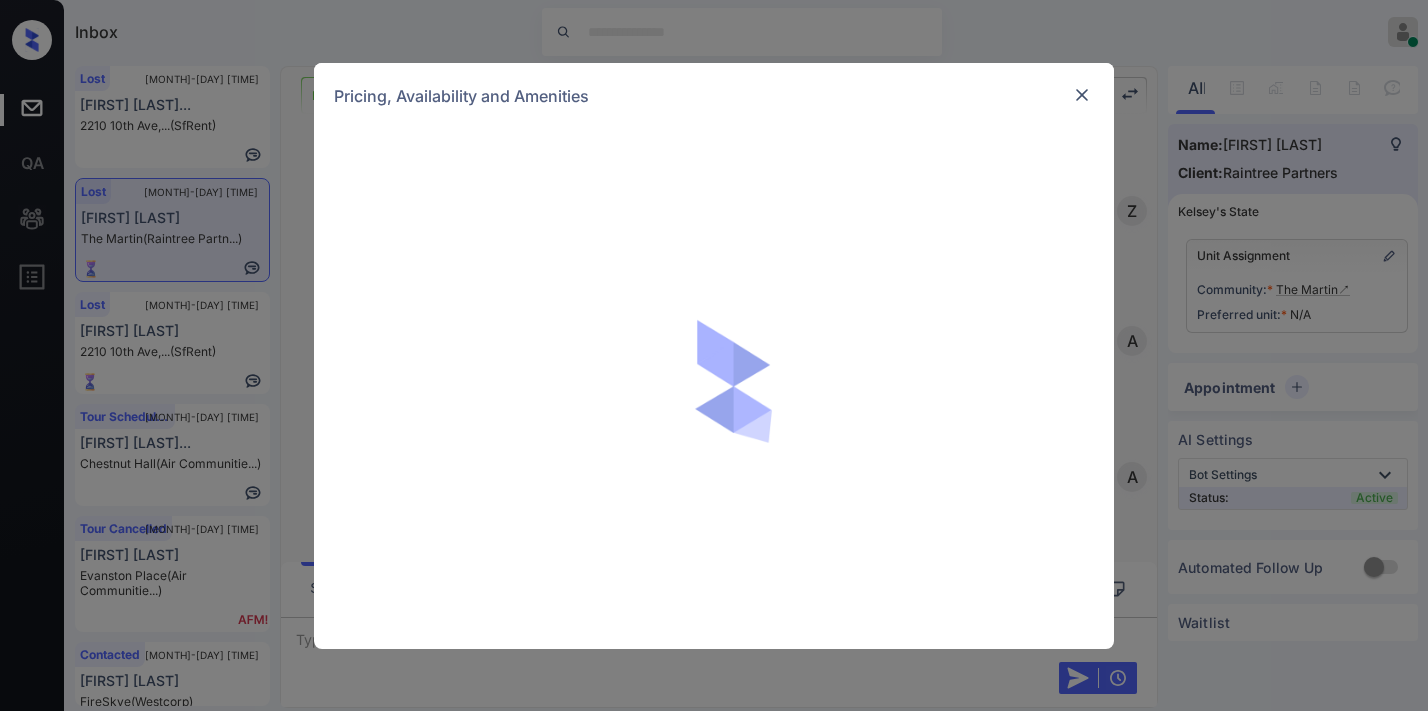 scroll, scrollTop: 0, scrollLeft: 0, axis: both 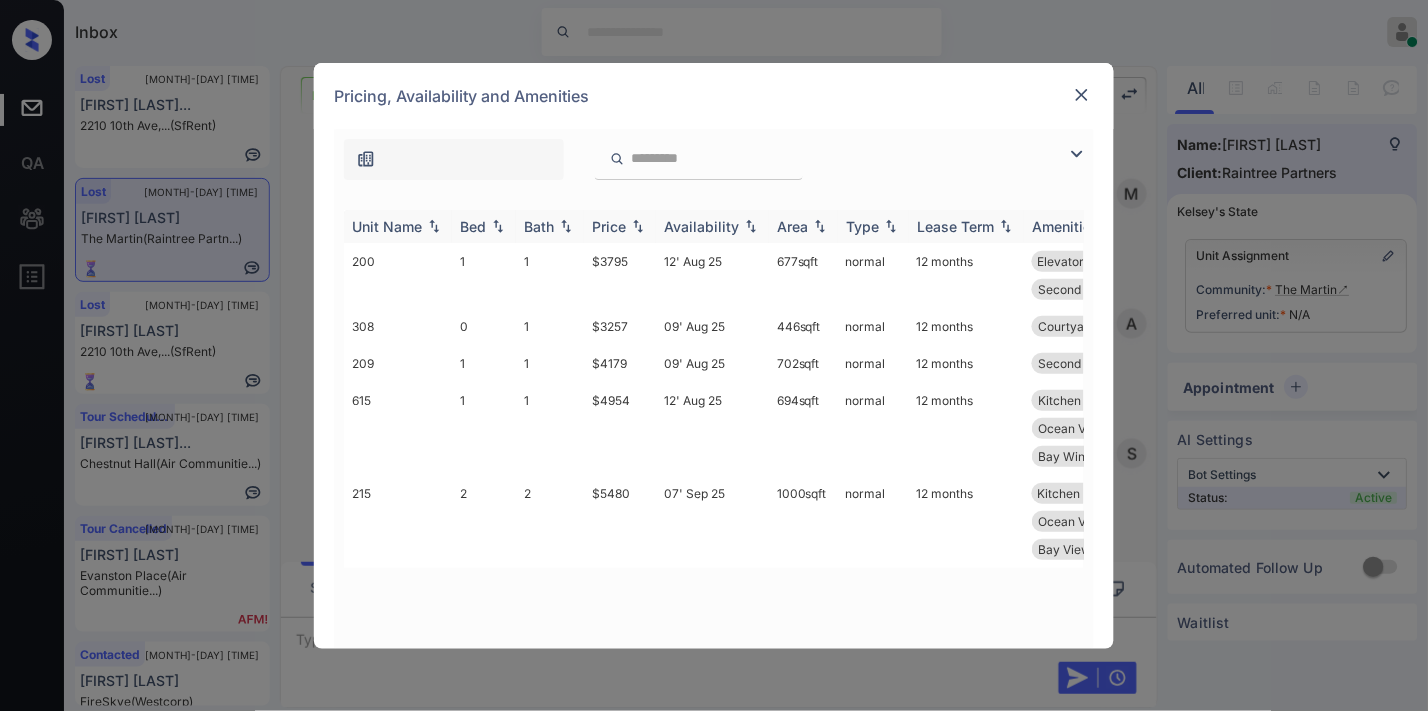 click on "Bed" at bounding box center (473, 226) 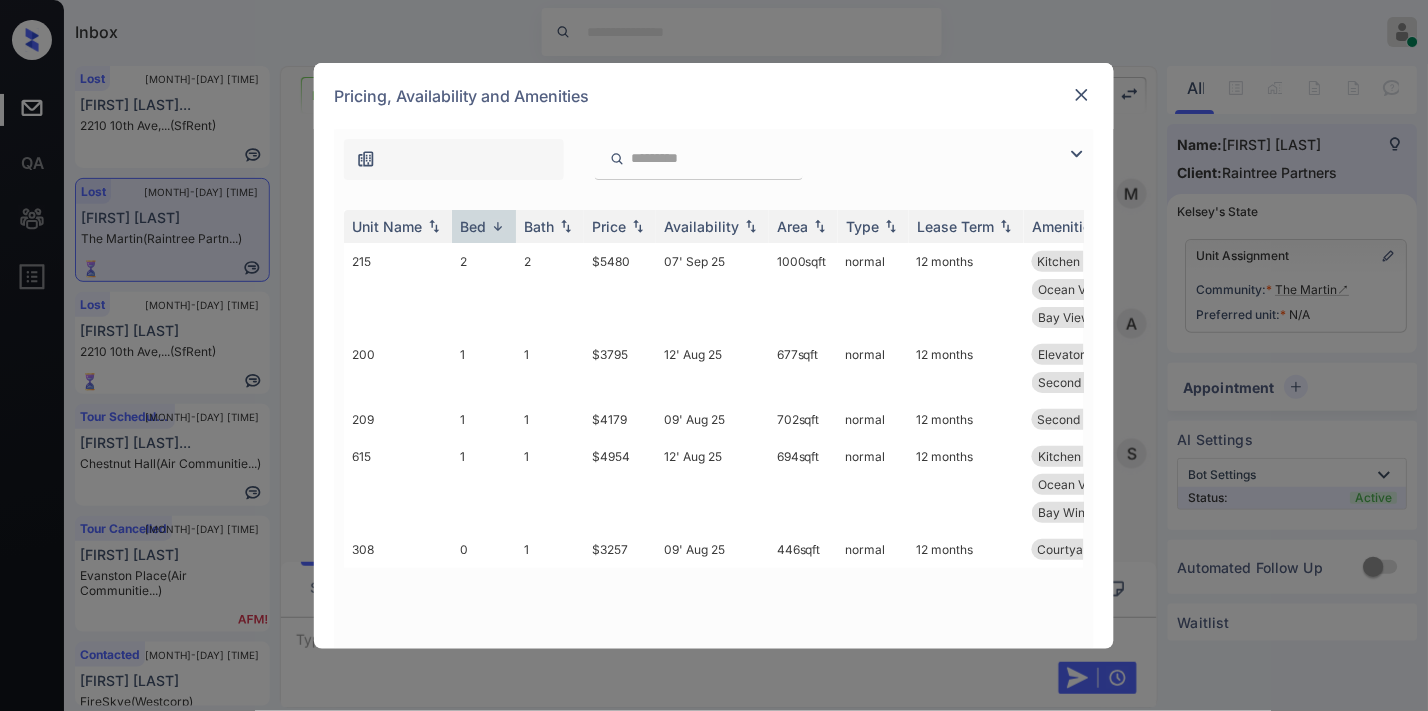 click at bounding box center (1082, 95) 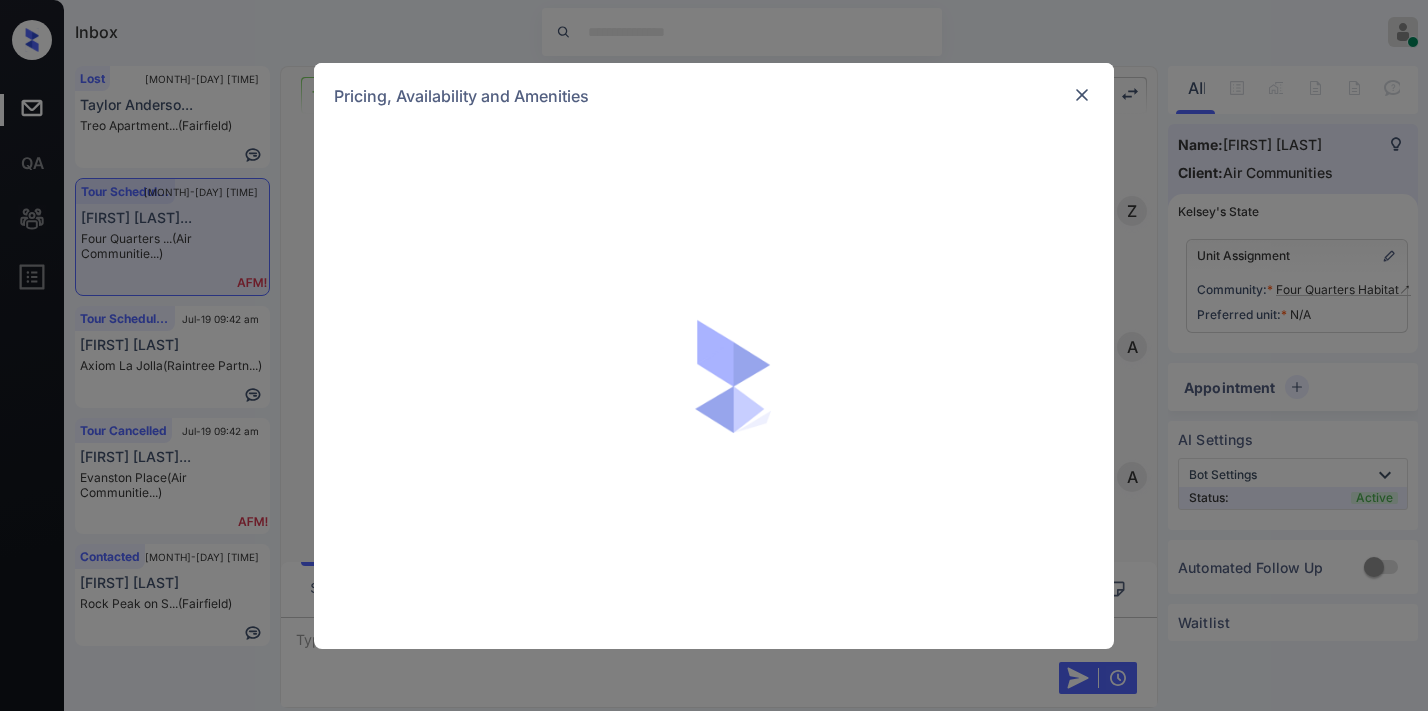 scroll, scrollTop: 0, scrollLeft: 0, axis: both 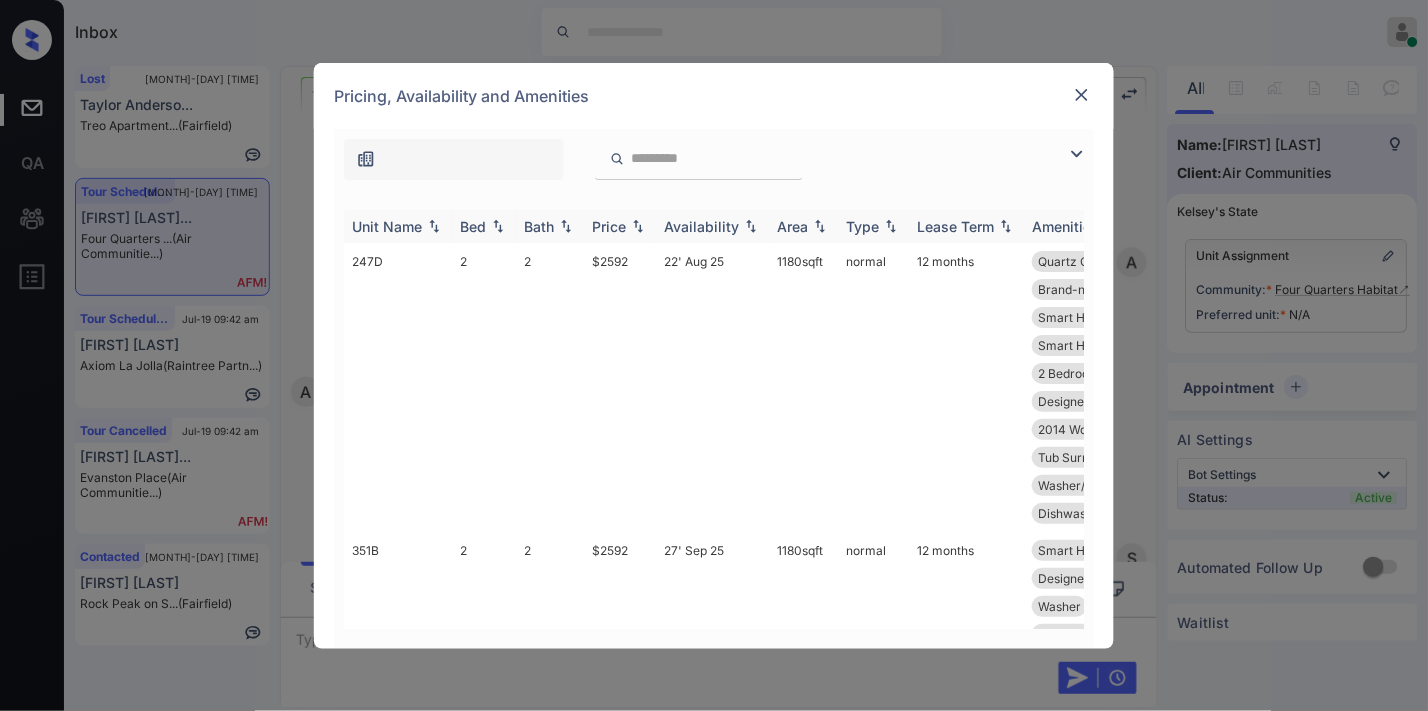 click at bounding box center [434, 226] 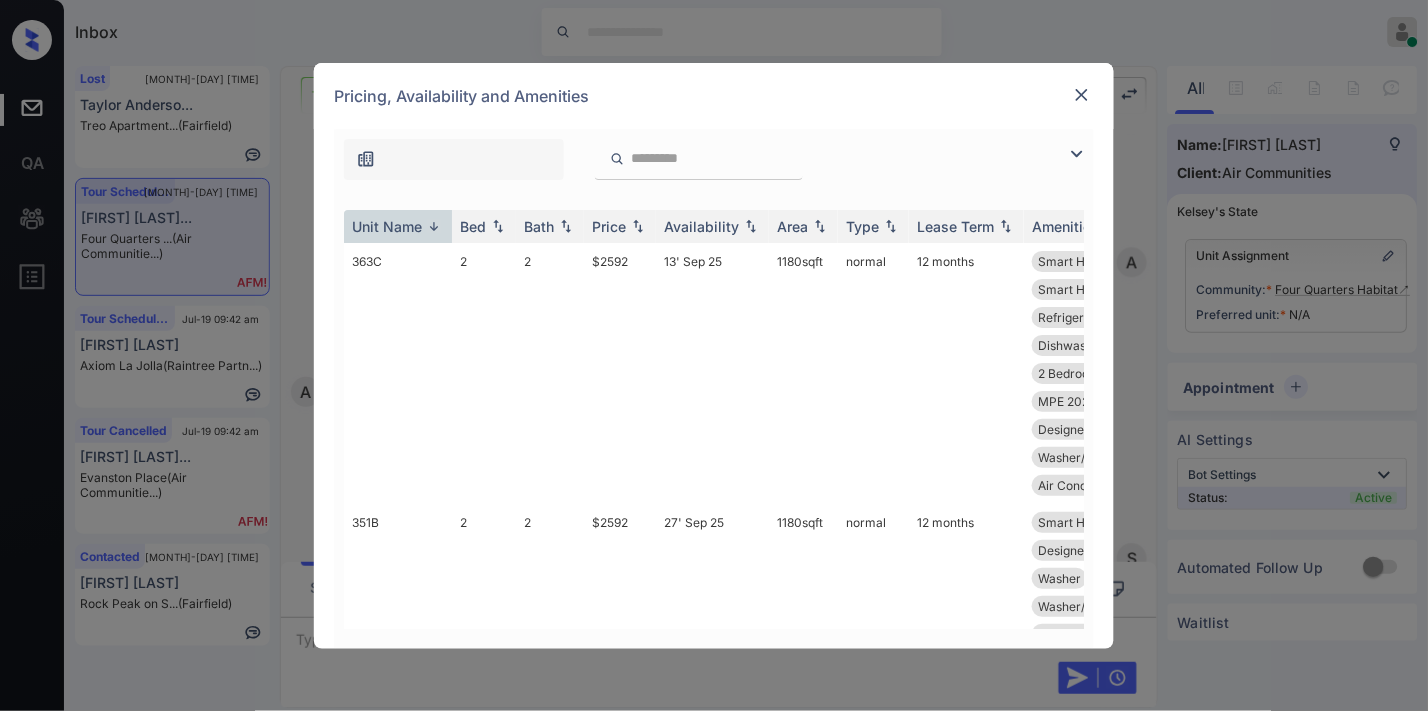 click at bounding box center [1082, 95] 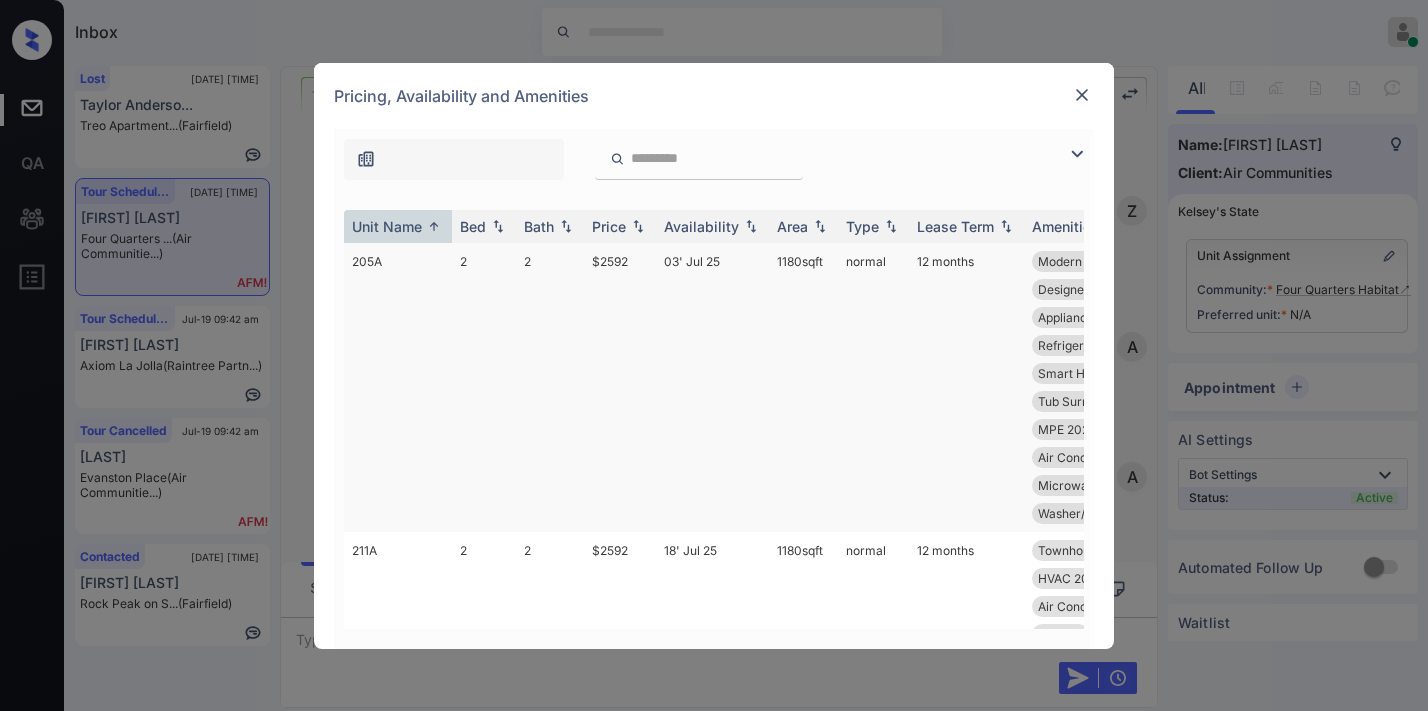 scroll, scrollTop: 0, scrollLeft: 0, axis: both 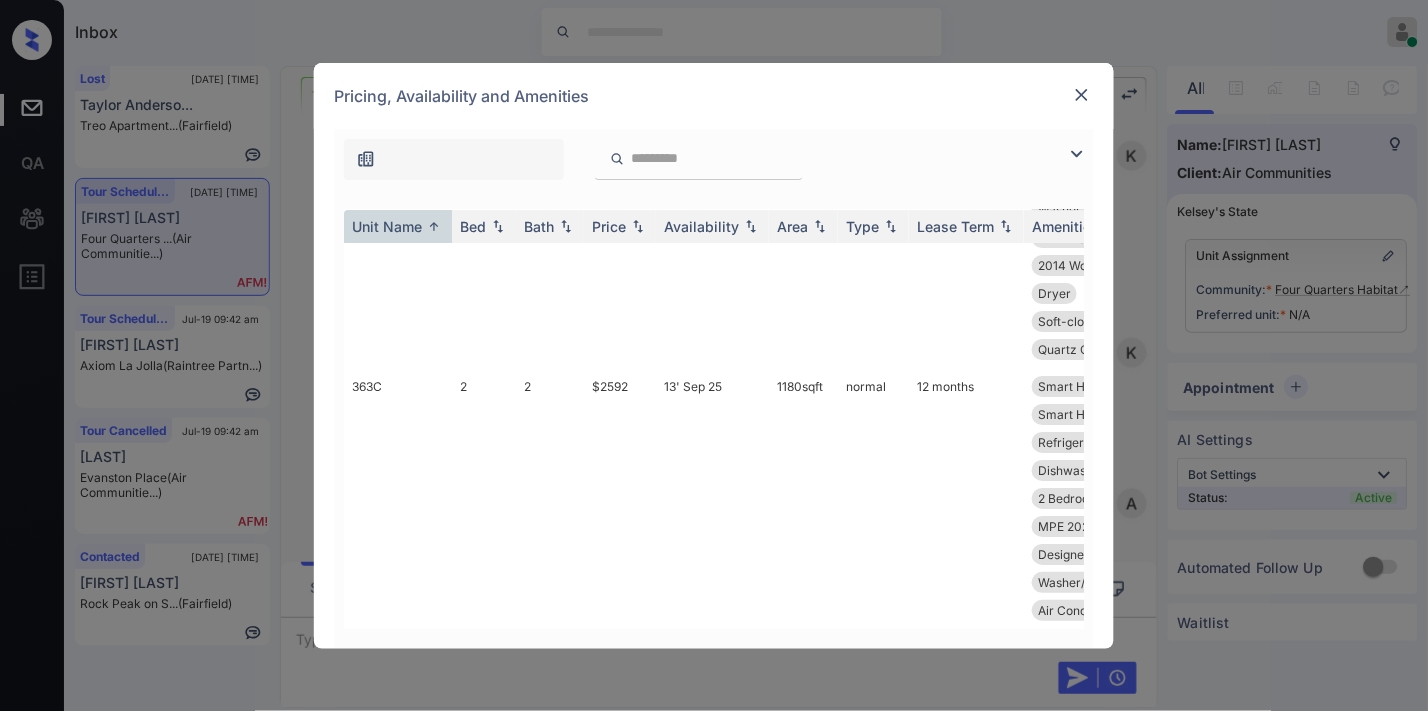 click at bounding box center [1082, 95] 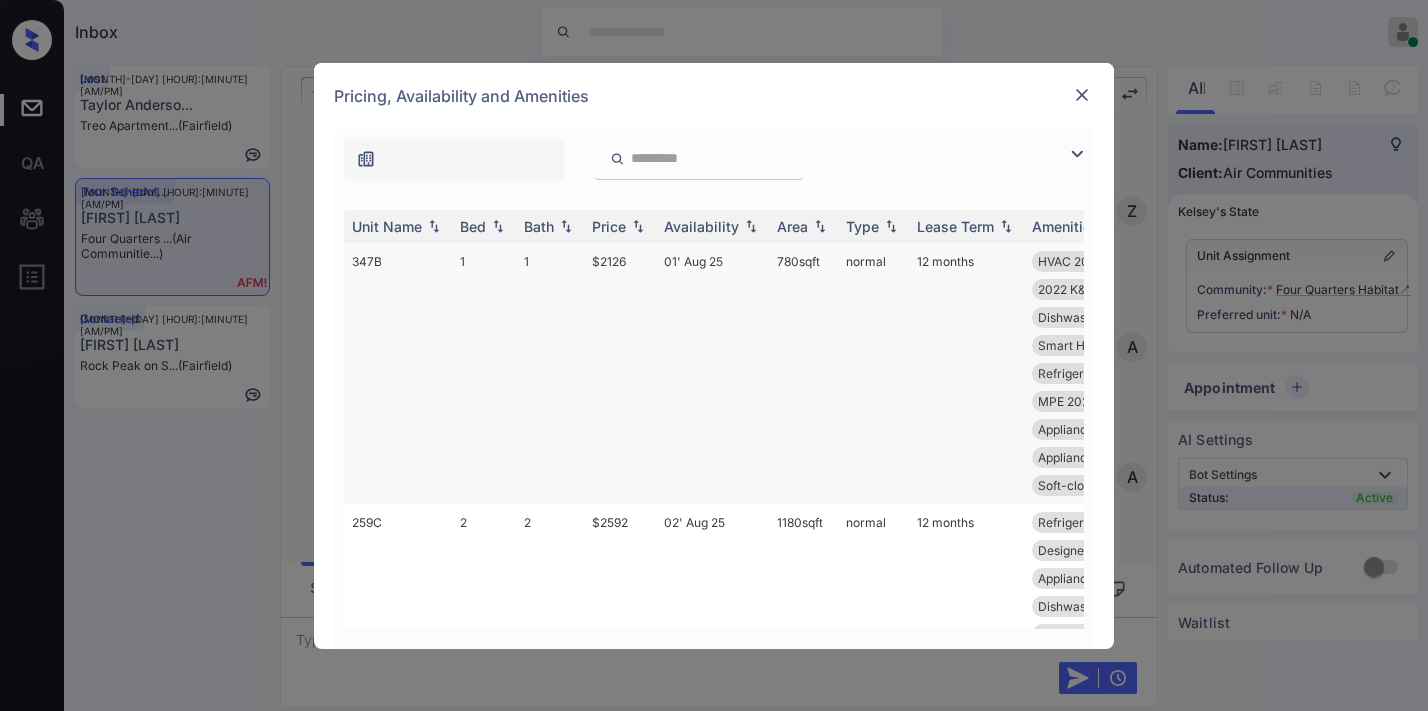 scroll, scrollTop: 0, scrollLeft: 0, axis: both 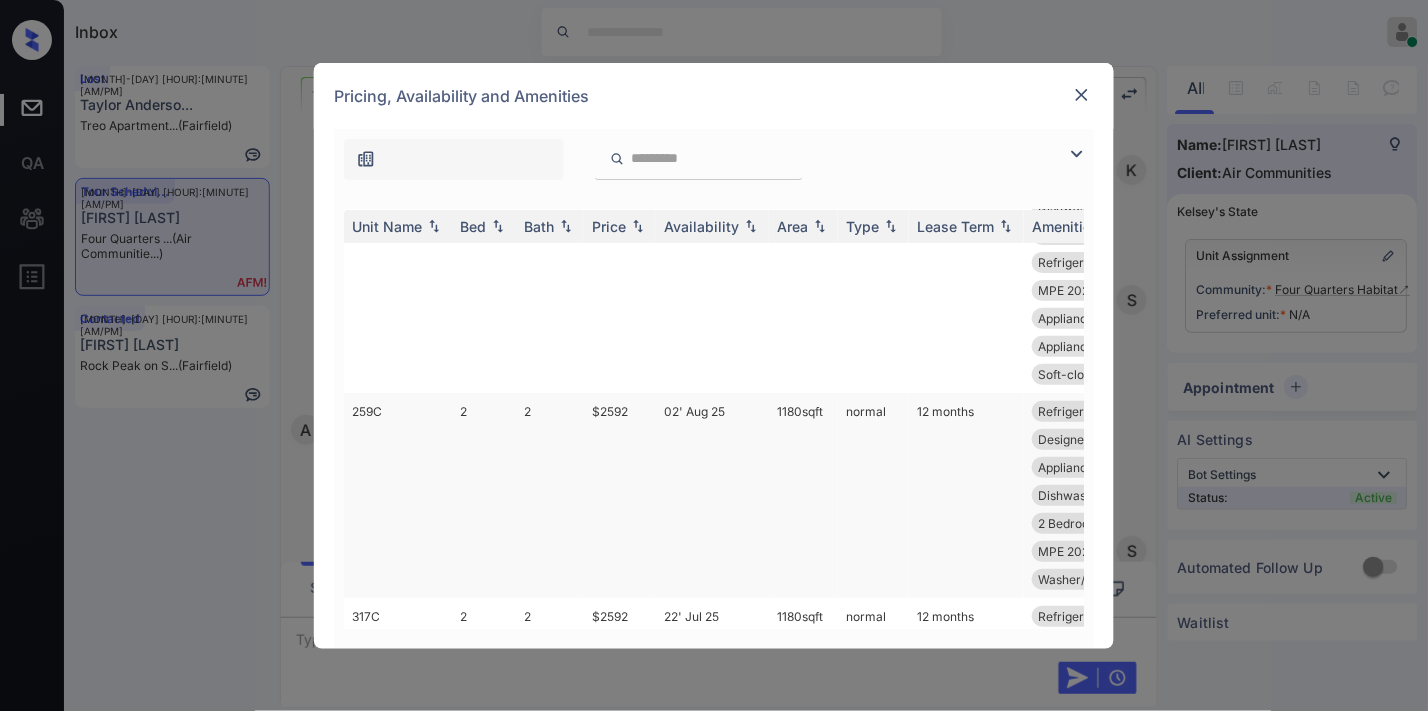 click on "$2592" at bounding box center [620, 495] 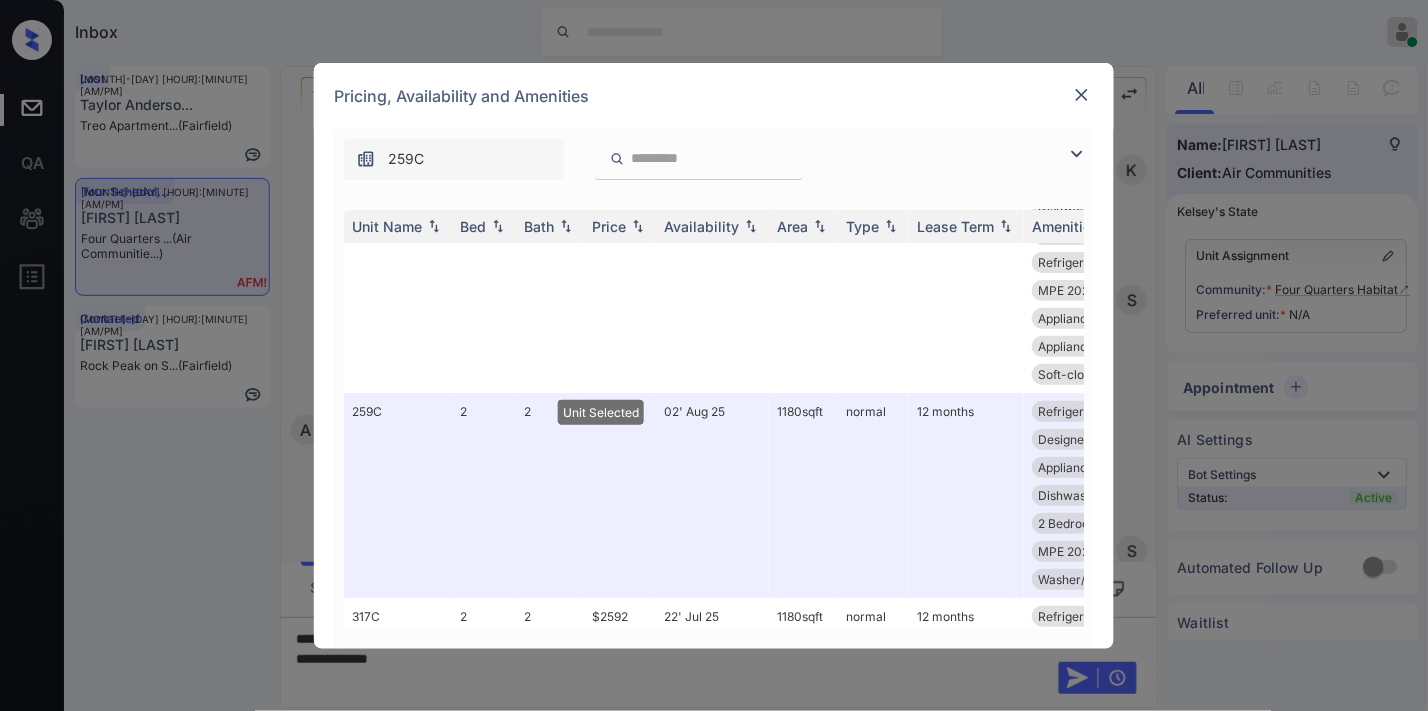 click at bounding box center (1082, 95) 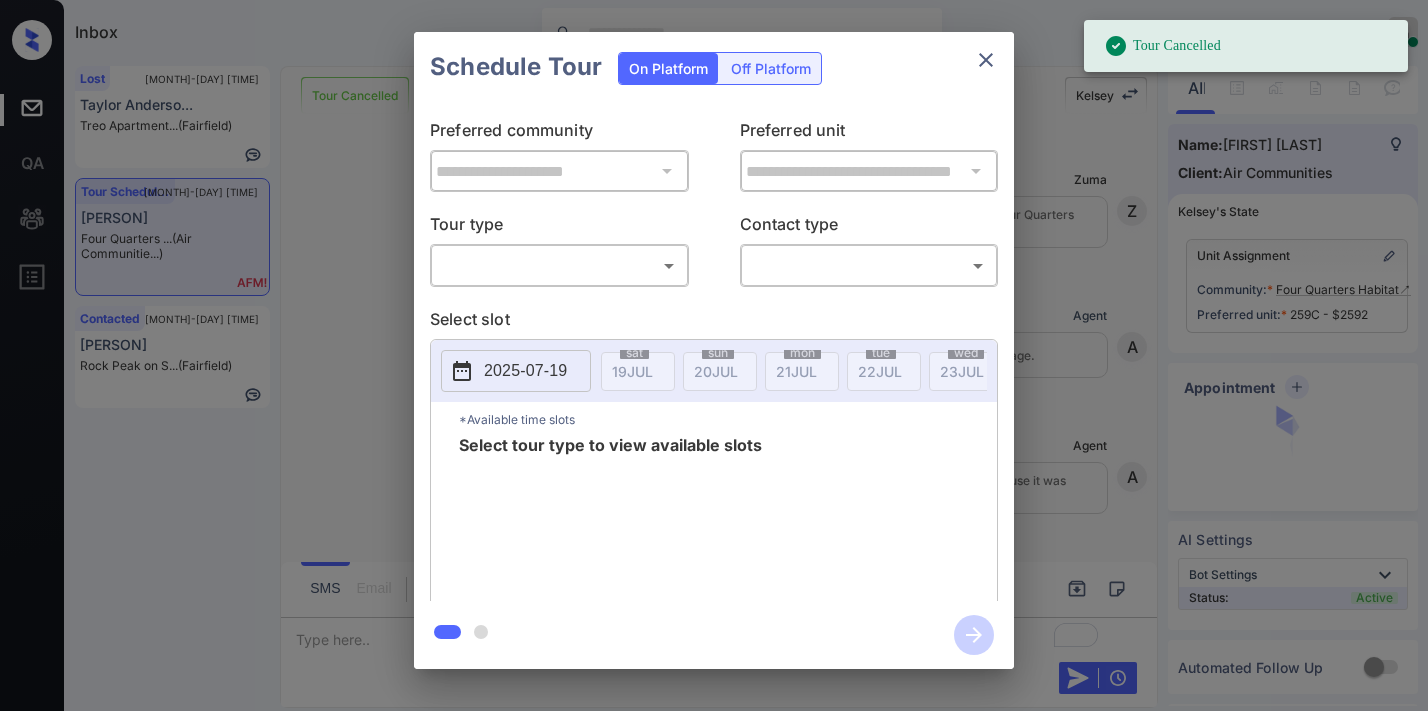 scroll, scrollTop: 0, scrollLeft: 0, axis: both 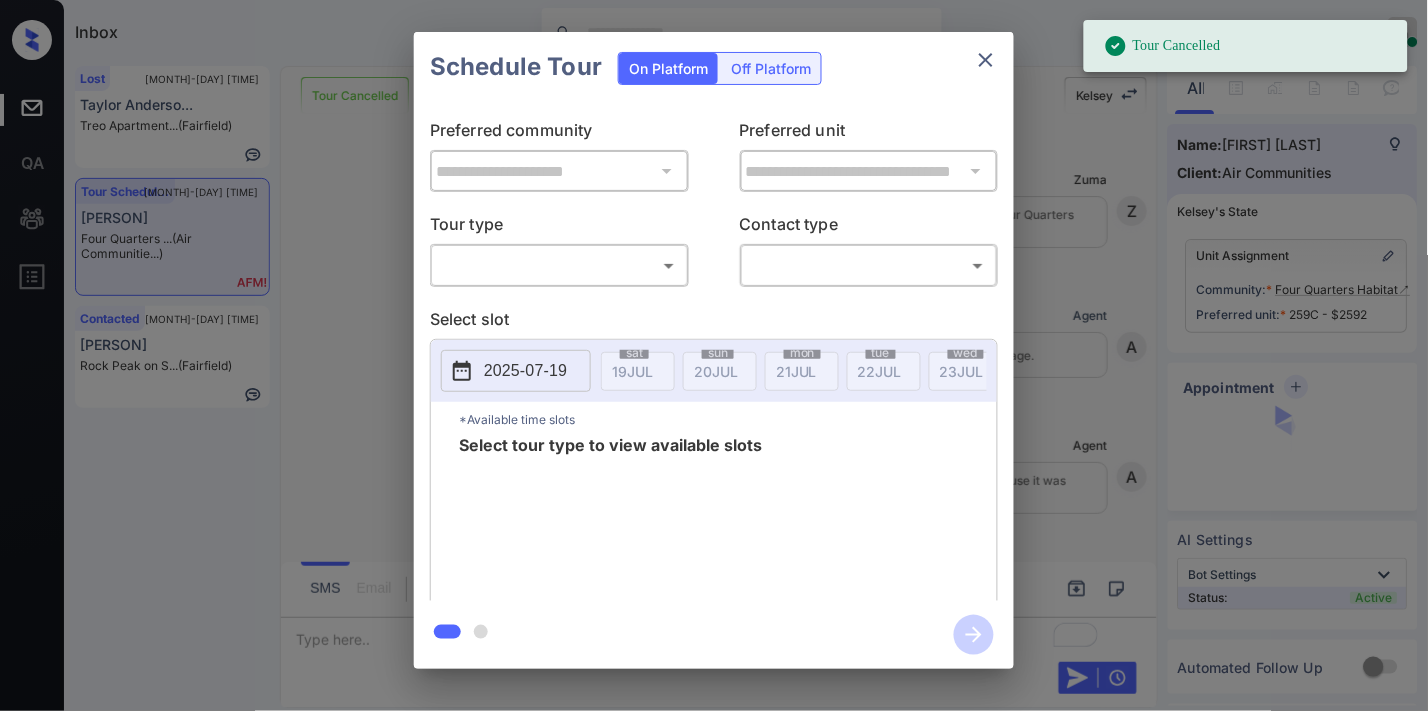 click on "​ ​" at bounding box center [559, 265] 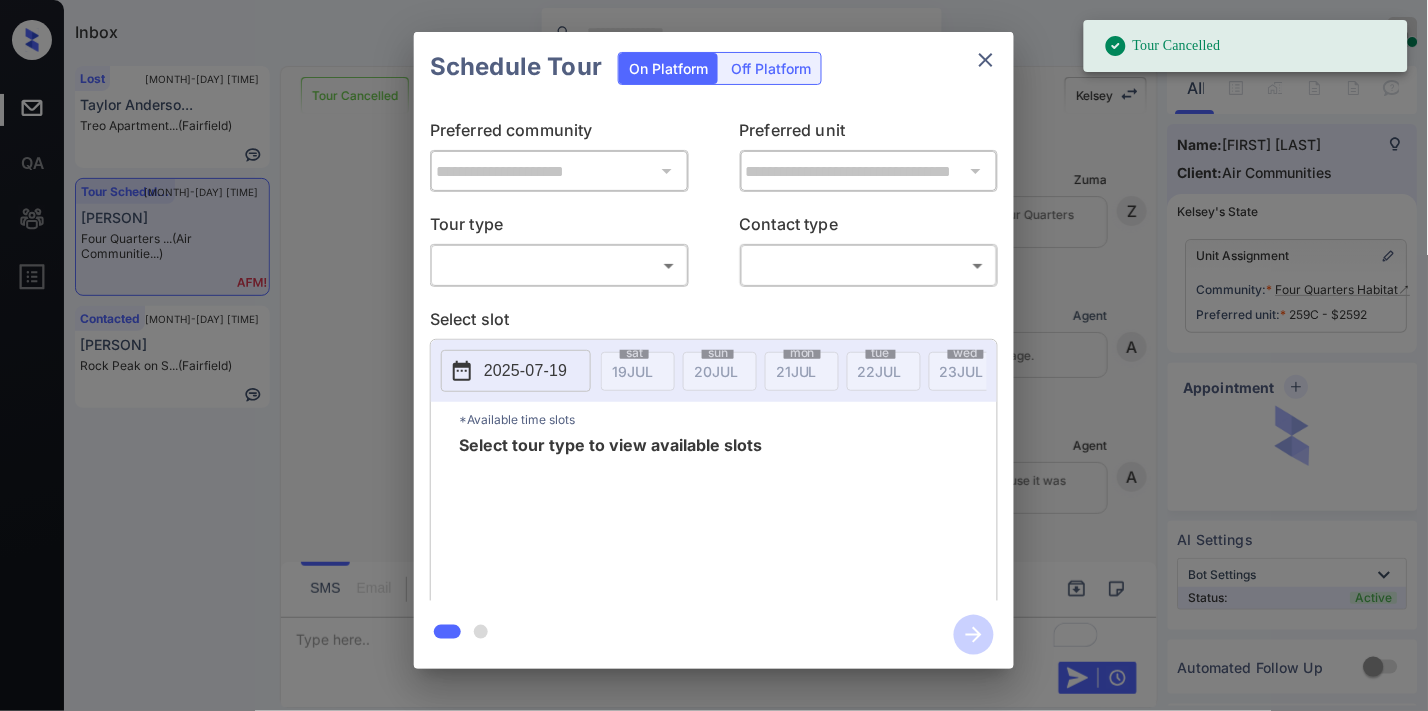 scroll, scrollTop: 5801, scrollLeft: 0, axis: vertical 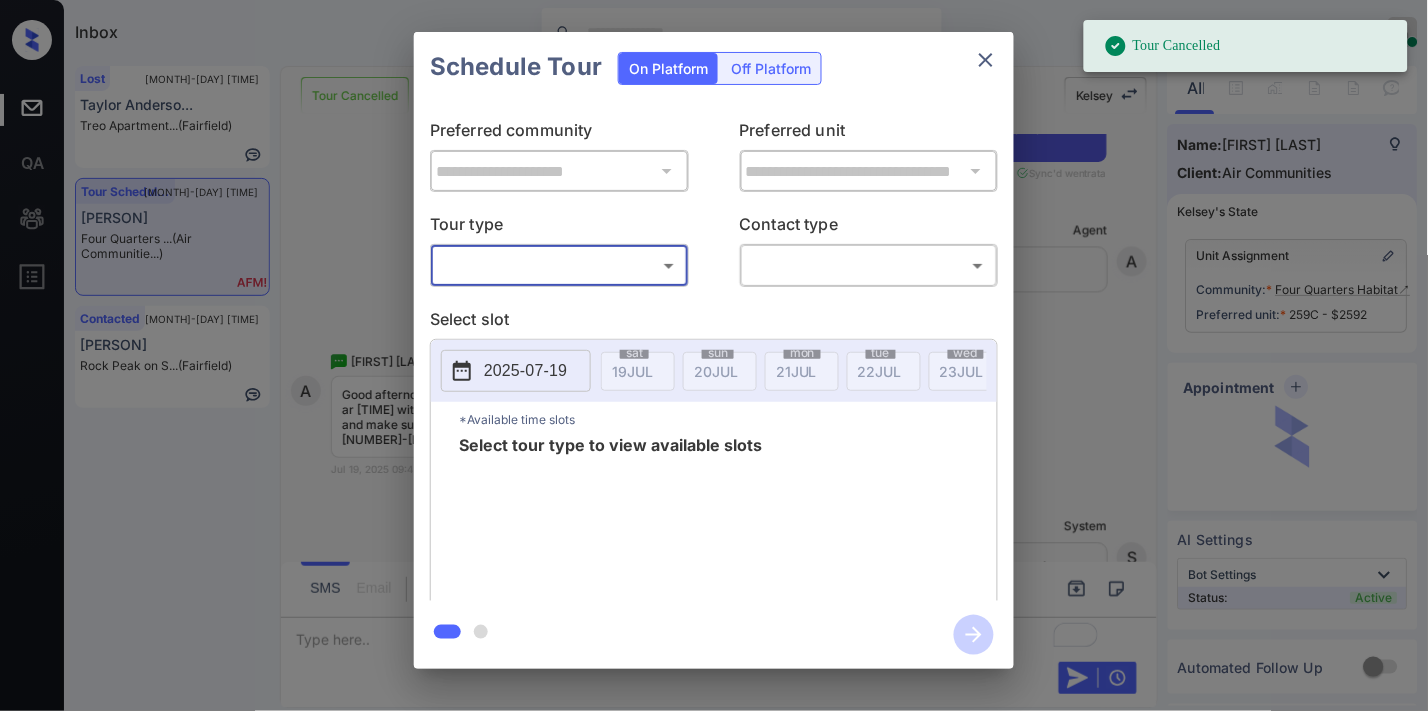 click on "Tour Cancelled Inbox Samantha Soliven Online Set yourself   offline Set yourself   on break Profile Switch to  dark  mode Sign out Lost Jul-19 09:41 am   Taylor Anderso... Treo Apartment...  (Fairfield) Tour Scheduled Jul-19 09:41 am   Alejandra Mart... Four Quarters ...  (Air Communitie...) Contacted Jul-19 09:44 am   Maria Pompa Rock Peak on S...  (Fairfield) Tour Cancelled Lost Lead Sentiment: Angry Upon sliding the acknowledgement:  Lead will move to lost stage. * ​ SMS and call option will be set to opt out. AFM will be turned off for the lead. Kelsey New Message Zuma Lead transferred to leasing agent: Four Quarters Habitat Mar 12, 2025 07:23 pm Z New Message Agent Lead created via leadPoller in Lost stage. Mar 12, 2025 07:23 pm A New Message Agent Lead assigned to house account because it was created by on-site team Mar 12, 2025 07:23 pm A New Message Kelsey Due to the activation of disableLeadTransfer feature flag, Kelsey will no longer transfer ownership of this CRM guest card Mar 12, 2025 07:23 pm" at bounding box center (714, 355) 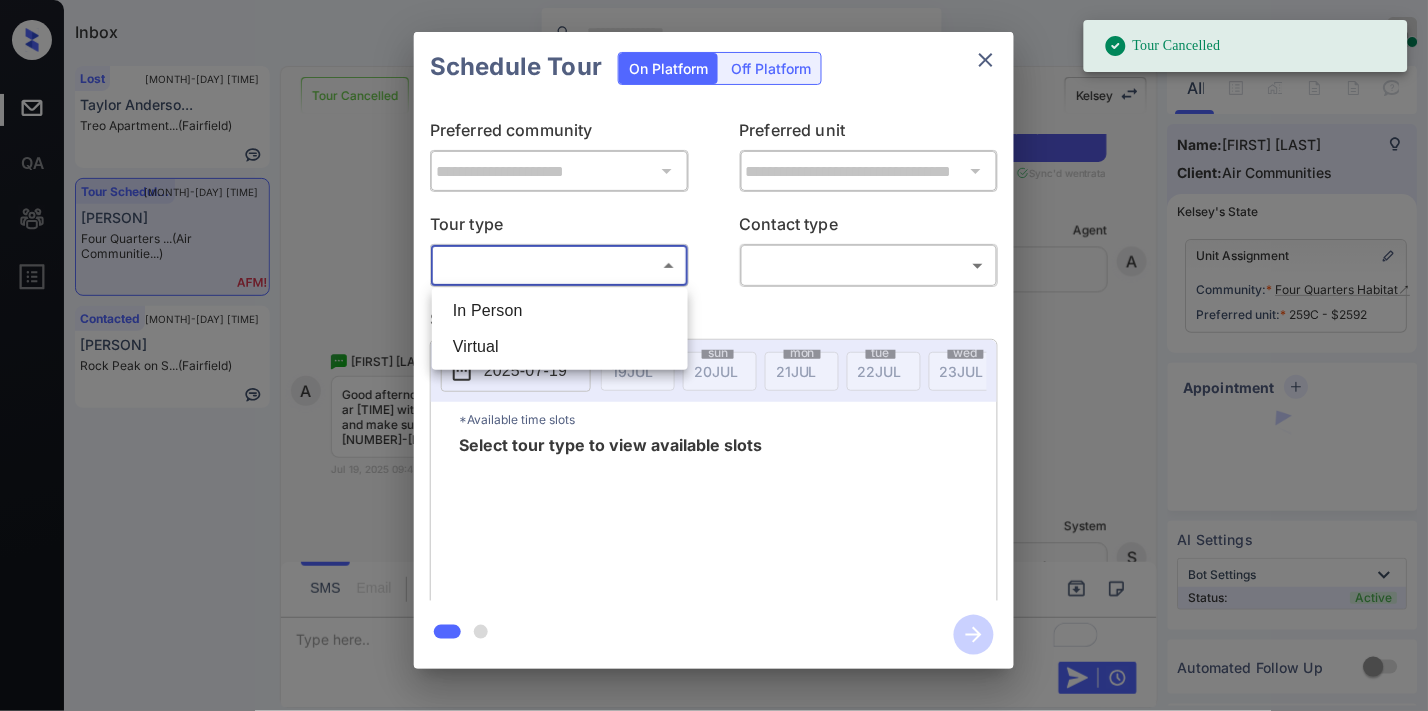 click on "In Person" at bounding box center (560, 311) 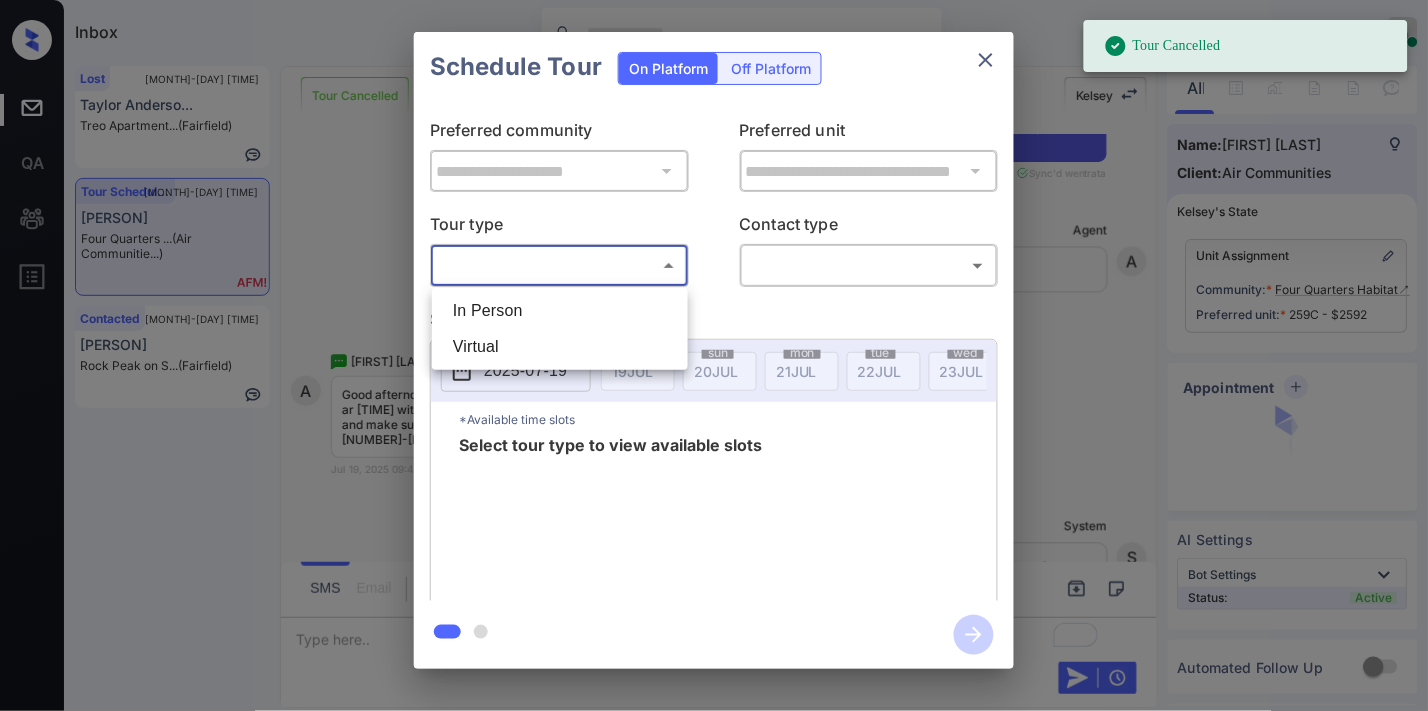 type on "********" 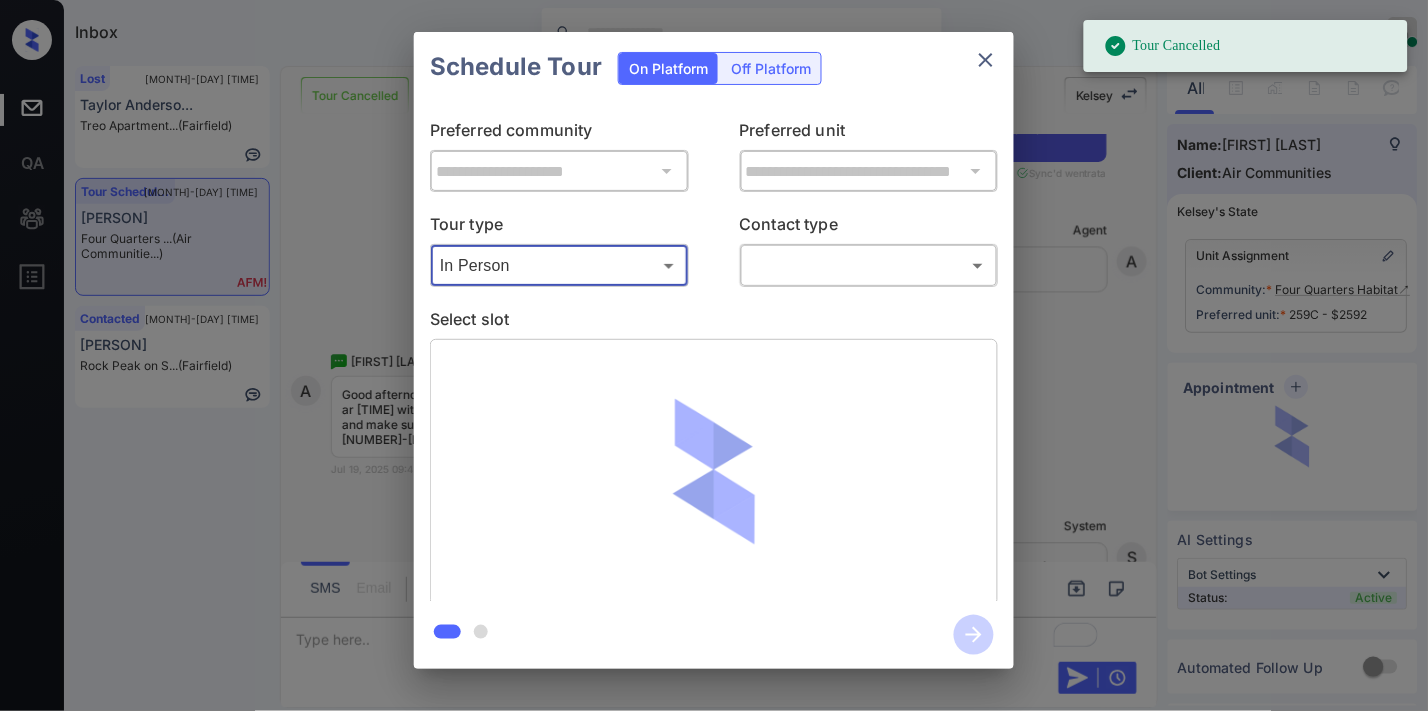 click on "Tour Cancelled Inbox Samantha Soliven Online Set yourself   offline Set yourself   on break Profile Switch to  dark  mode Sign out Lost Jul-19 09:41 am   Taylor Anderso... Treo Apartment...  (Fairfield) Tour Scheduled Jul-19 09:41 am   Alejandra Mart... Four Quarters ...  (Air Communitie...) Contacted Jul-19 09:44 am   Maria Pompa Rock Peak on S...  (Fairfield) Tour Cancelled Lost Lead Sentiment: Angry Upon sliding the acknowledgement:  Lead will move to lost stage. * ​ SMS and call option will be set to opt out. AFM will be turned off for the lead. Kelsey New Message Zuma Lead transferred to leasing agent: Four Quarters Habitat Mar 12, 2025 07:23 pm Z New Message Agent Lead created via leadPoller in Lost stage. Mar 12, 2025 07:23 pm A New Message Agent Lead assigned to house account because it was created by on-site team Mar 12, 2025 07:23 pm A New Message Kelsey Due to the activation of disableLeadTransfer feature flag, Kelsey will no longer transfer ownership of this CRM guest card Mar 12, 2025 07:23 pm" at bounding box center [714, 355] 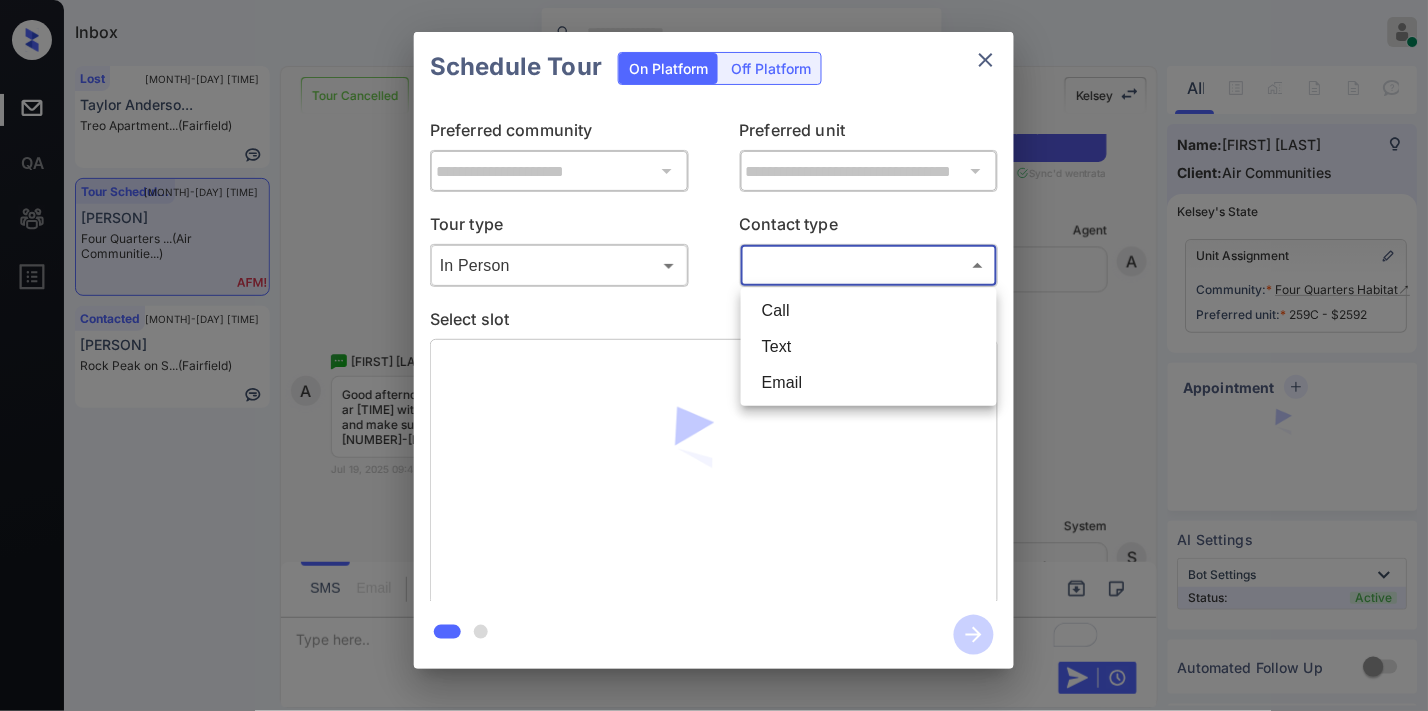 click on "Text" at bounding box center [869, 347] 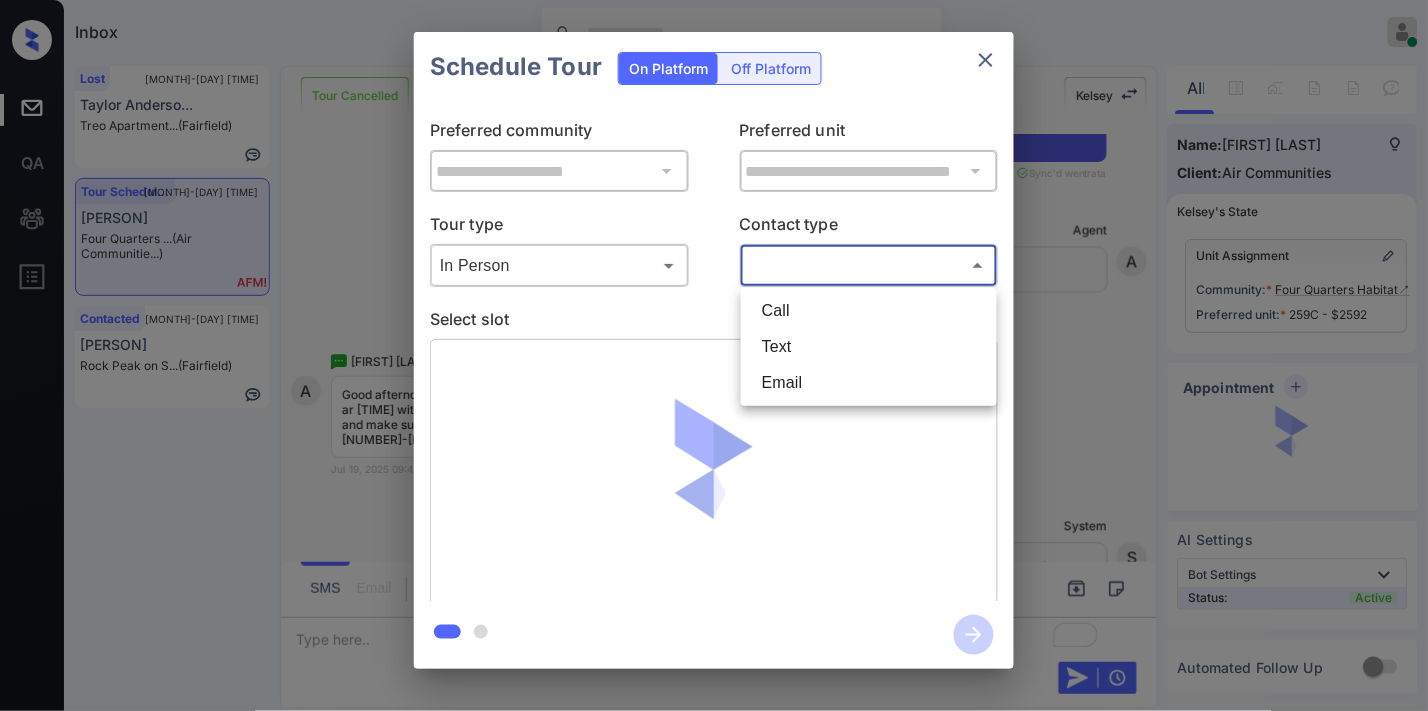 type on "****" 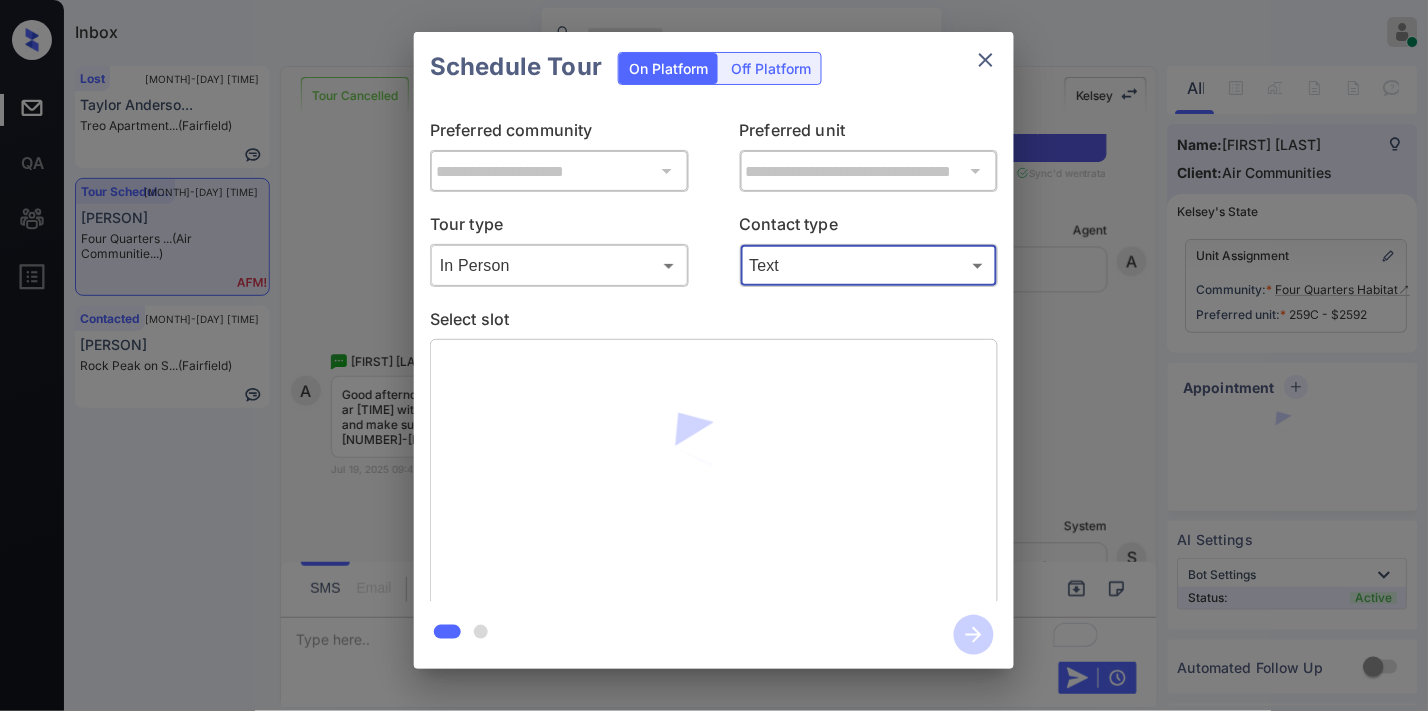 click on "**********" at bounding box center (714, 350) 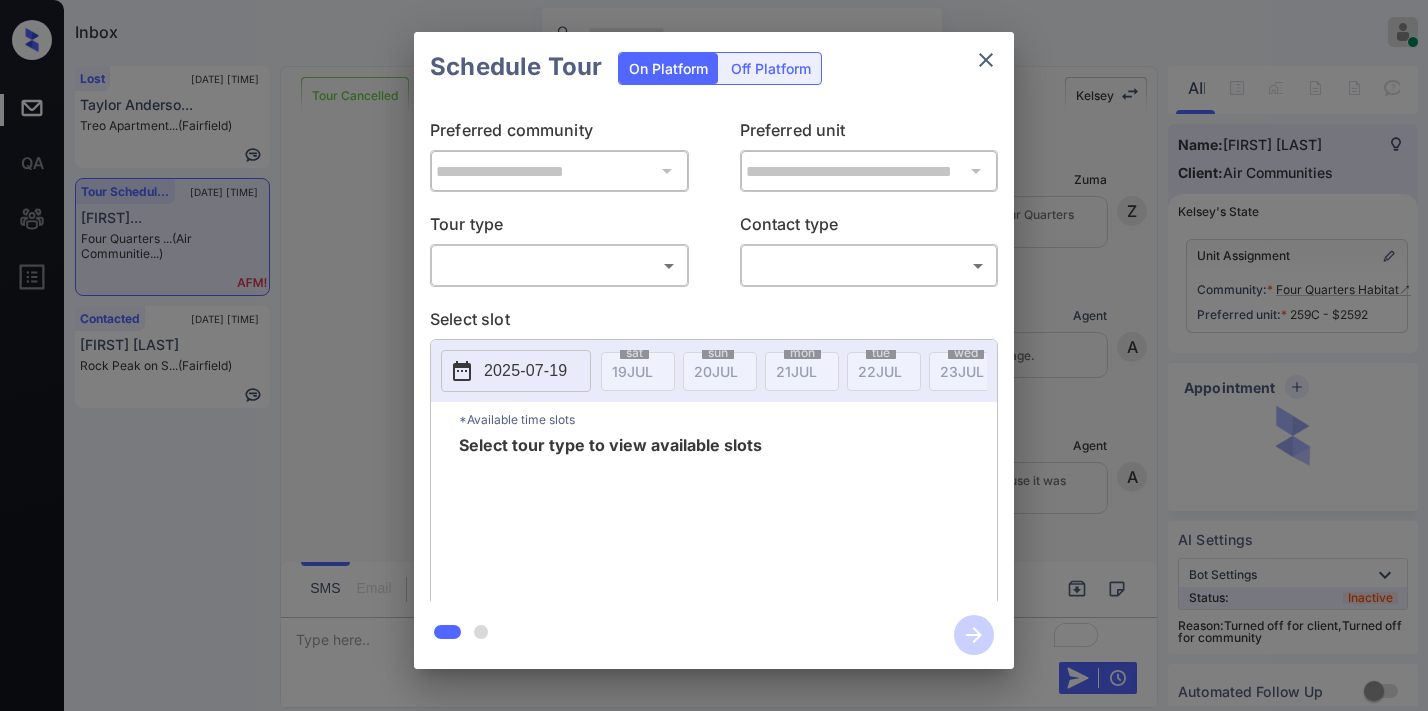 click on "Inbox [PERSON] [STATUS] Set yourself   offline Set yourself   on break Profile Switch to  dark  mode Sign out Lost [DATE] [TIME]   [PERSON]... Treo Apartment...  (Fairfield) Tour Scheduled [DATE] [TIME]   [PERSON]... Four Quarters ...  (Air Communitie...) Contacted [DATE] [TIME]   [PERSON] Rock Peak on S...  (Fairfield) Tour Cancelled Lost Lead Sentiment: Angry Upon sliding the acknowledgement:  Lead will move to lost stage. * ​ SMS and call option will be set to opt out. AFM will be turned off for the lead. [PERSON] New Message Zuma Lead transferred to leasing agent: Four Quarters Habitat [DATE] [TIME] Z New Message Agent Lead created via leadPoller in Lost stage. [DATE] [TIME] A New Message Agent Lead assigned to house account because it was created by on-site team [DATE] [TIME] A New Message [PERSON] Due to the activation of disableLeadTransfer feature flag, [PERSON] will no longer transfer ownership of this CRM guest card [DATE] [TIME] K New Message A" at bounding box center (714, 355) 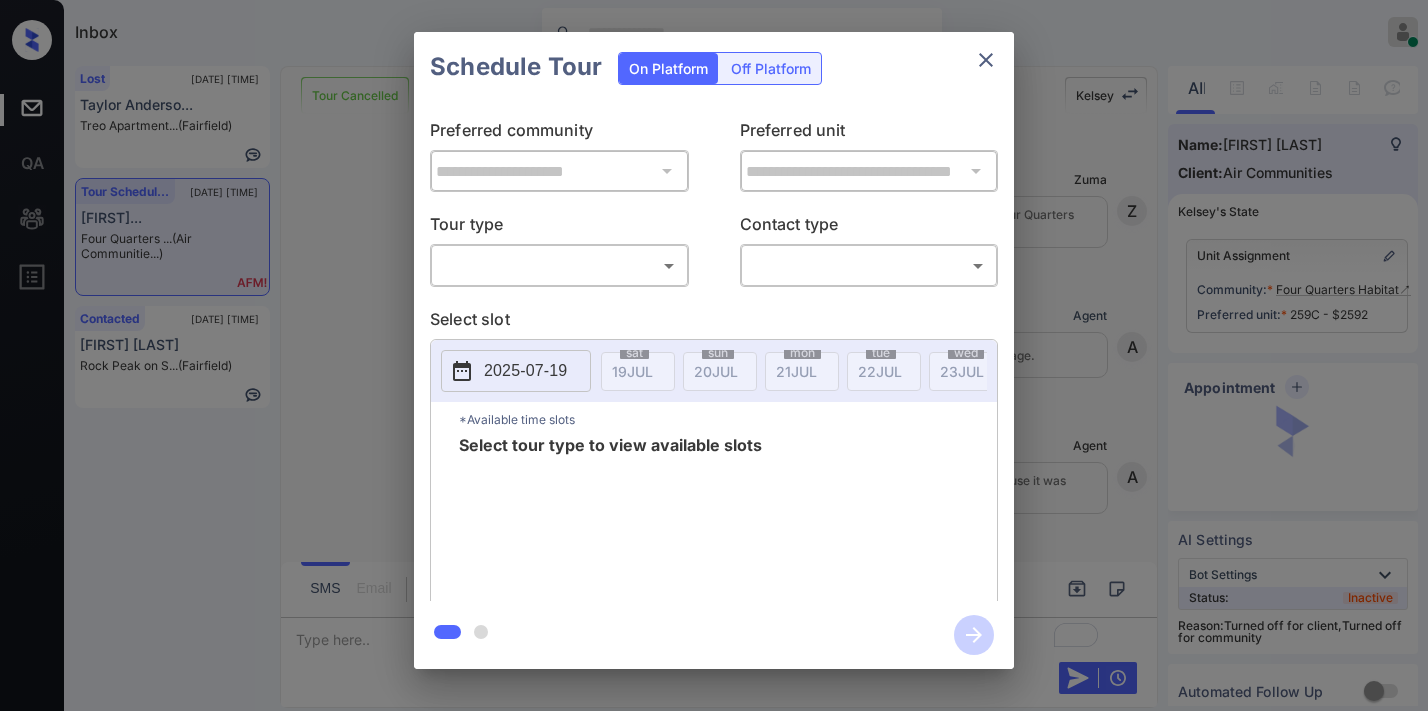 scroll, scrollTop: 0, scrollLeft: 0, axis: both 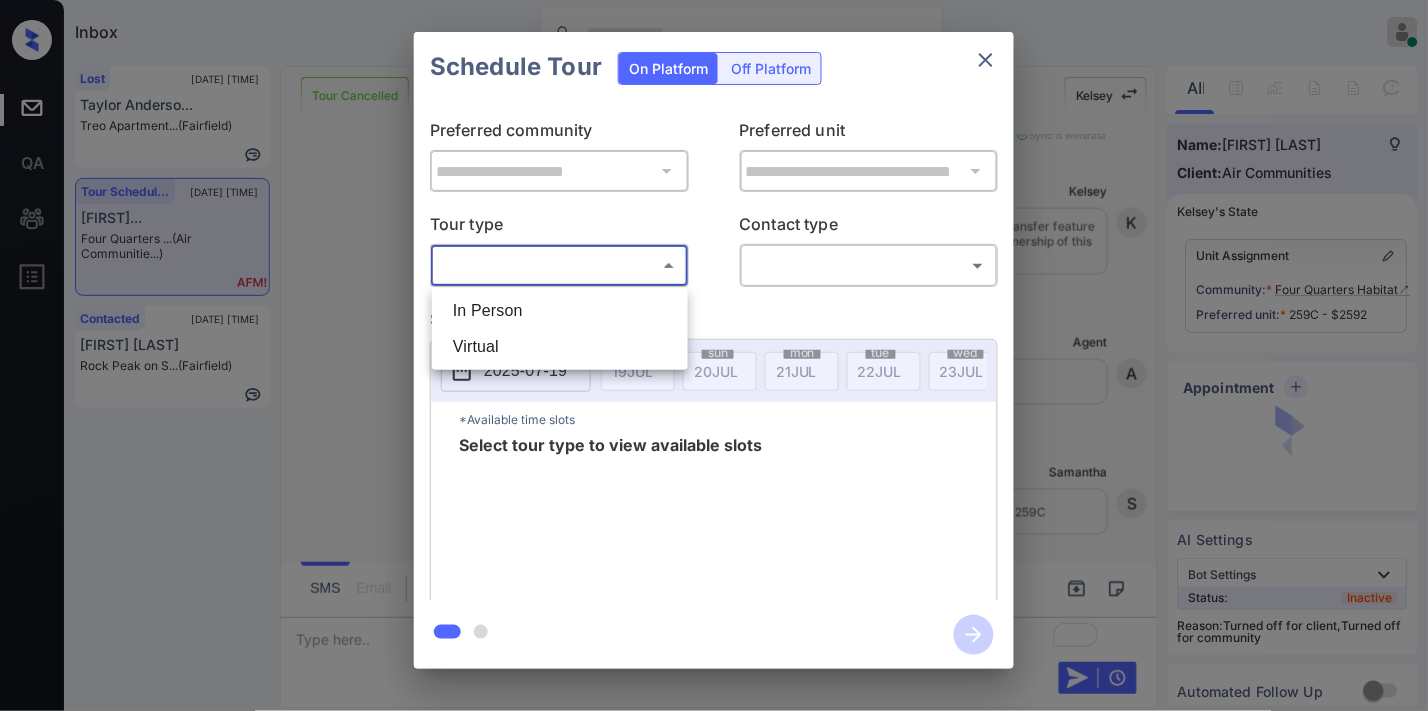 click on "In Person" at bounding box center (560, 311) 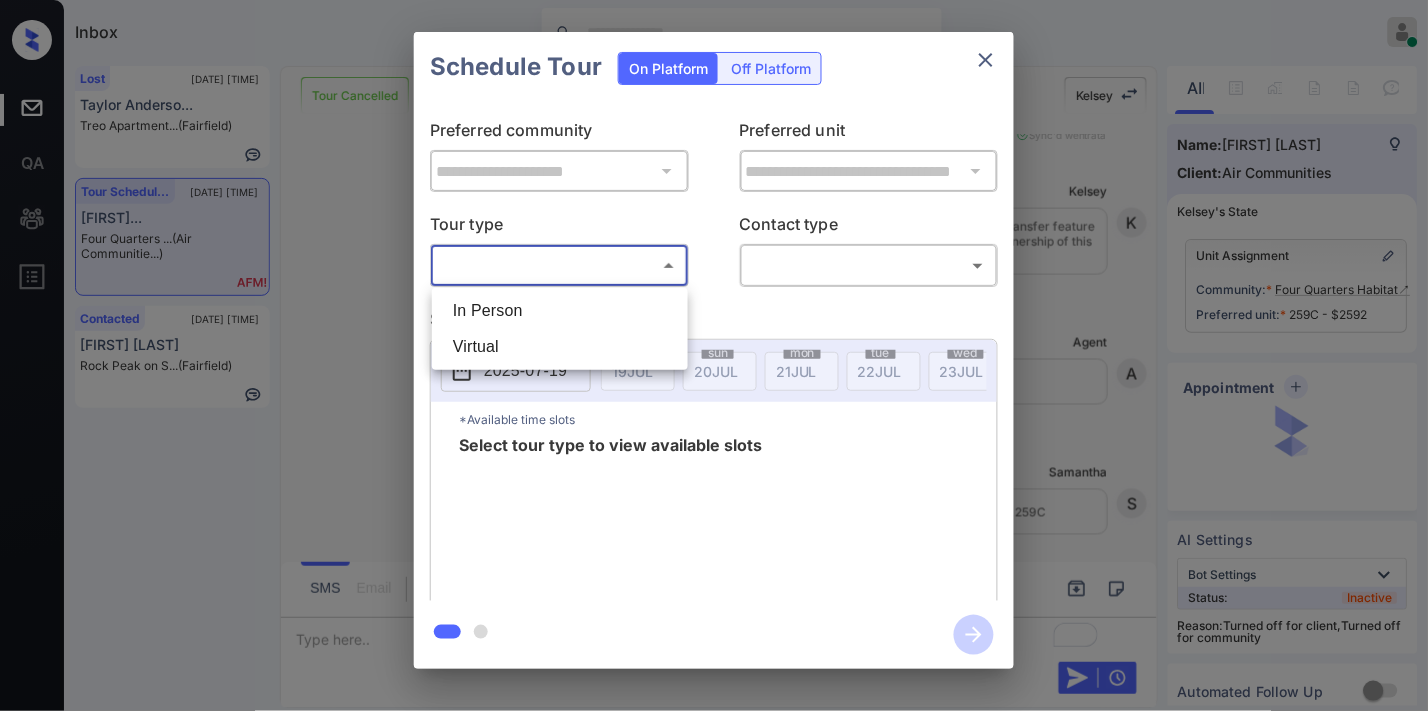 type on "********" 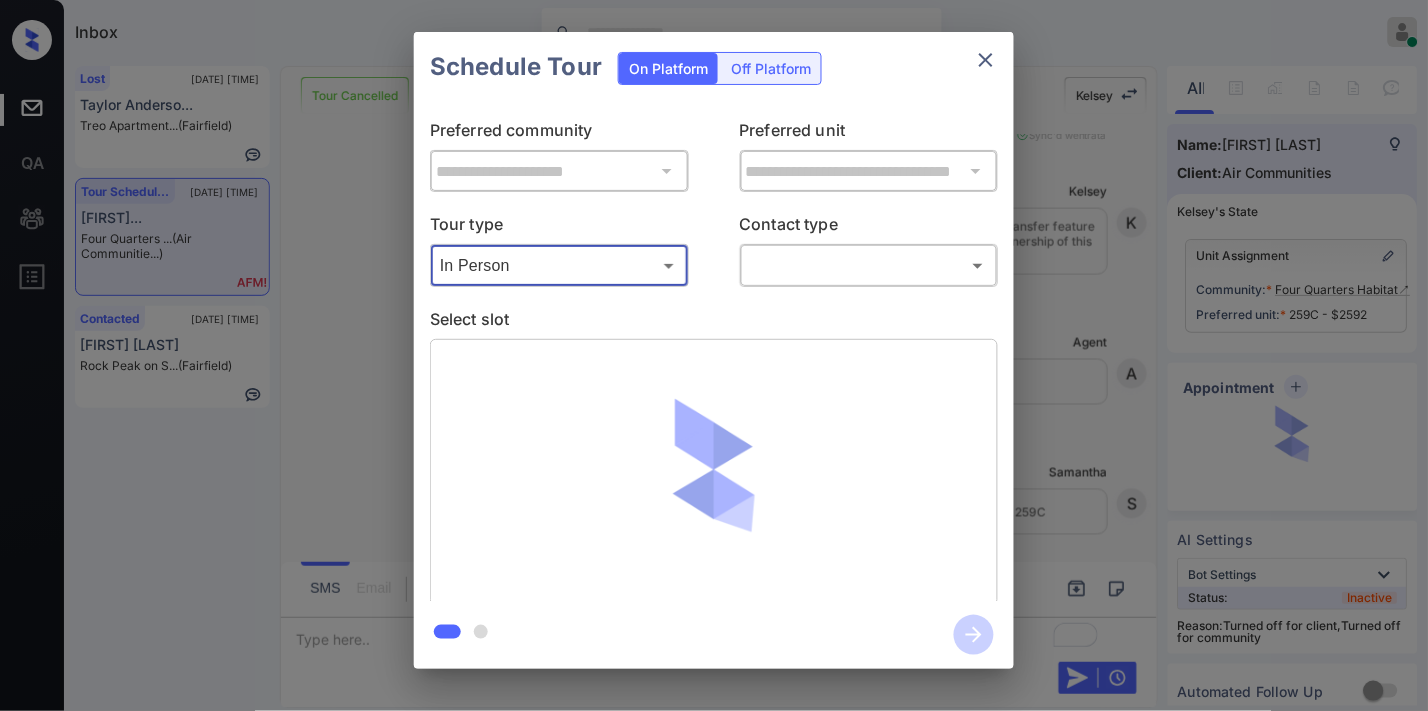 click on "Inbox Samantha Soliven Online Set yourself   offline Set yourself   on break Profile Switch to  dark  mode Sign out Lost Jul-19 09:41 am   Taylor Anderso... Treo Apartment...  (Fairfield) Tour Scheduled Jul-19 09:41 am   Alejandra Mart... Four Quarters ...  (Air Communitie...) Contacted Jul-19 09:44 am   Maria Pompa Rock Peak on S...  (Fairfield) Tour Cancelled Lost Lead Sentiment: Angry Upon sliding the acknowledgement:  Lead will move to lost stage. * ​ SMS and call option will be set to opt out. AFM will be turned off for the lead. Kelsey New Message Zuma Lead transferred to leasing agent: Four Quarters Habitat Mar 12, 2025 07:23 pm Z New Message Agent Lead created via leadPoller in Lost stage. Mar 12, 2025 07:23 pm A New Message Agent Lead assigned to house account because it was created by on-site team Mar 12, 2025 07:23 pm A New Message Kelsey Due to the activation of disableLeadTransfer feature flag, Kelsey will no longer transfer ownership of this CRM guest card Mar 12, 2025 07:23 pm K New Message A" at bounding box center (714, 355) 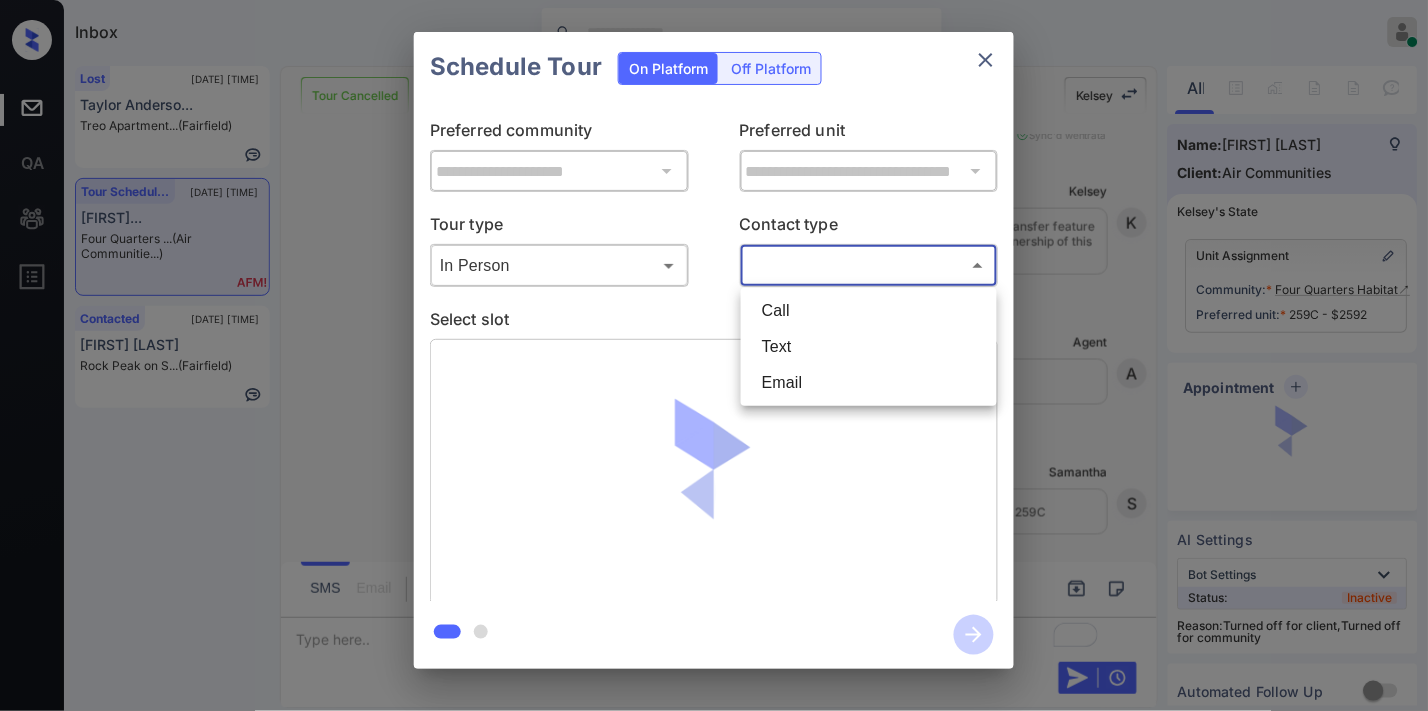 click on "Text" at bounding box center [869, 347] 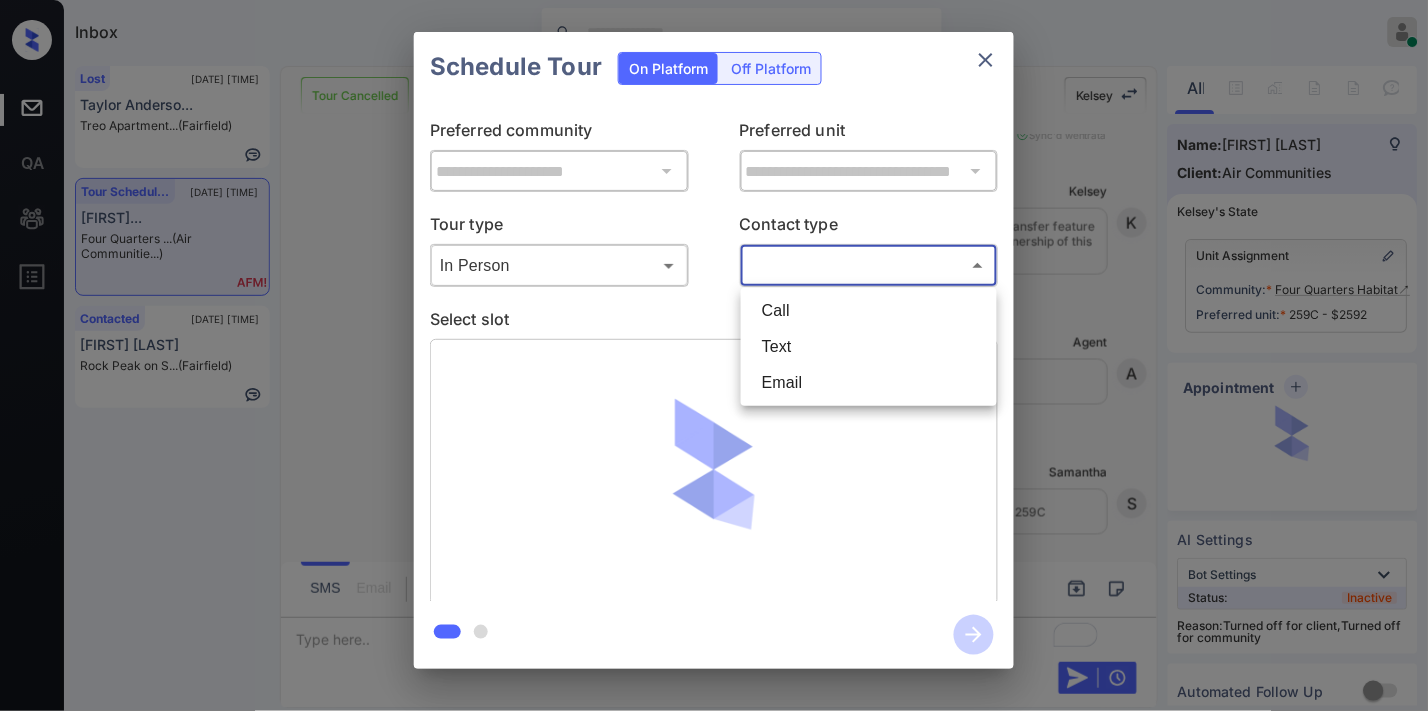 type on "****" 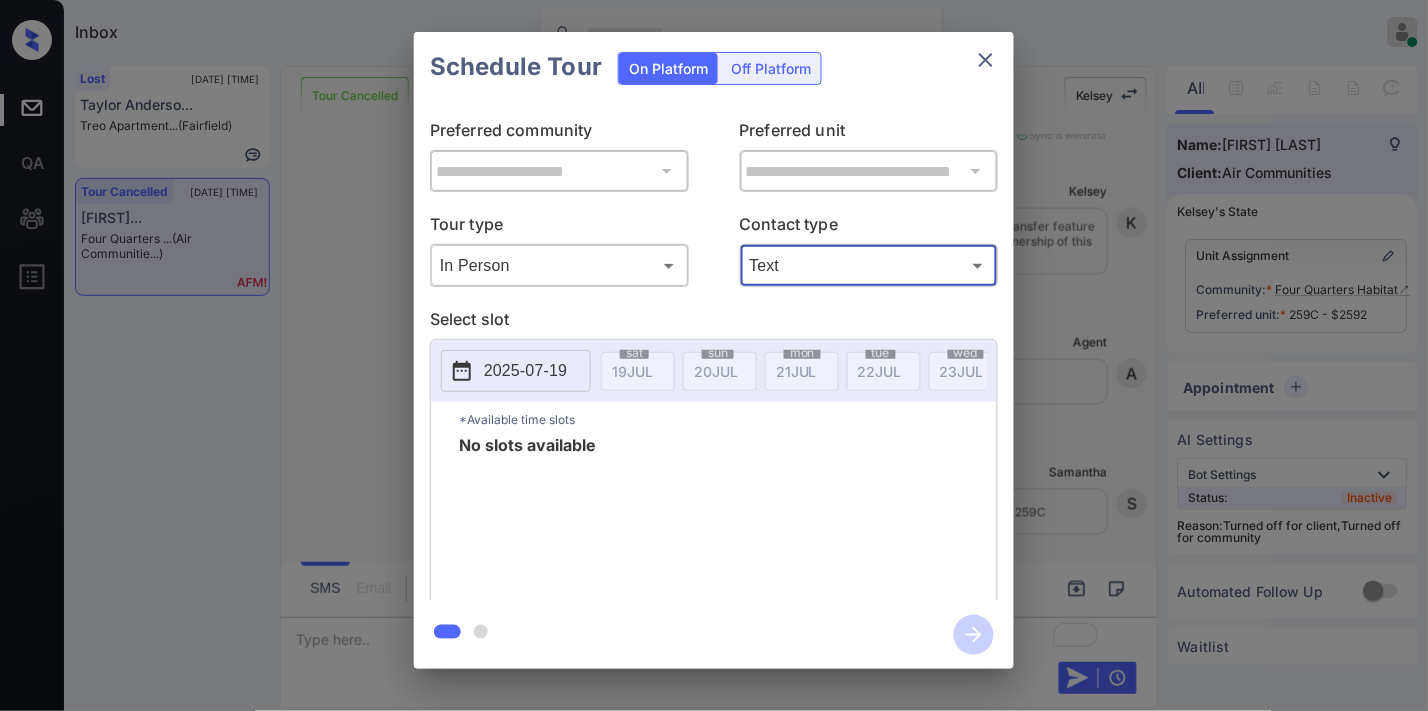 click 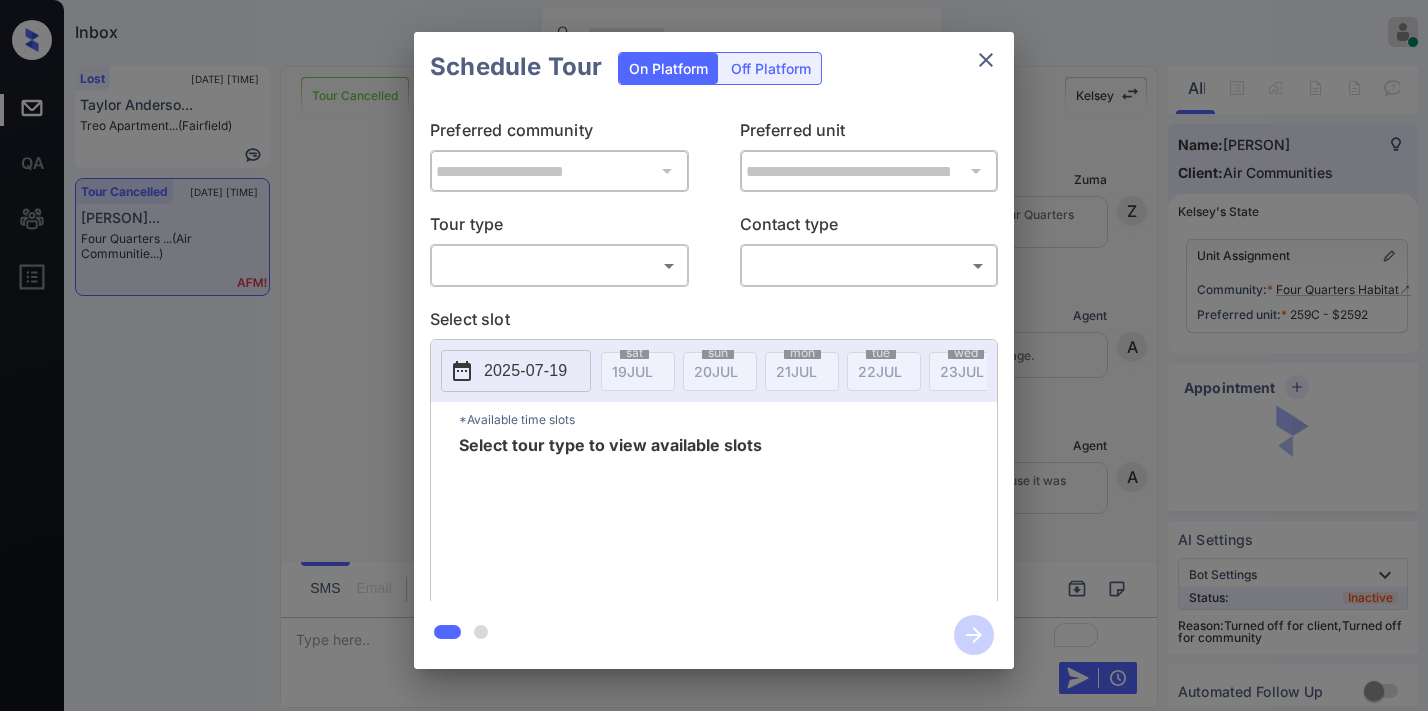 scroll, scrollTop: 0, scrollLeft: 0, axis: both 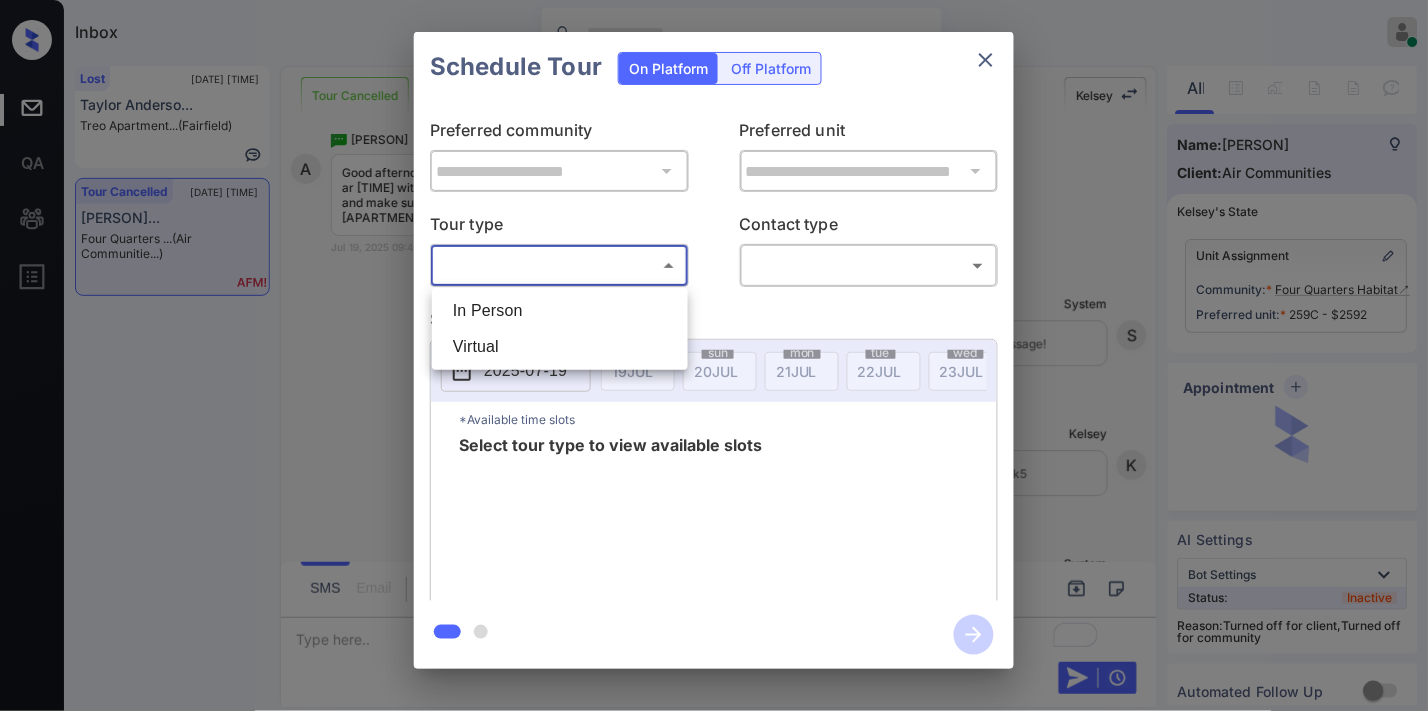 click on "Inbox [PERSON] Online Set yourself   offline Set yourself   on break Profile Switch to  dark  mode Sign out Lost [DATE] [TIME]   [PERSON]... [APARTMENT]...  ([LOCATION]) Tour Cancelled [DATE] [TIME]   [PERSON]... [APARTMENT] ...  ([LOCATION]) Tour Cancelled Lost Lead Sentiment: Angry Upon sliding the acknowledgement:  Lead will move to lost stage. * ​ SMS and call option will be set to opt out. AFM will be turned off for the lead. [PERSON] New Message Zuma Lead transferred to leasing agent: [APARTMENT] [DATE] [TIME] Z New Message Agent Lead created via leadPoller in Lost stage. [DATE] [TIME] A New Message Agent Lead assigned to house account because it was created by on-site team [DATE] [TIME] A New Message [PERSON] Due to the activation of disableLeadTransfer feature flag, [PERSON] will no longer transfer ownership of this CRM guest card [DATE] [TIME] K New Message Agent Leasing agent has been updated to: [PERSON] [DATE] [TIME] A" at bounding box center (714, 355) 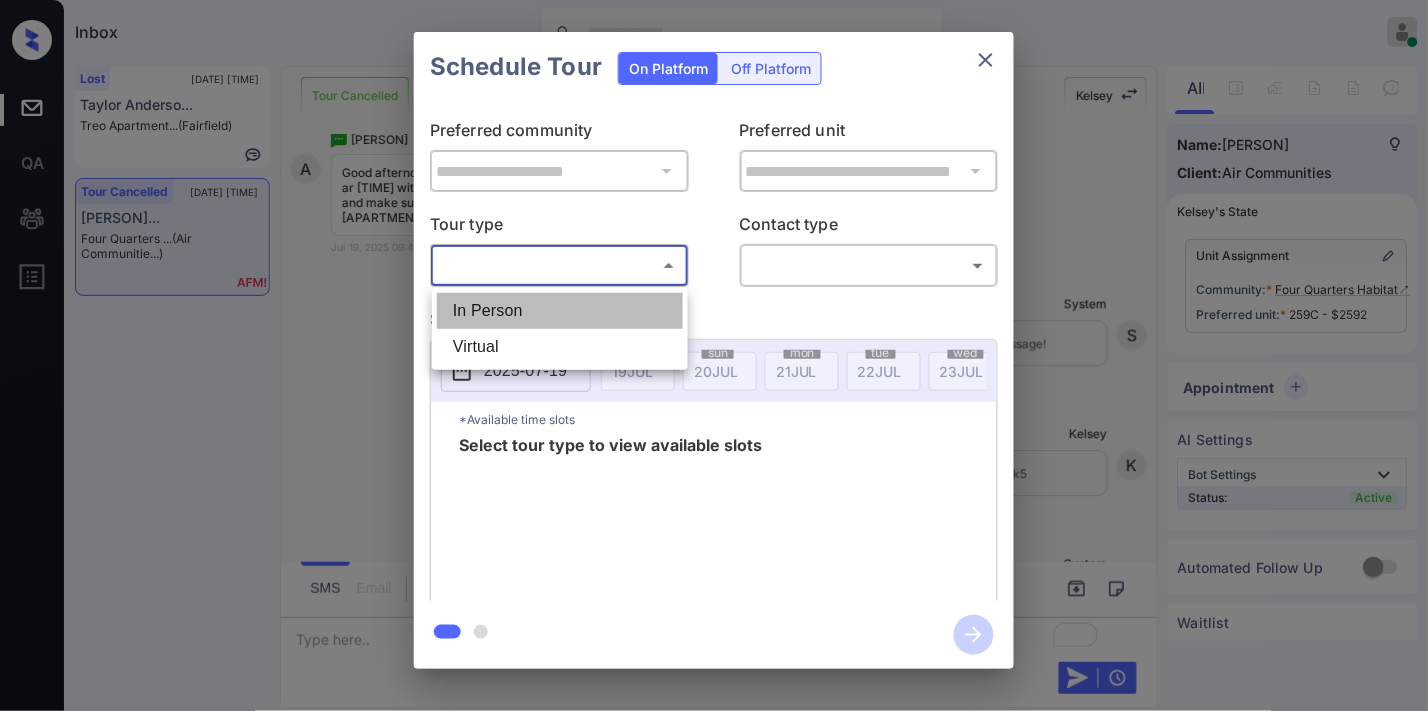 click on "In Person" at bounding box center [560, 311] 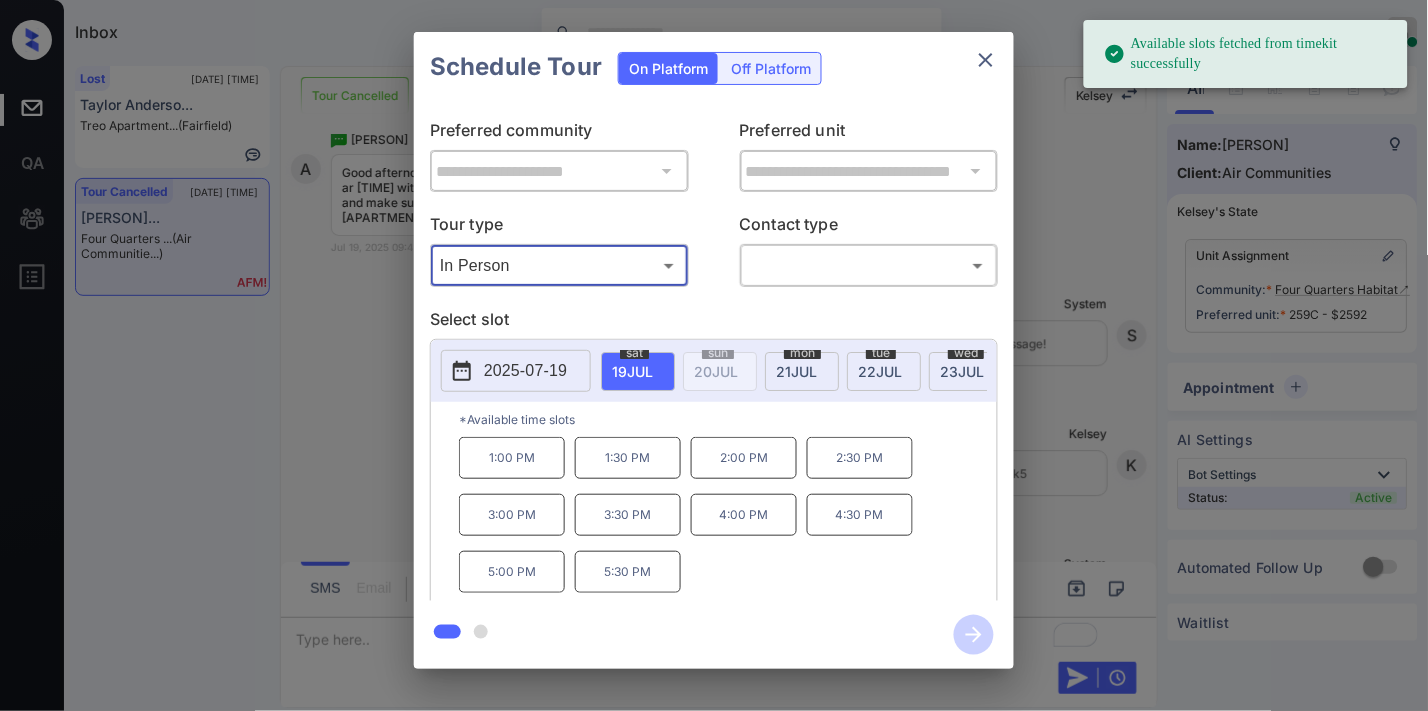 click on "Inbox [PERSON] Online Set yourself   offline Set yourself   on break Profile Switch to  dark  mode Sign out Lost [DATE] [TIME]   [PERSON]... [APARTMENT]...  ([LOCATION]) Tour Cancelled [DATE] [TIME]   [PERSON]... [APARTMENT] ...  ([LOCATION]) Tour Cancelled Lost Lead Sentiment: Angry Upon sliding the acknowledgement:  Lead will move to lost stage. * ​ SMS and call option will be set to opt out. AFM will be turned off for the lead. [PERSON] New Message Zuma Lead transferred to leasing agent: [APARTMENT] [DATE] [TIME] Z New Message Agent Lead created via leadPoller in Lost stage. [DATE] [TIME] A New Message Agent Lead assigned to house account because it was created by on-site team [DATE] [TIME] A New Message [PERSON] Due to the activation of disableLeadTransfer feature flag, [PERSON] will no longer transfer ownership of this CRM guest card [DATE] [TIME] K New Message Agent" at bounding box center [714, 355] 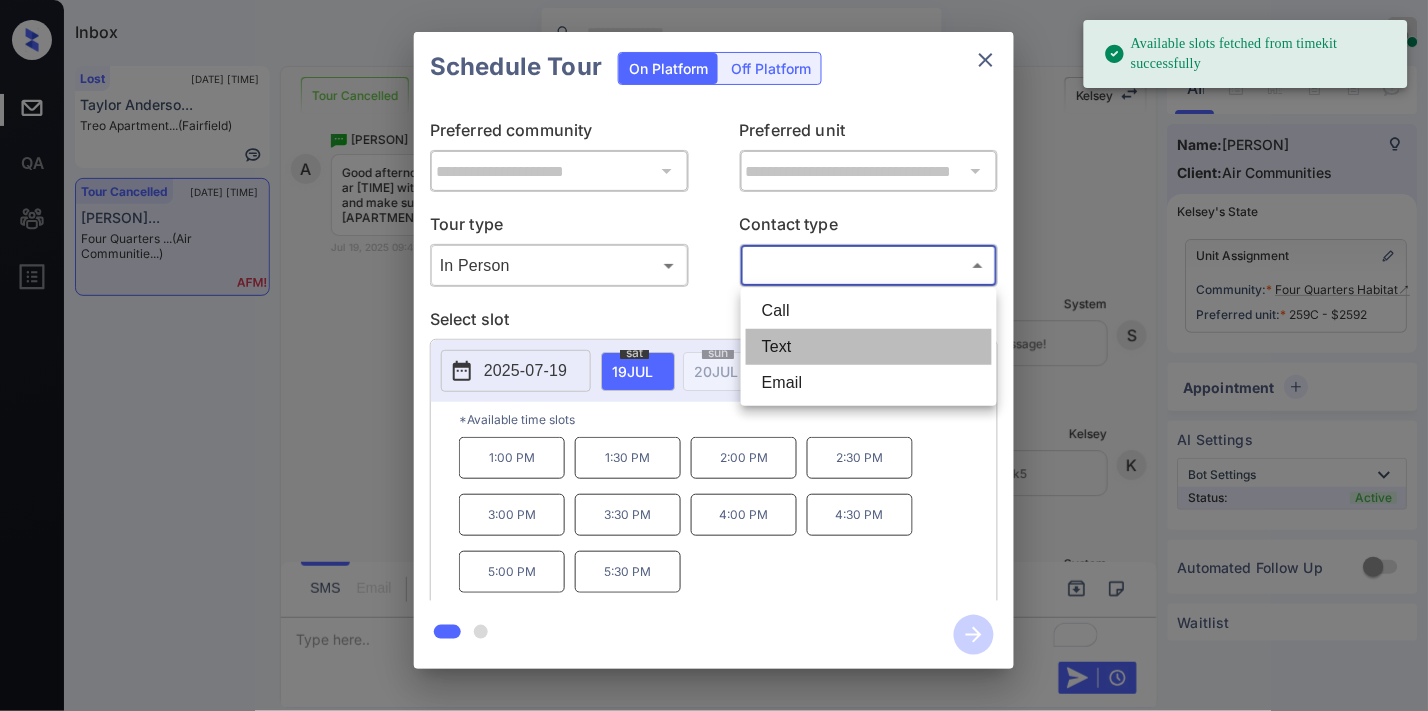 click on "Text" at bounding box center (869, 347) 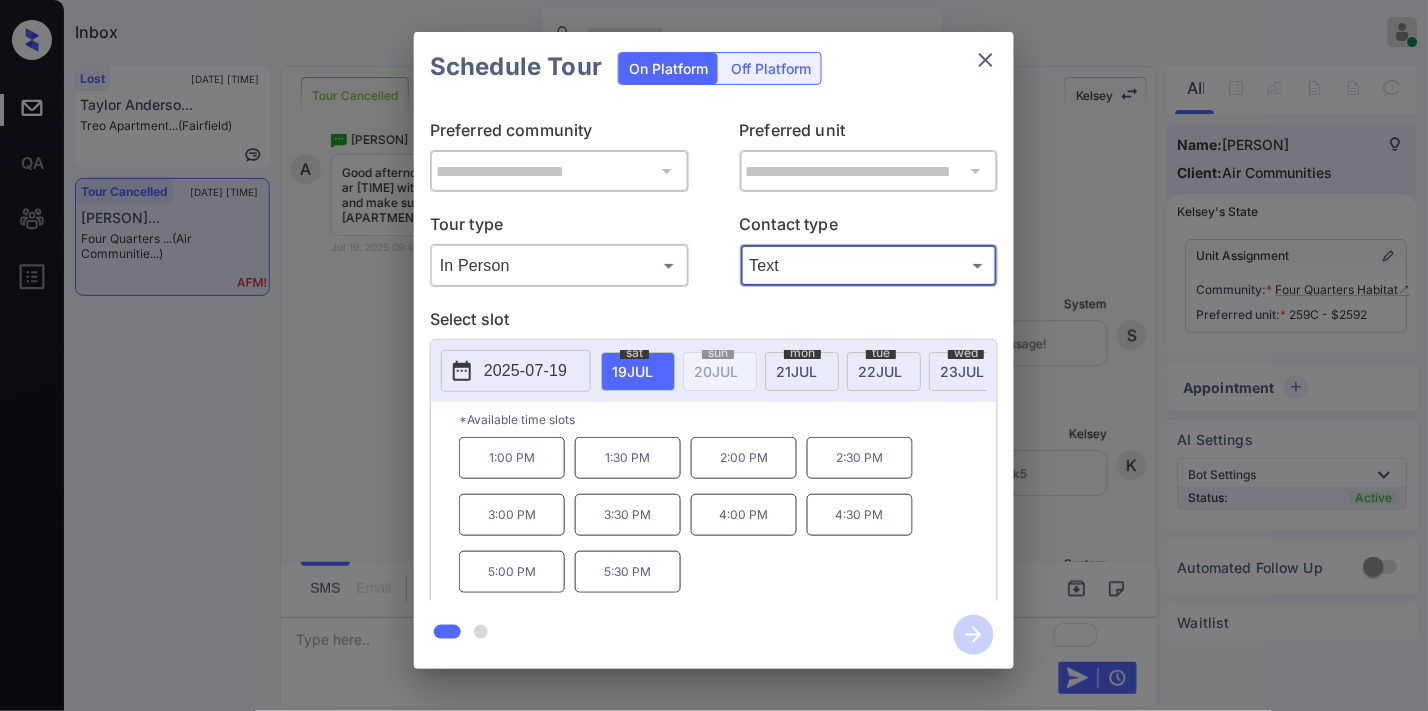 click 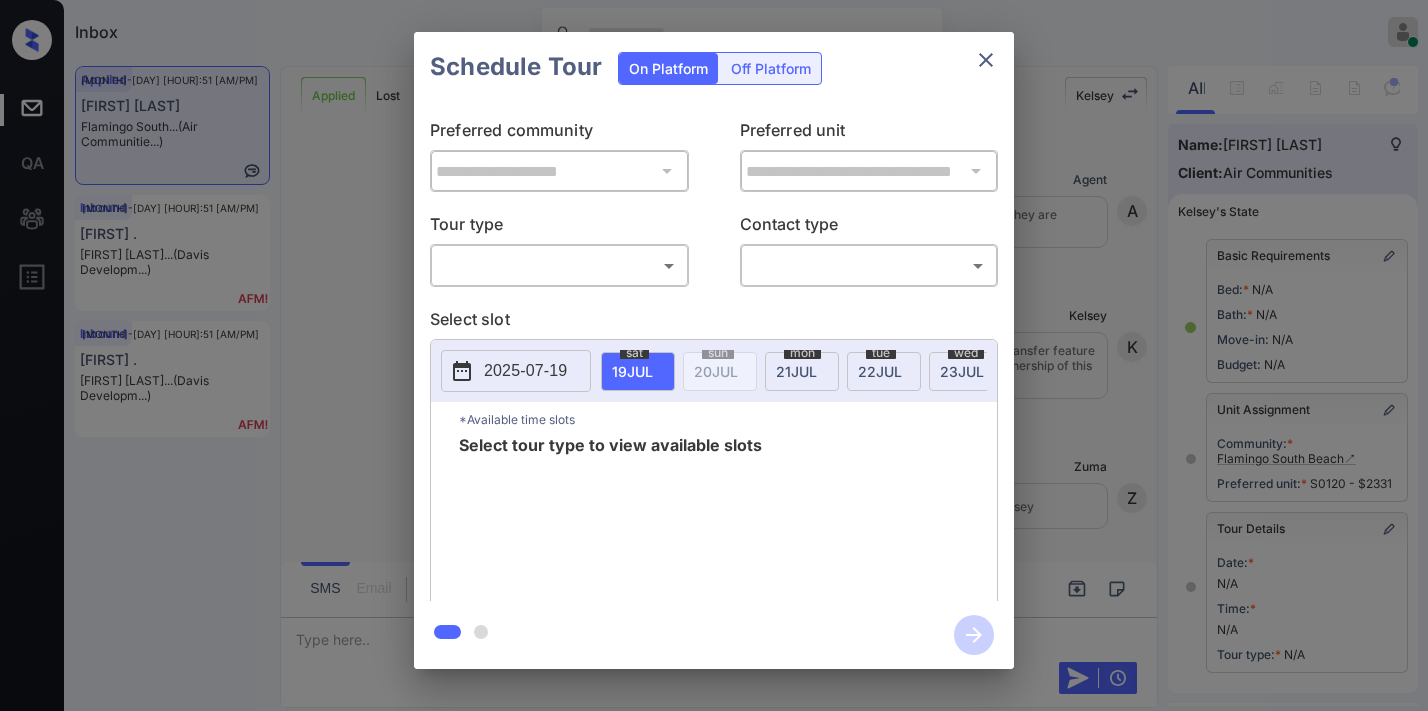 click on "Inbox [FIRST] [LAST] Online Set yourself   offline Set yourself   on break Profile Switch to  dark  mode Sign out Applied [MONTH]-19 [HOUR]:51 [AM/PM]   [FIRST] [LAST] Flamingo South...  (Air Communitie...) Inbound [MONTH]-19 [HOUR]:51 [AM/PM]   [FIRST] . [FIRST] [LAST]...  (Davis Developm...) Inbound [MONTH]-19 [HOUR]:51 [AM/PM]   [FIRST] . [FIRST] [LAST]...  (Davis Developm...) Applied Lost Lead Sentiment: Angry Upon sliding the acknowledgement:  Lead will move to lost stage. * ​ SMS and call option will be set to opt out. AFM will be turned off for the lead. [FIRST] New Message Agent Lead created because they indicated they are interested in leasing via Zuma IVR. [MONTH] 30, 2024 [HOUR]:28 [AM/PM] A New Message [FIRST] Due to the activation of disableLeadTransfer feature flag, [FIRST] will no longer transfer ownership of this CRM guest card [MONTH] 30, 2024 [HOUR]:28 [AM/PM] [FIRST] New Message Agent Lead transferred to leasing agent: [FIRST] [MONTH] 30, 2024 [HOUR]:28 [AM/PM] [FIRST] New Message Agent Lead created because they indicated they are interested in leasing via Zuma IVR. [MONTH] 30, 2024 [HOUR]:28 [AM/PM]" at bounding box center (714, 355) 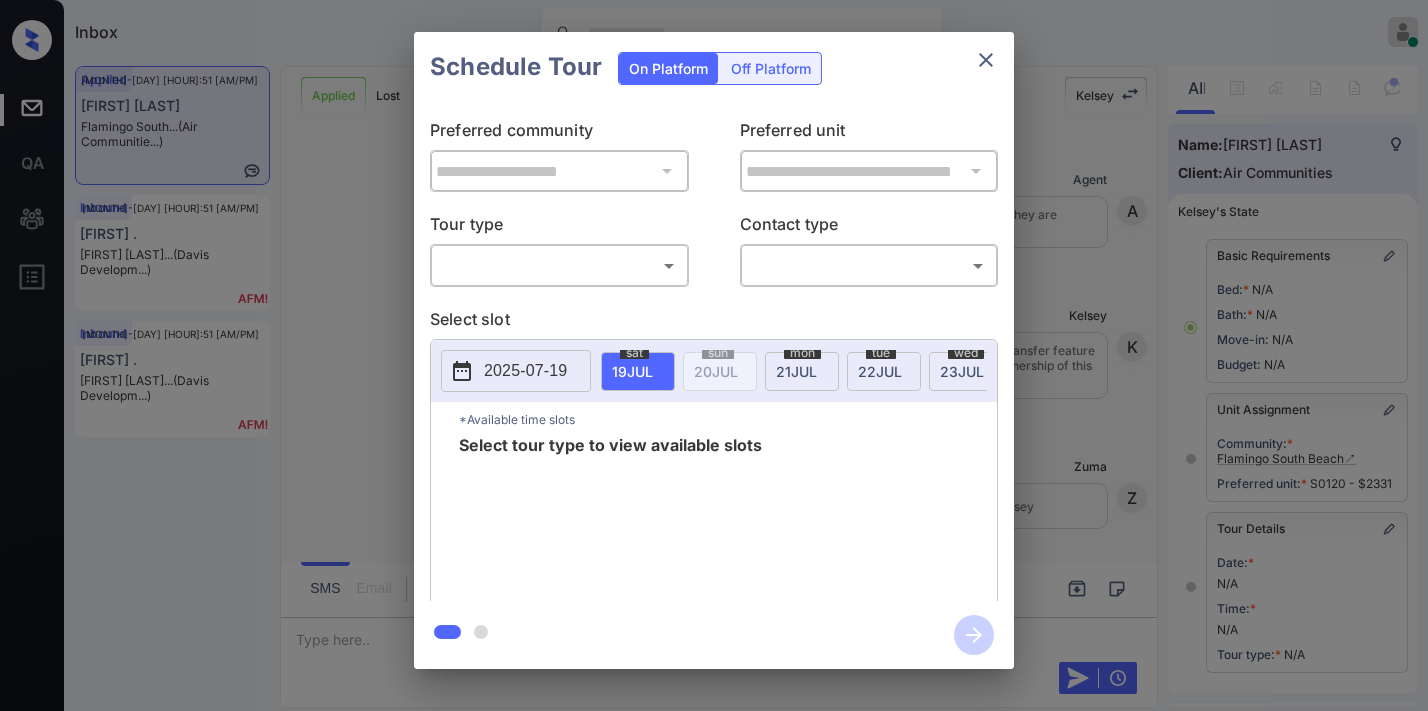 scroll, scrollTop: 0, scrollLeft: 0, axis: both 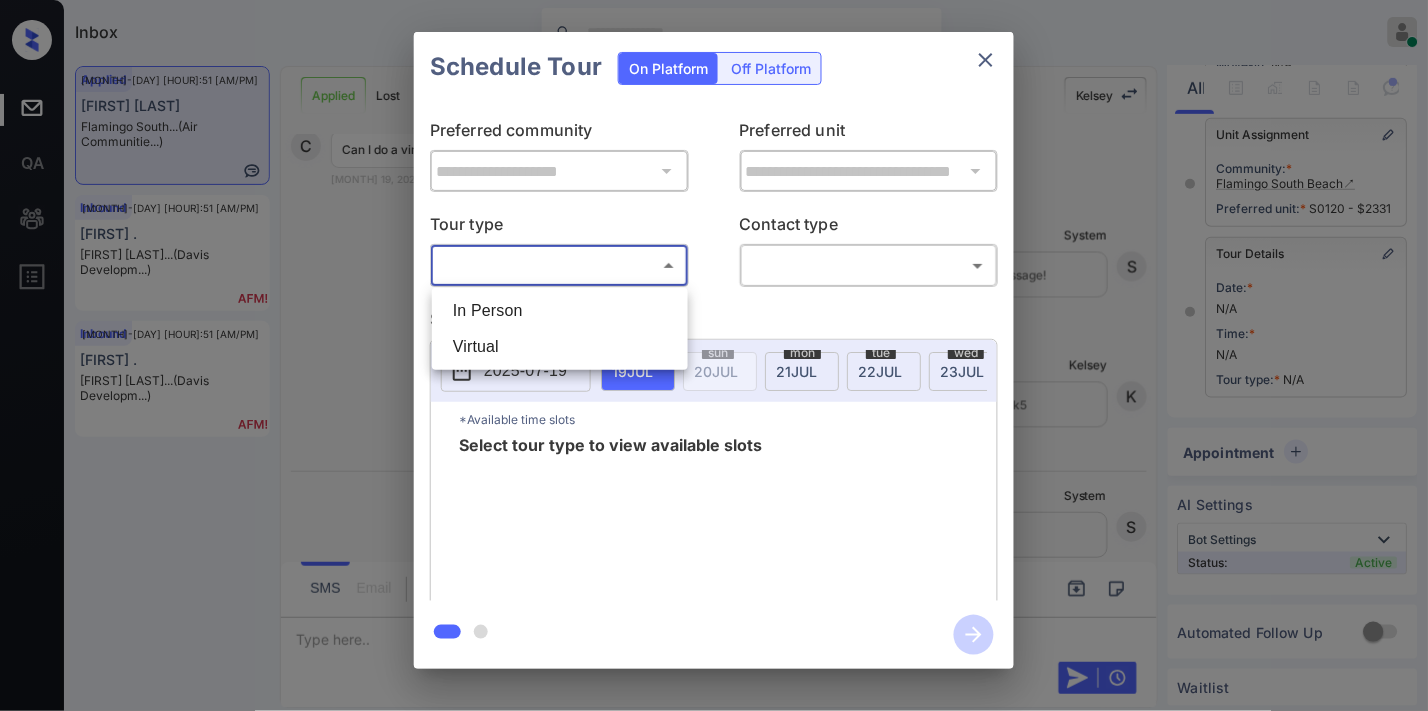 click at bounding box center [714, 355] 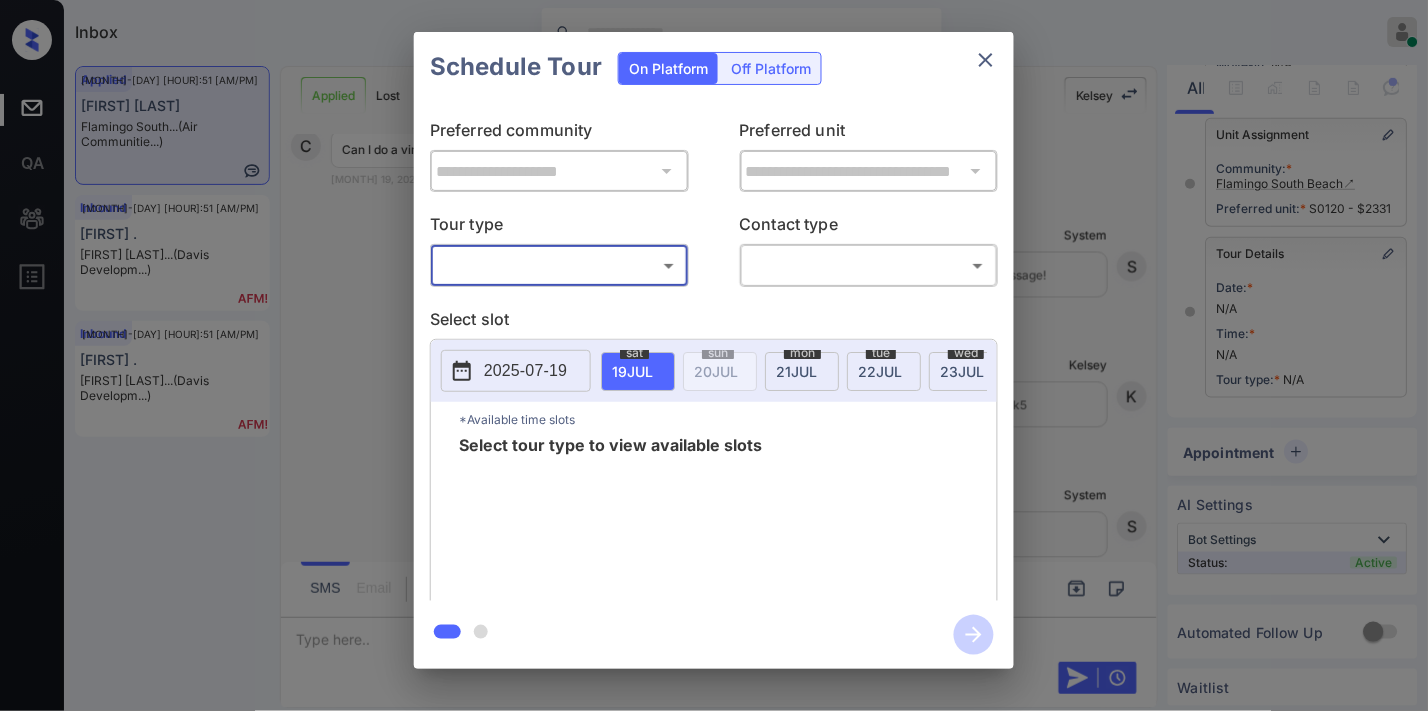 click 